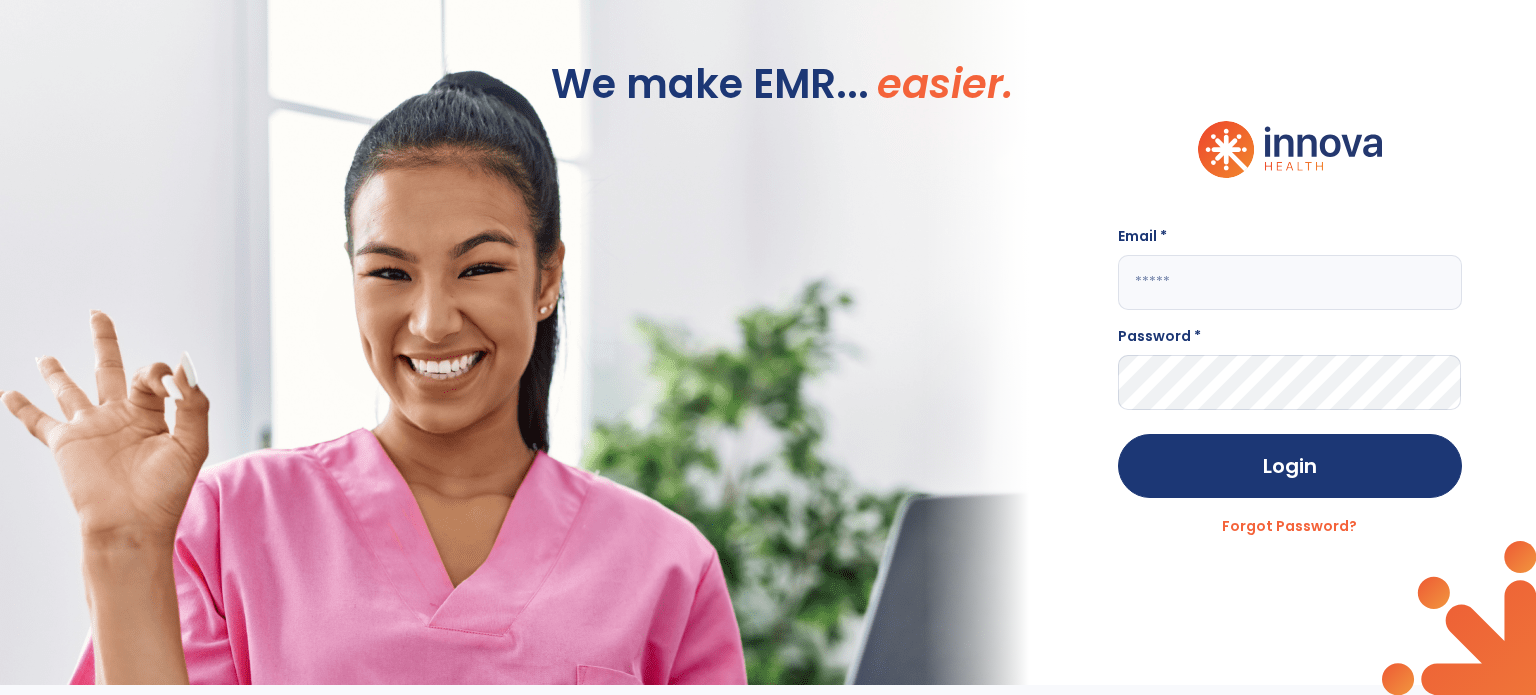 scroll, scrollTop: 0, scrollLeft: 0, axis: both 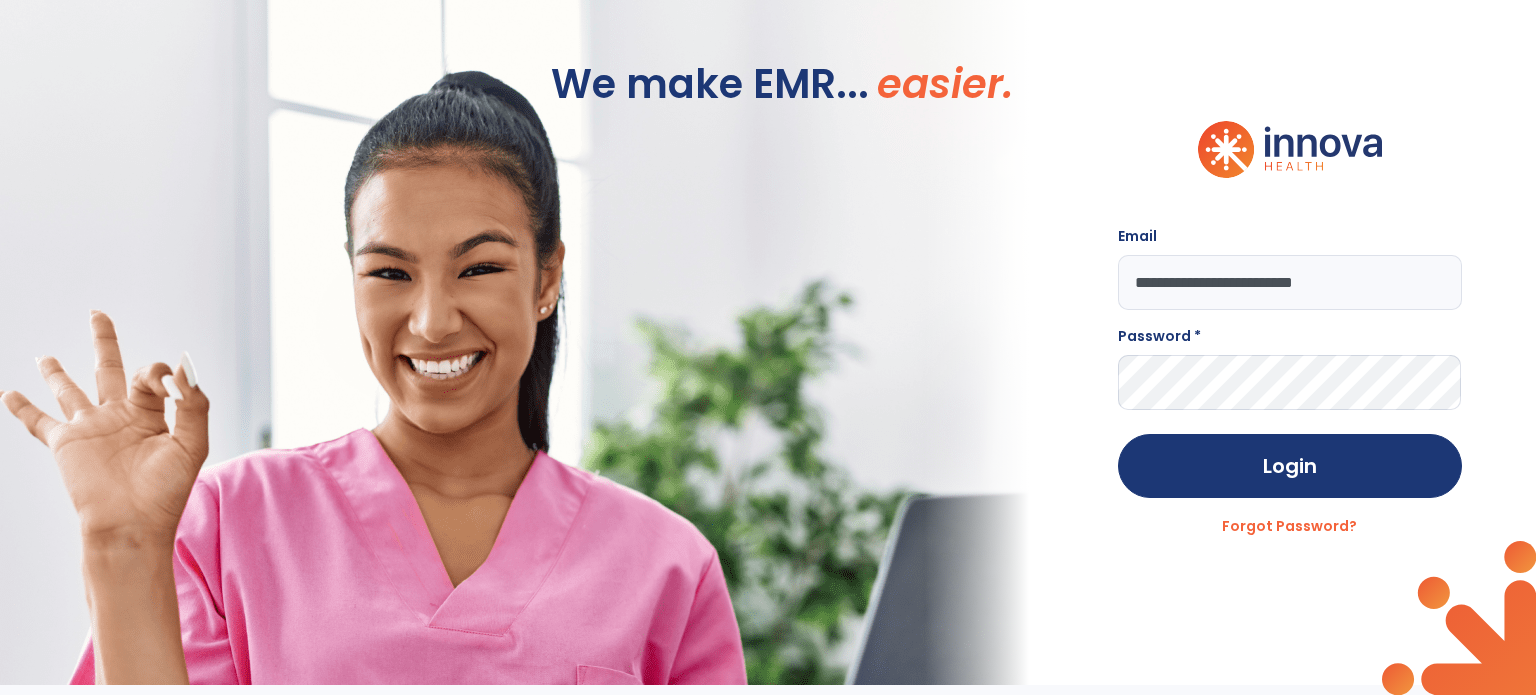 type on "**********" 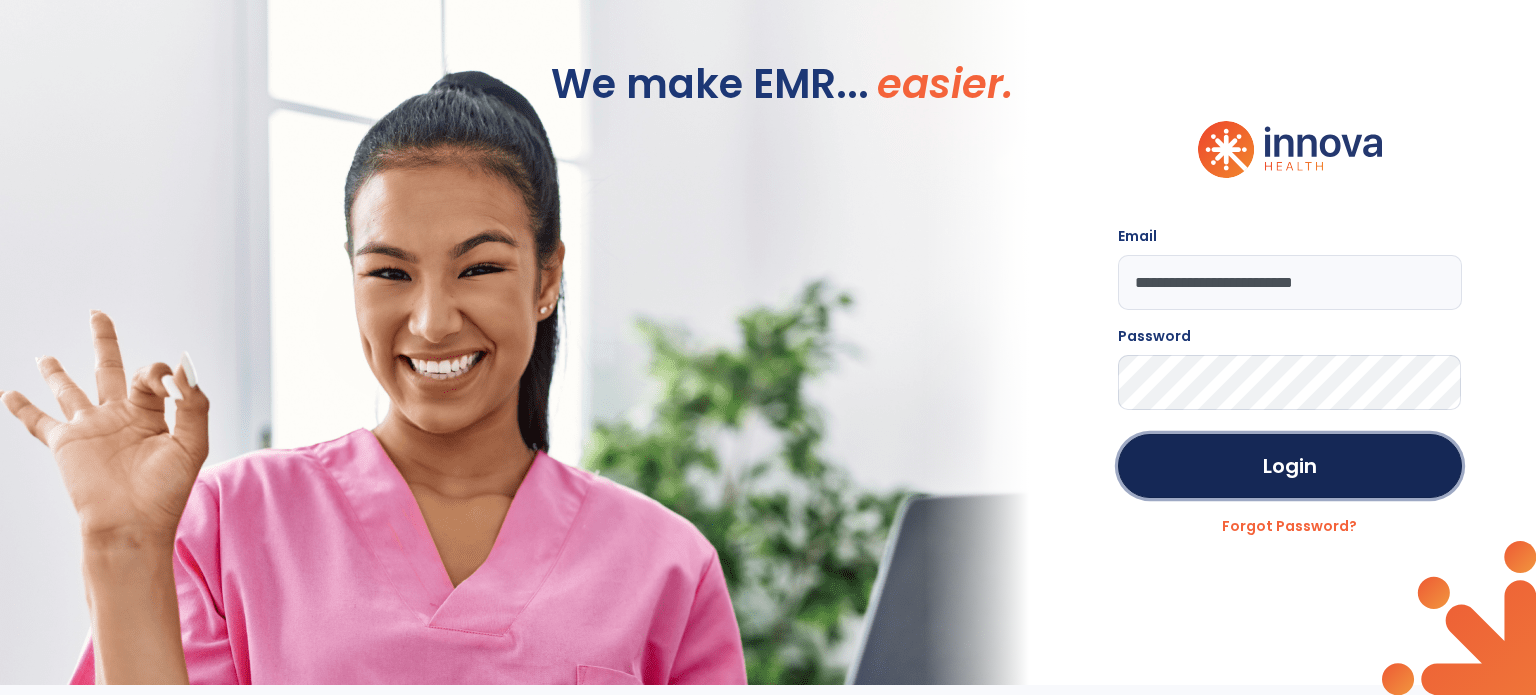 click on "Login" 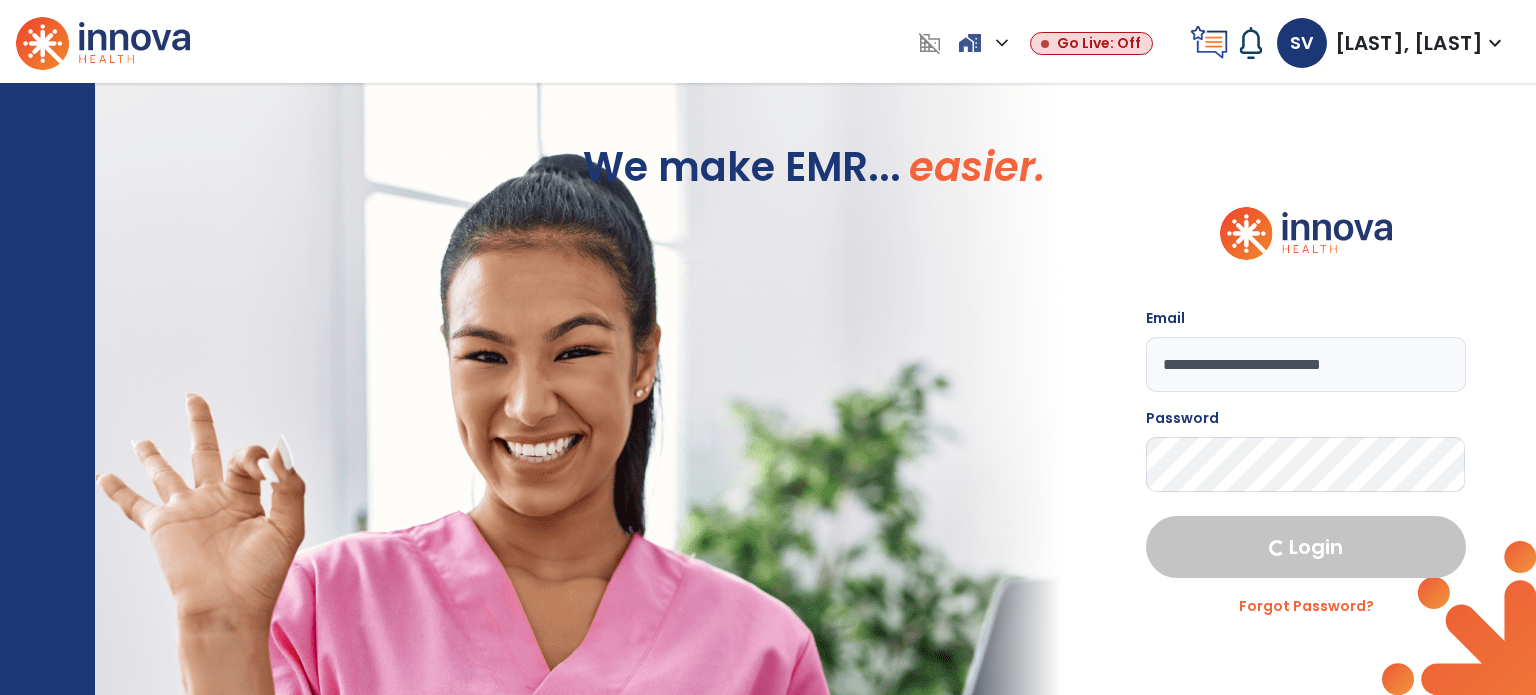 select on "****" 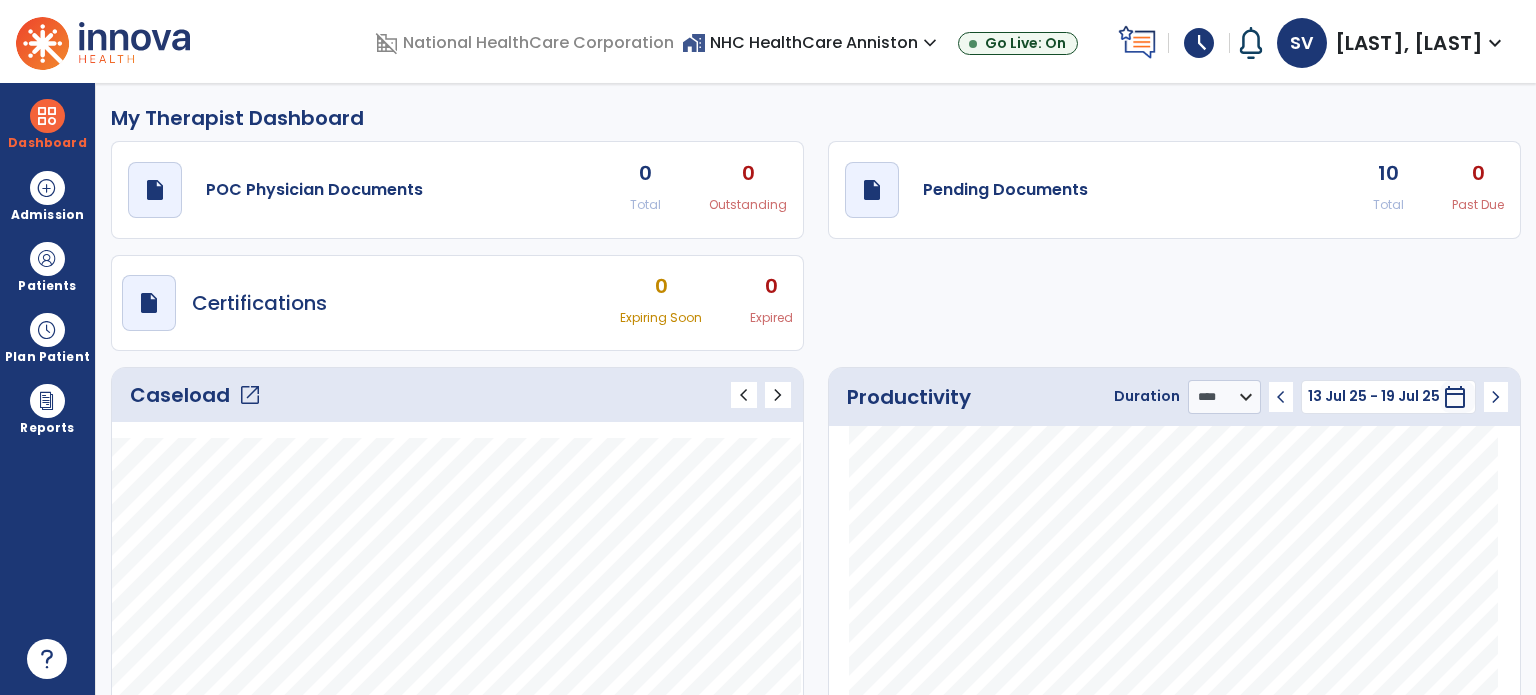click on "open_in_new" 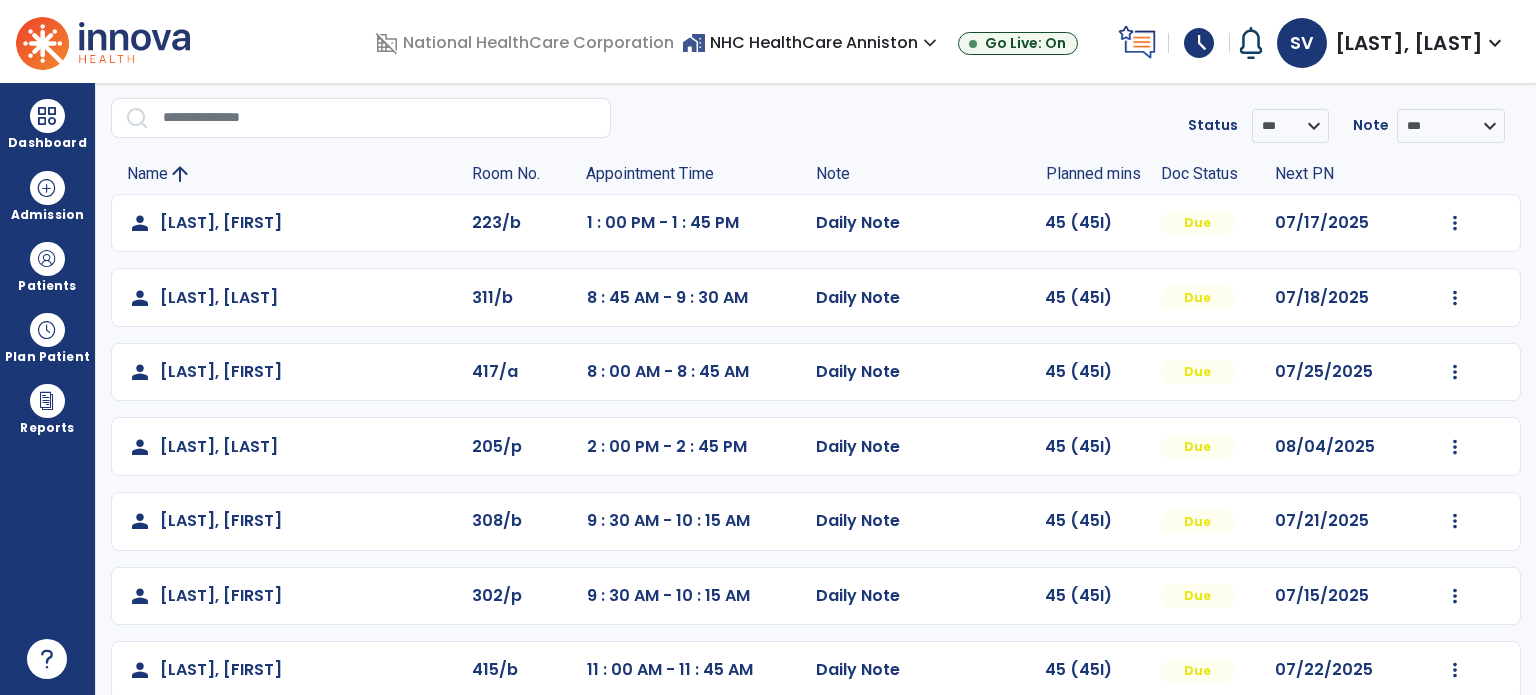 scroll, scrollTop: 100, scrollLeft: 0, axis: vertical 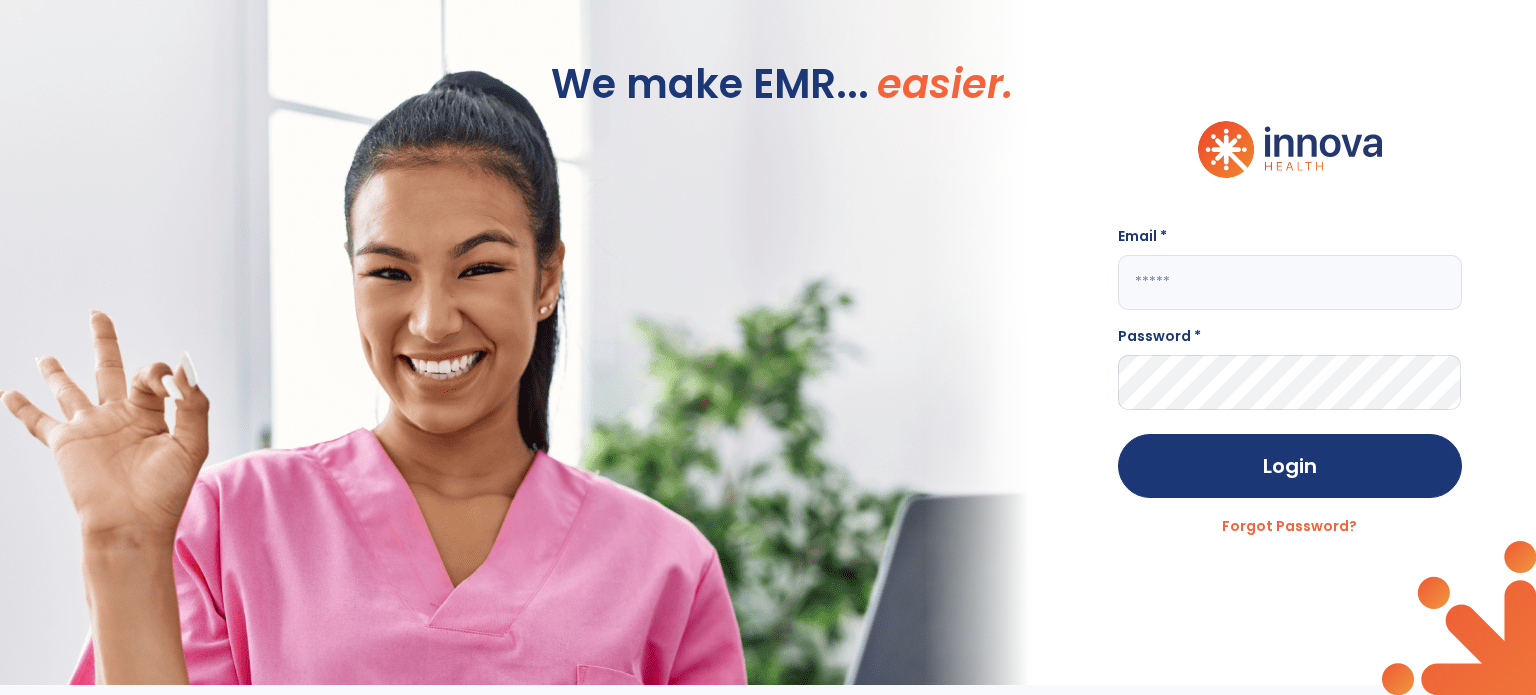 click 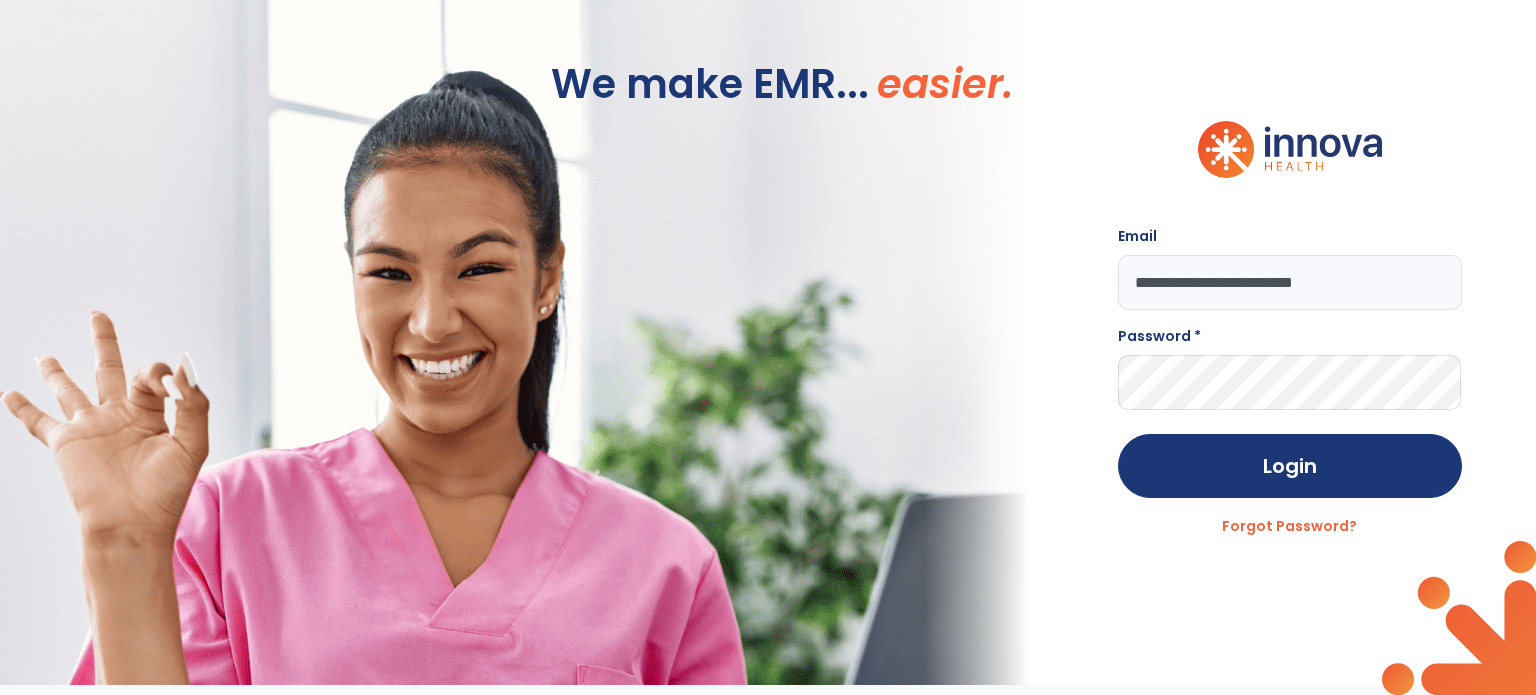 type on "**********" 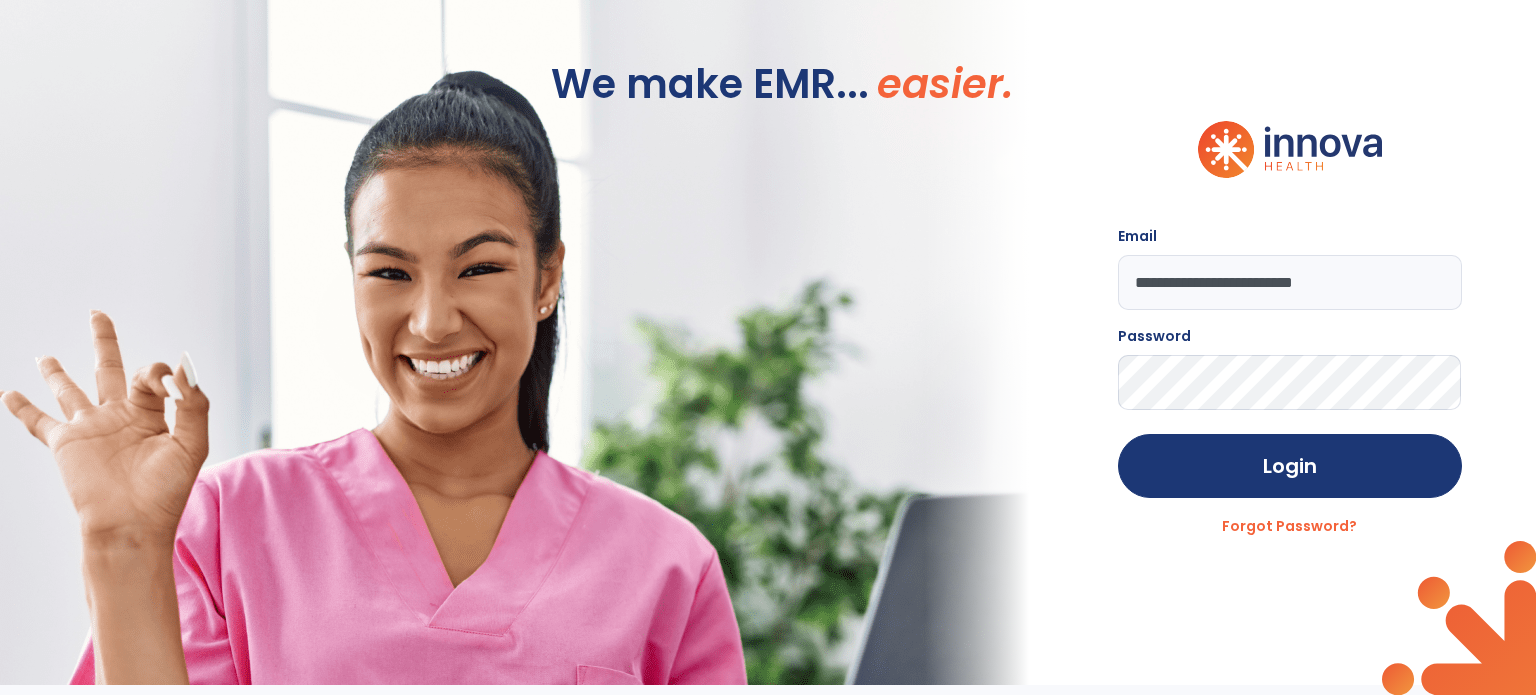 click on "Login" 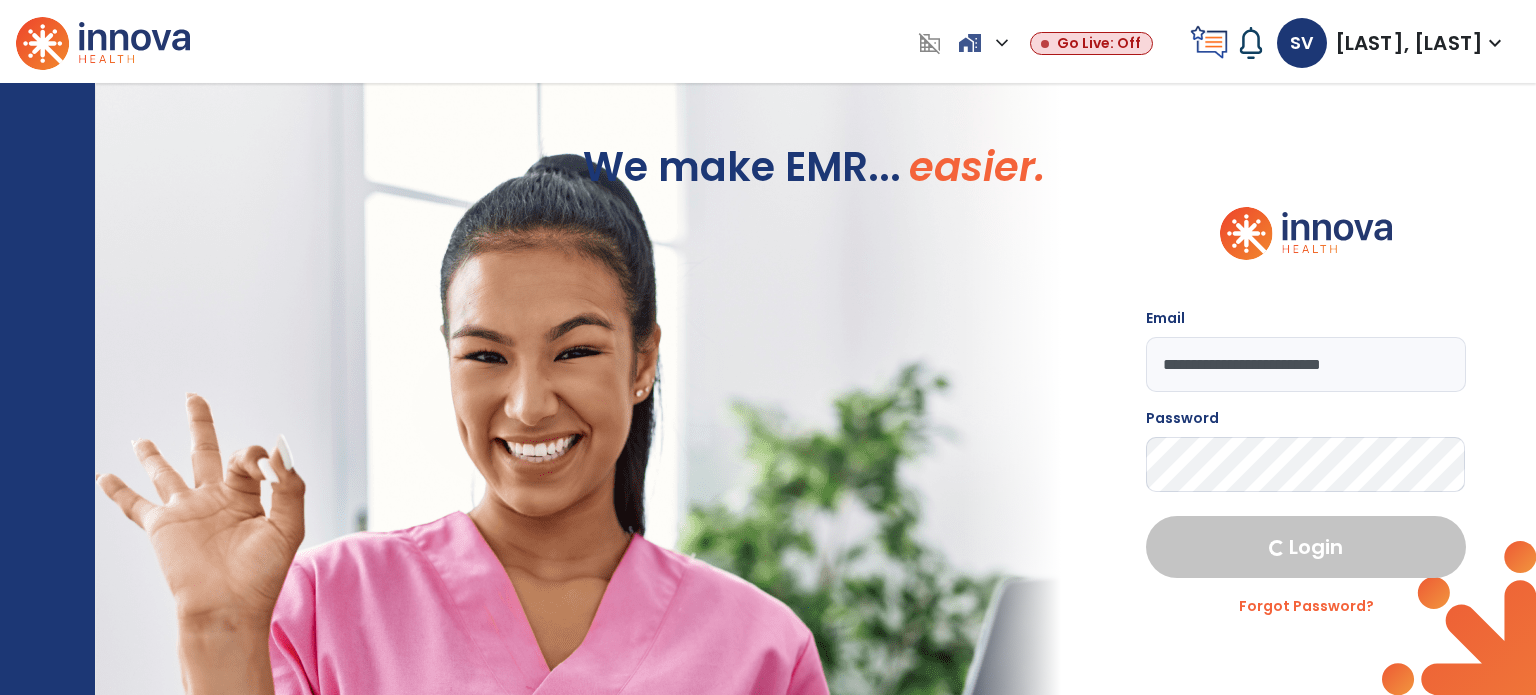 select on "****" 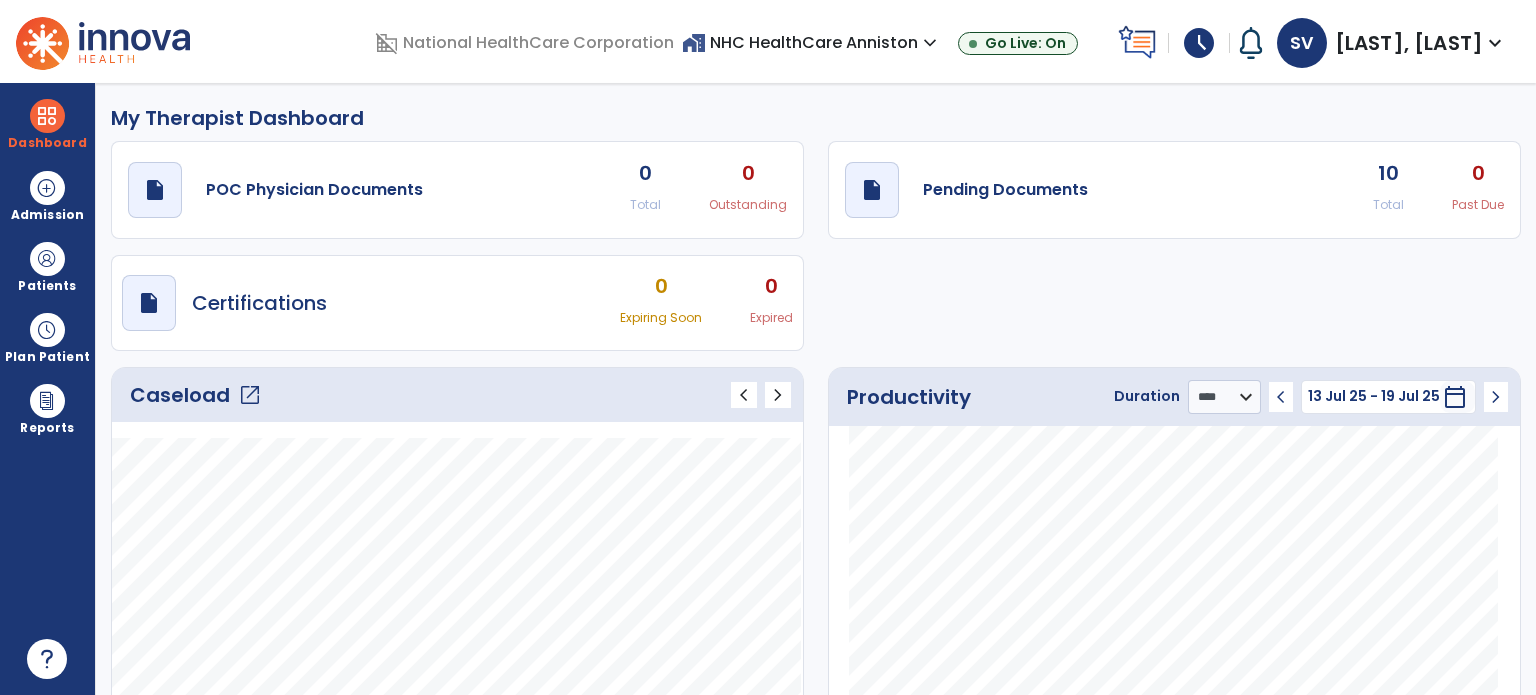 click on "open_in_new" 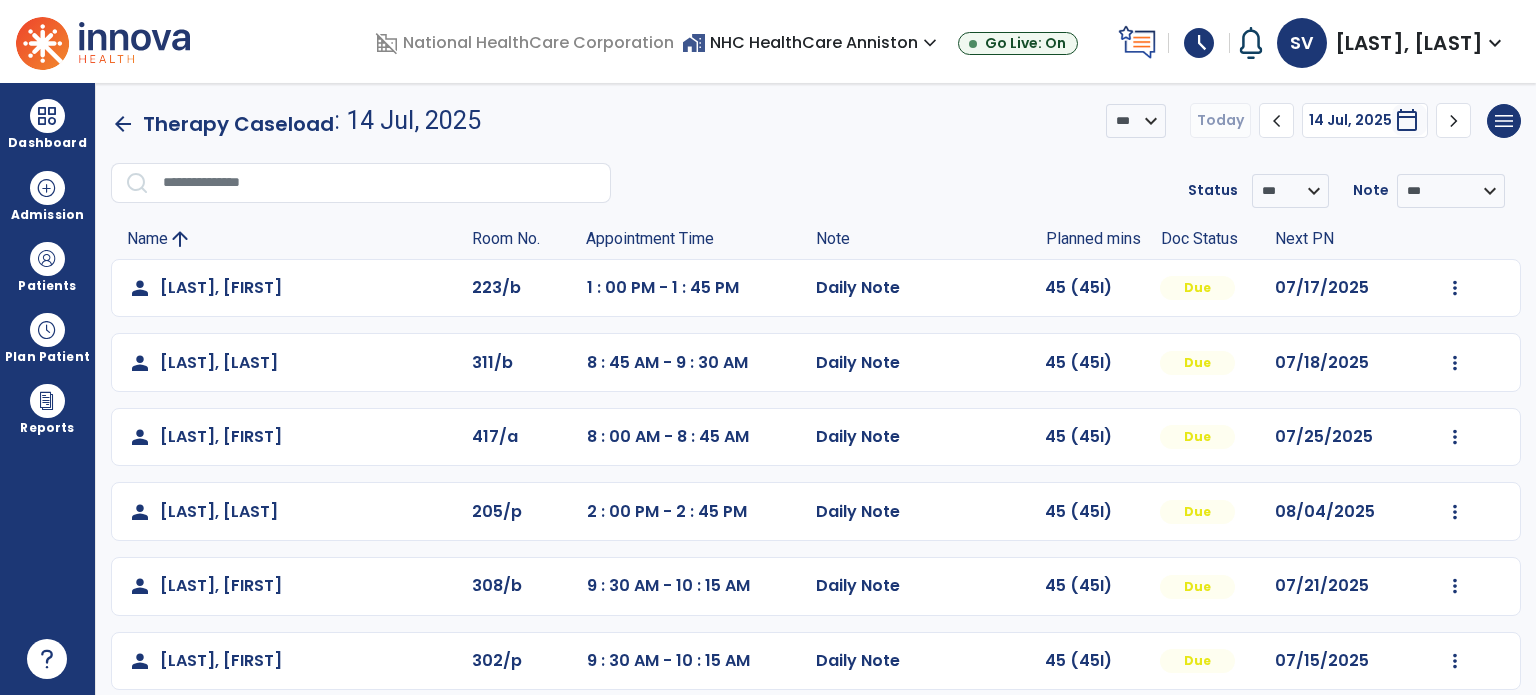 scroll, scrollTop: 100, scrollLeft: 0, axis: vertical 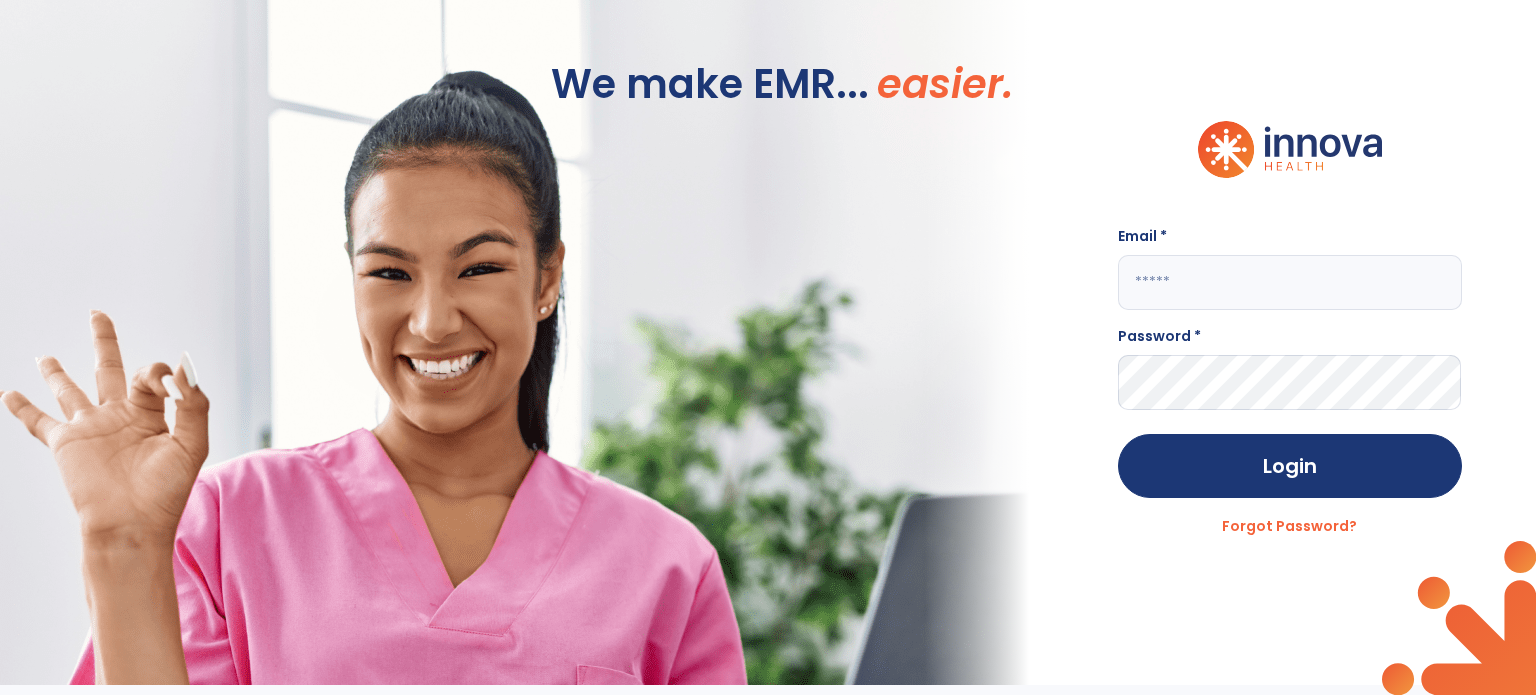 click 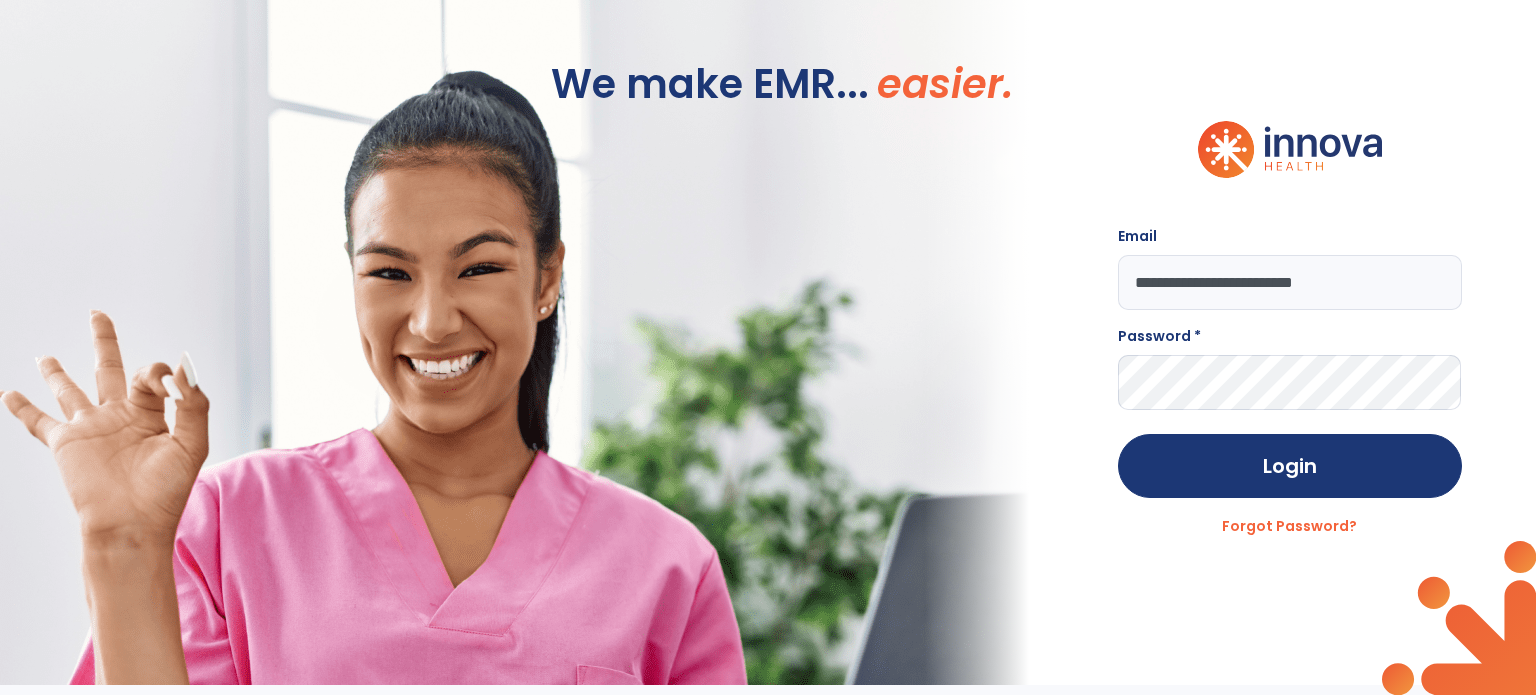 type on "**********" 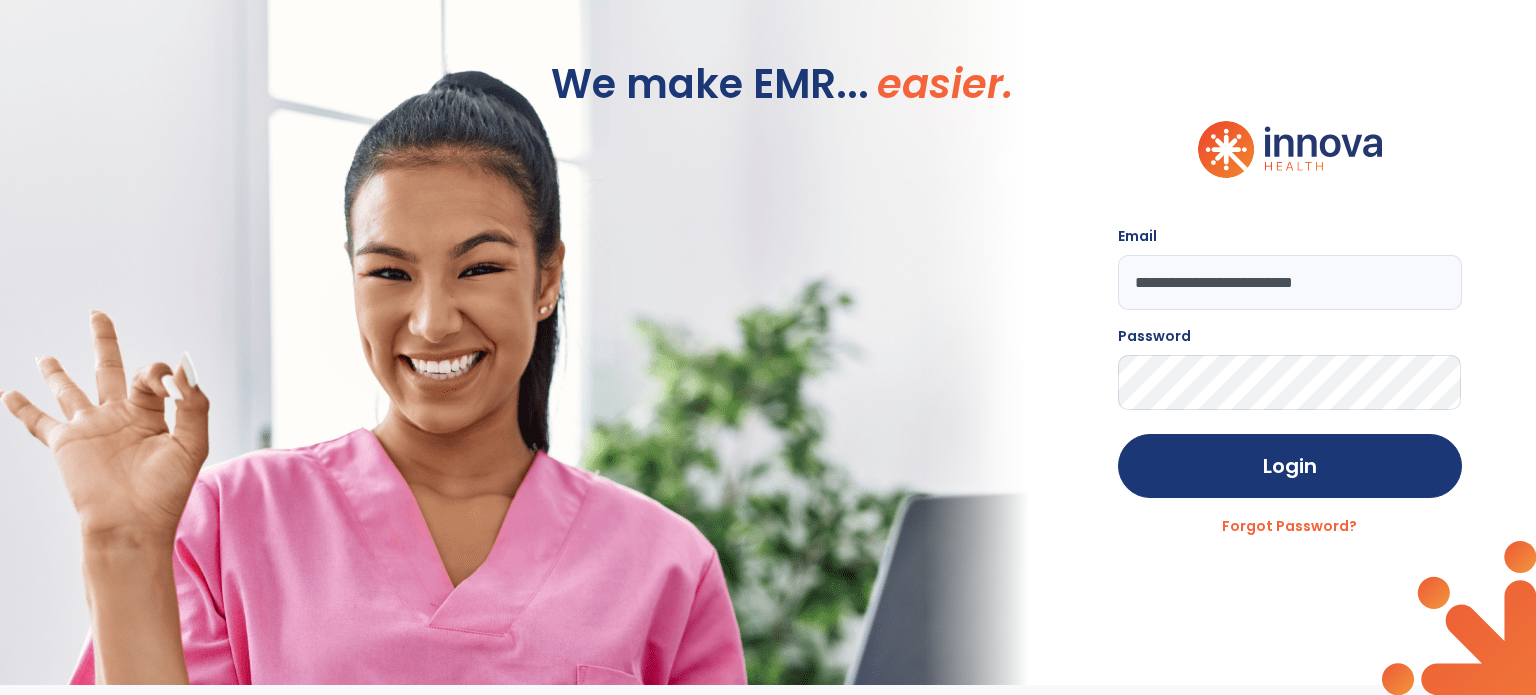 click on "Login" 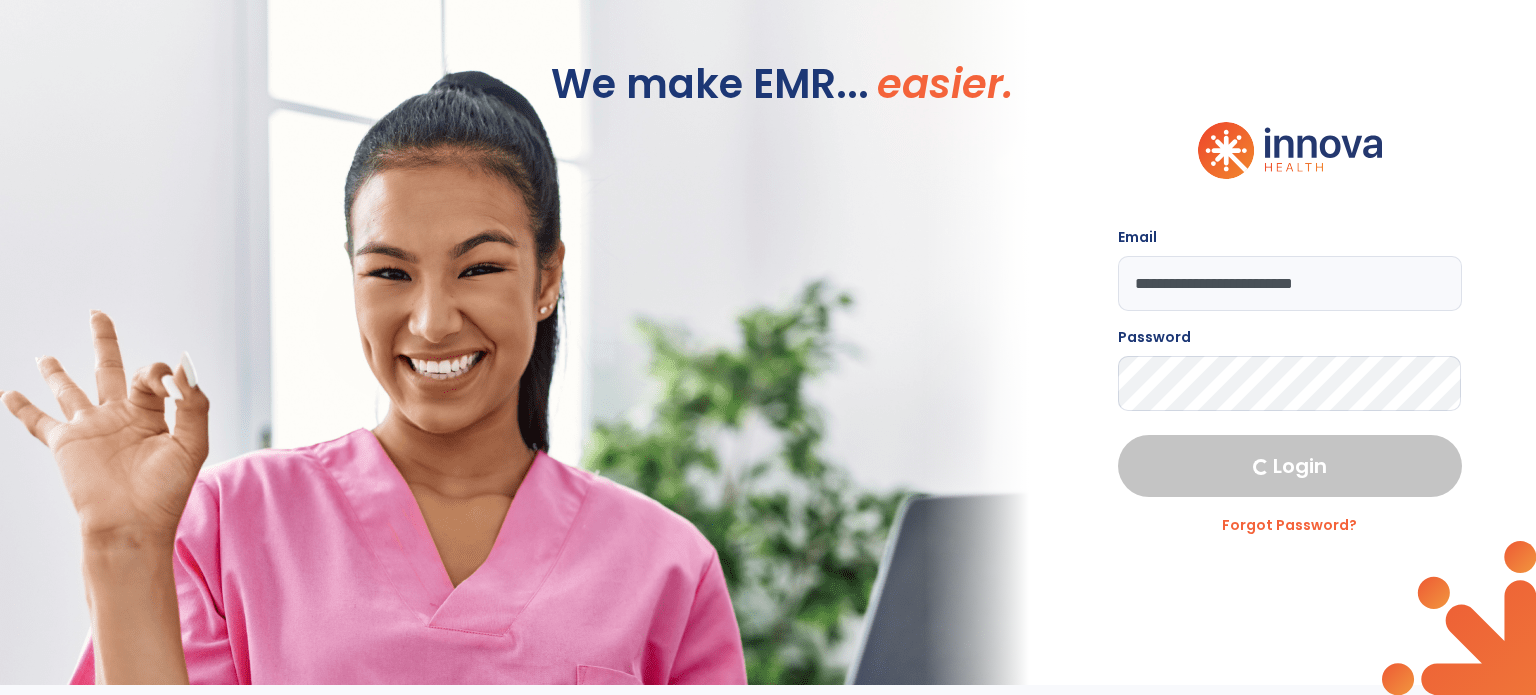 select on "****" 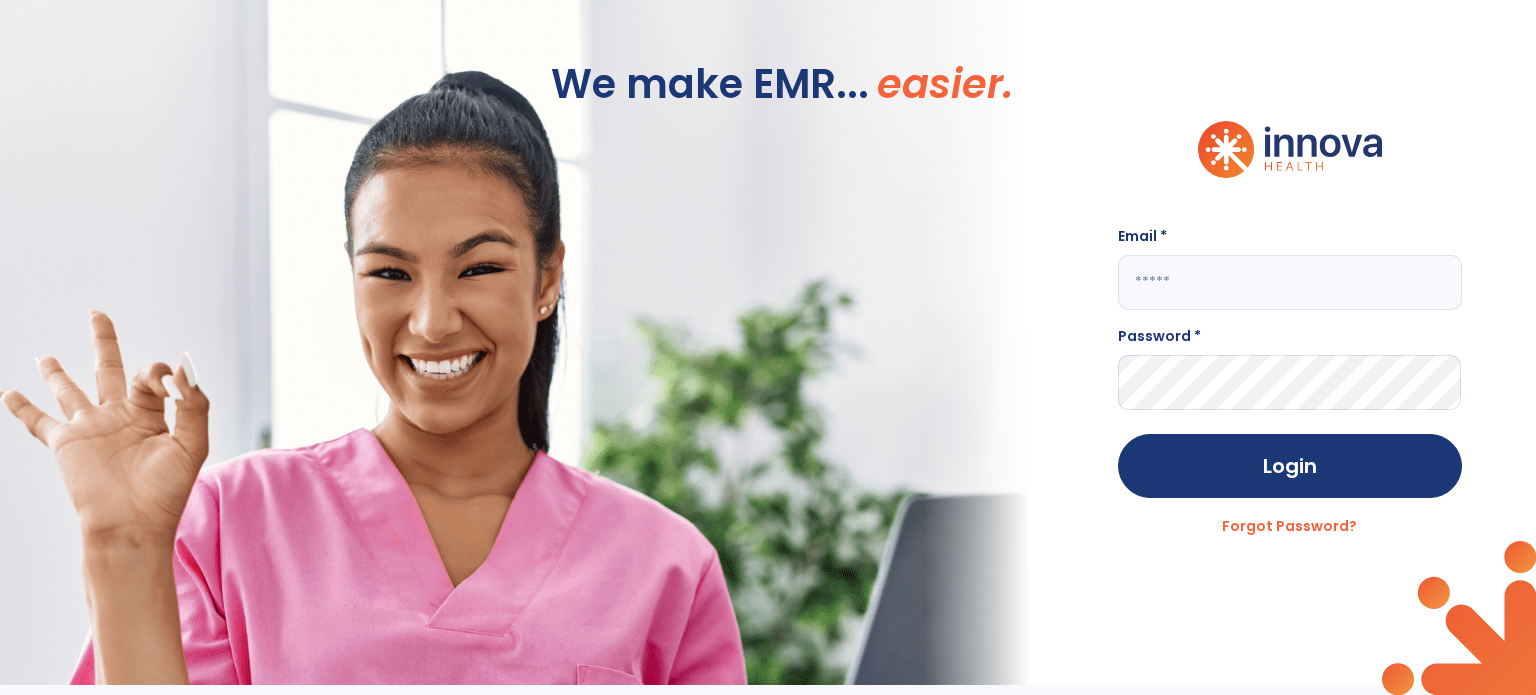 click 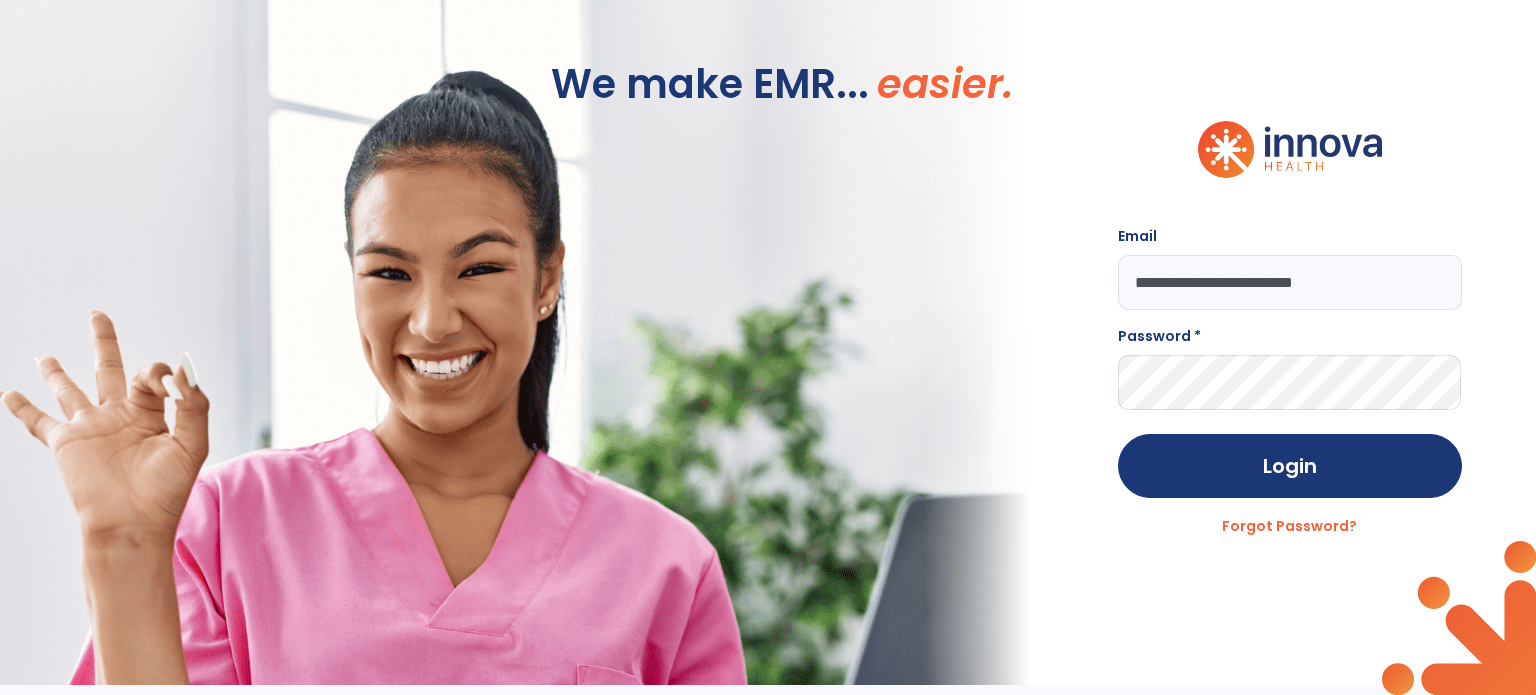type on "**********" 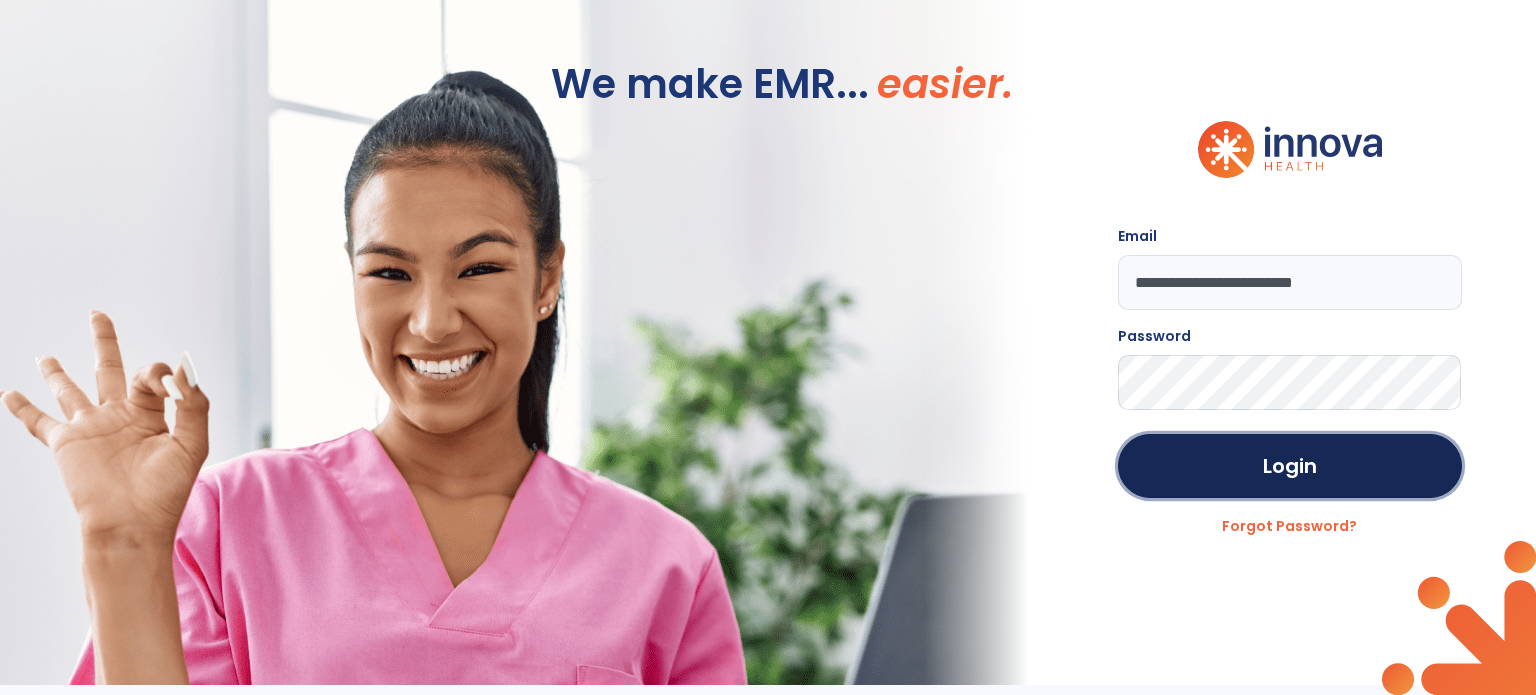 click on "Login" 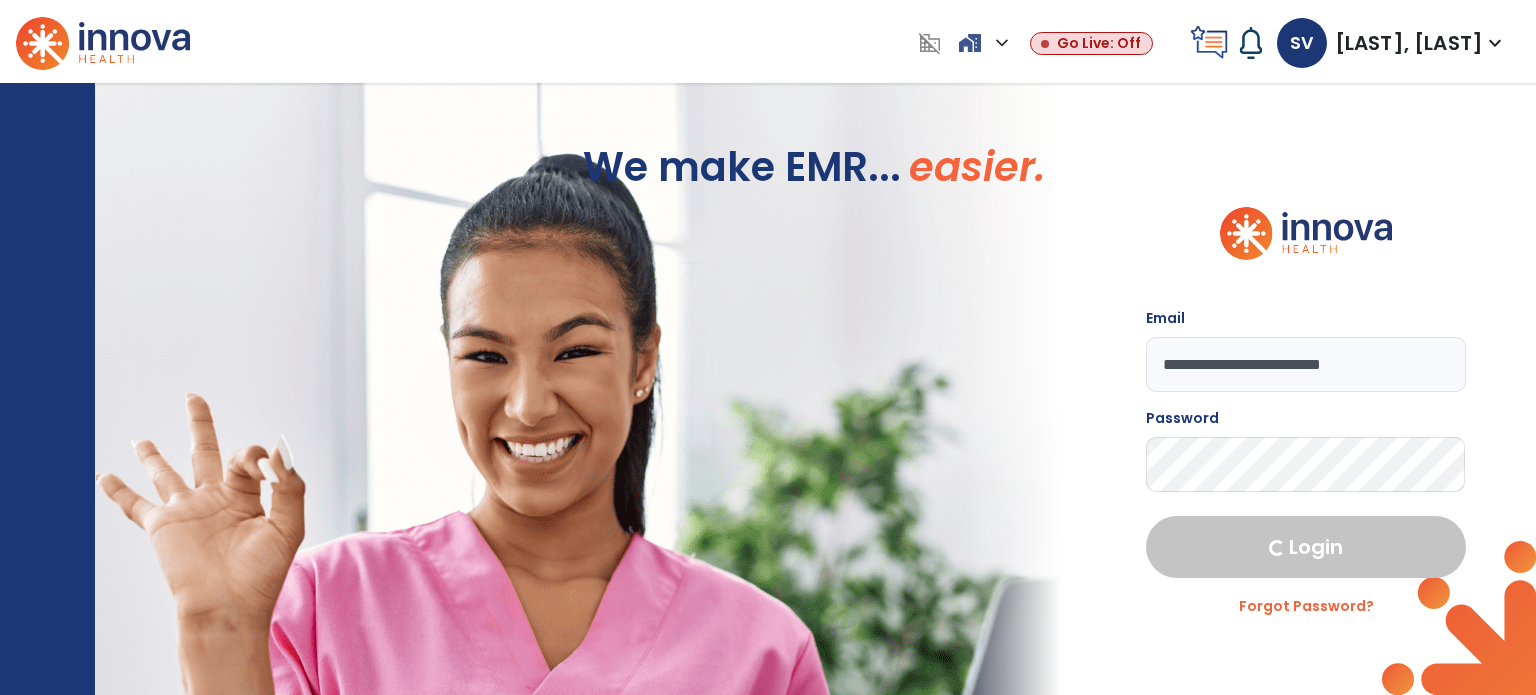 select on "****" 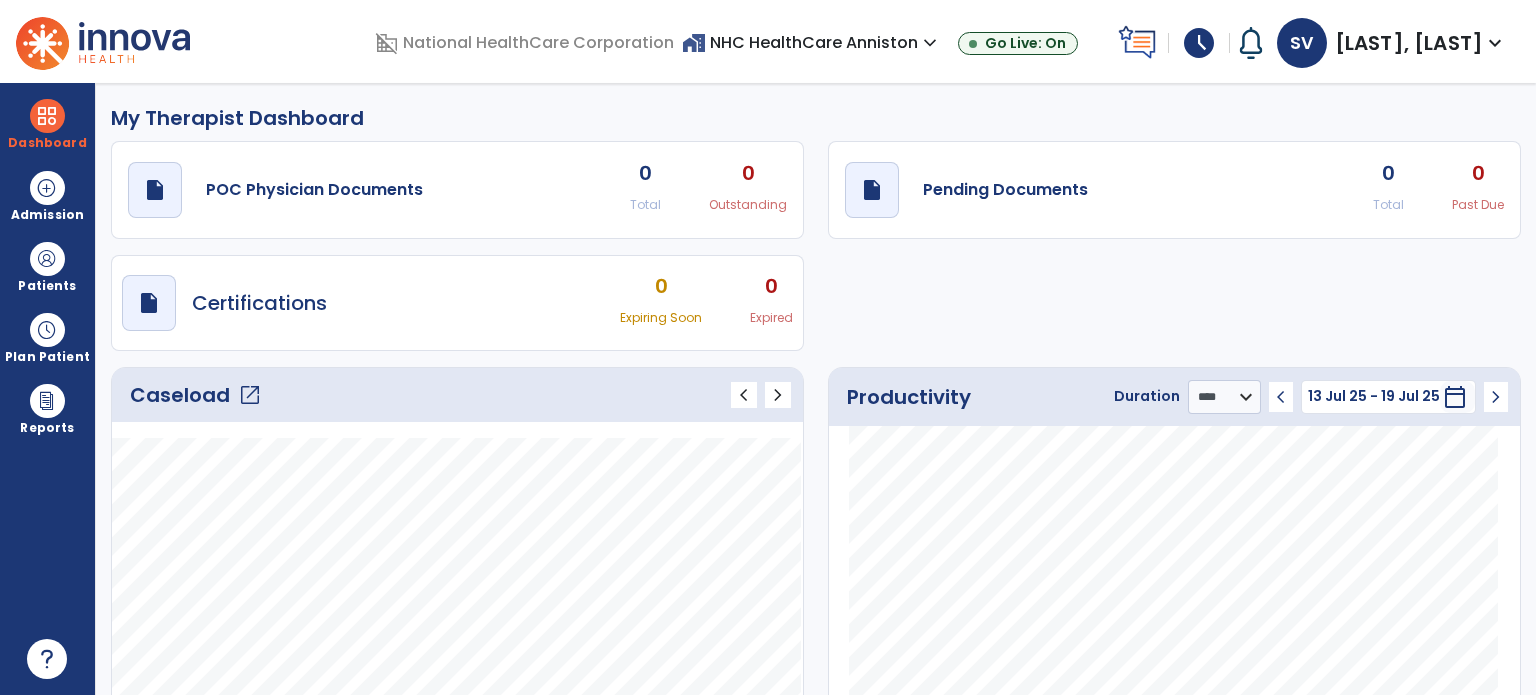 click at bounding box center [47, 330] 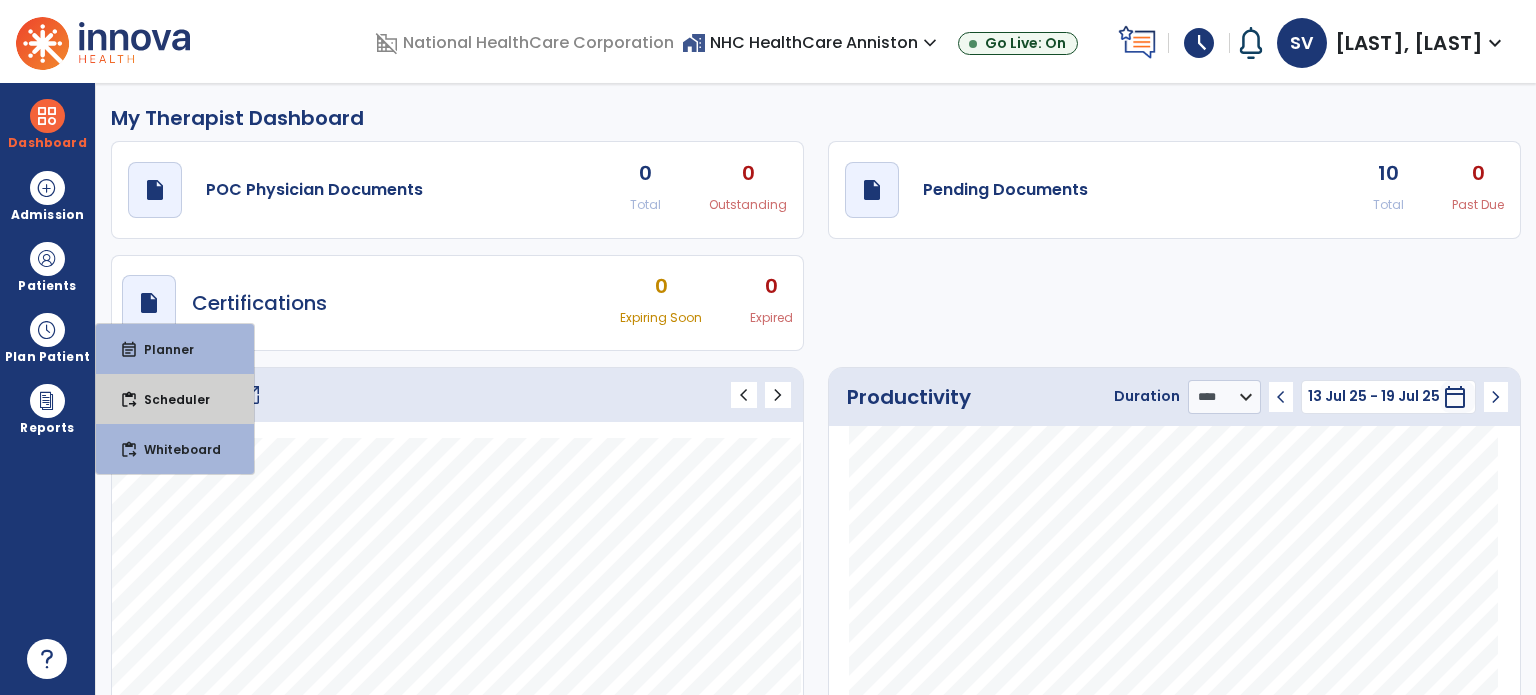 click on "Scheduler" at bounding box center (169, 399) 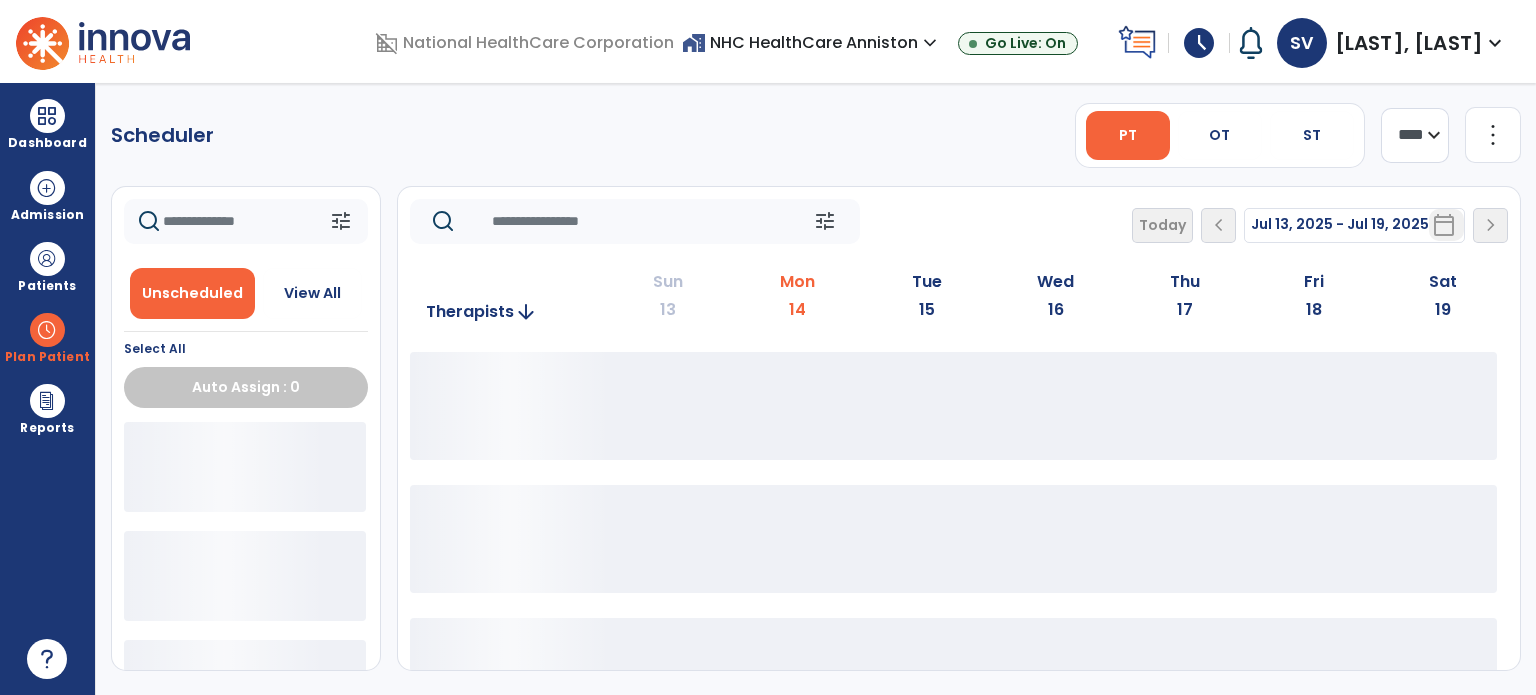 click on "OT" at bounding box center [1219, 135] 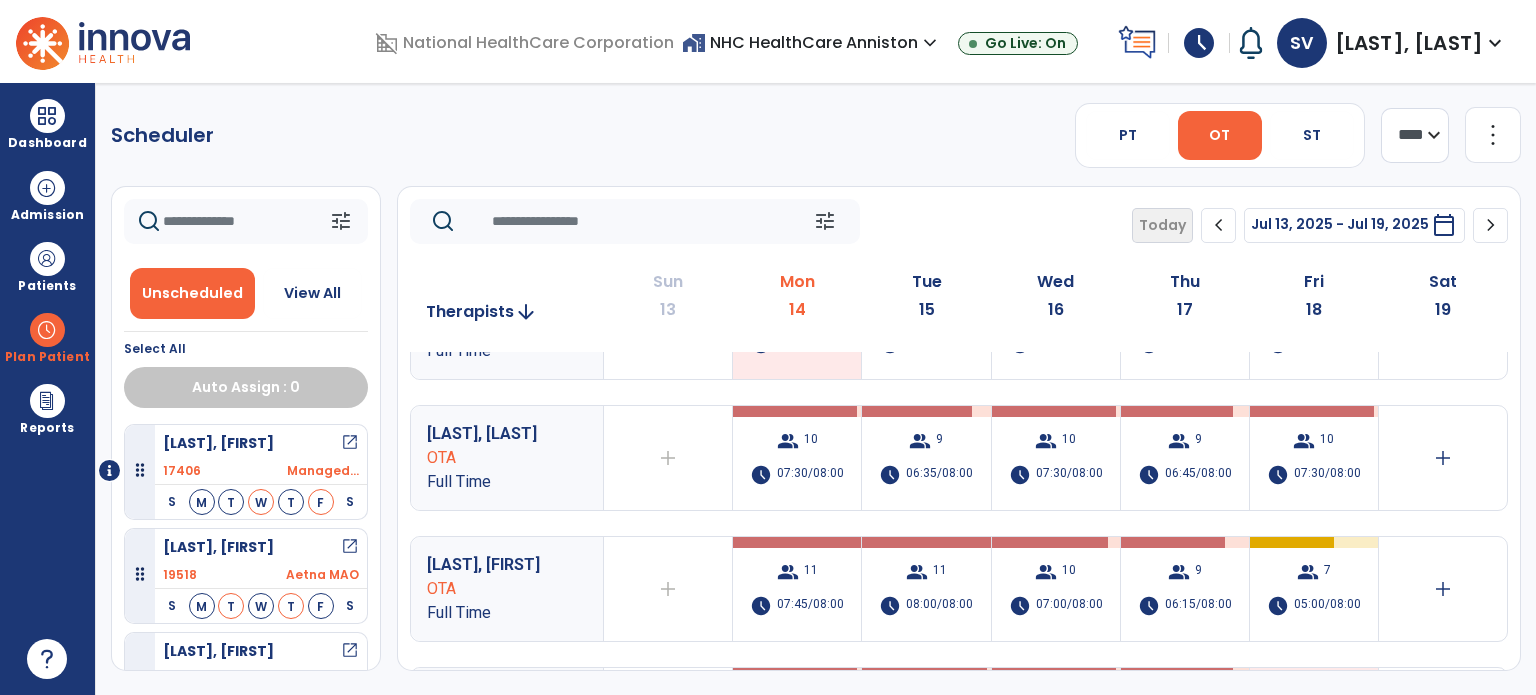scroll, scrollTop: 100, scrollLeft: 0, axis: vertical 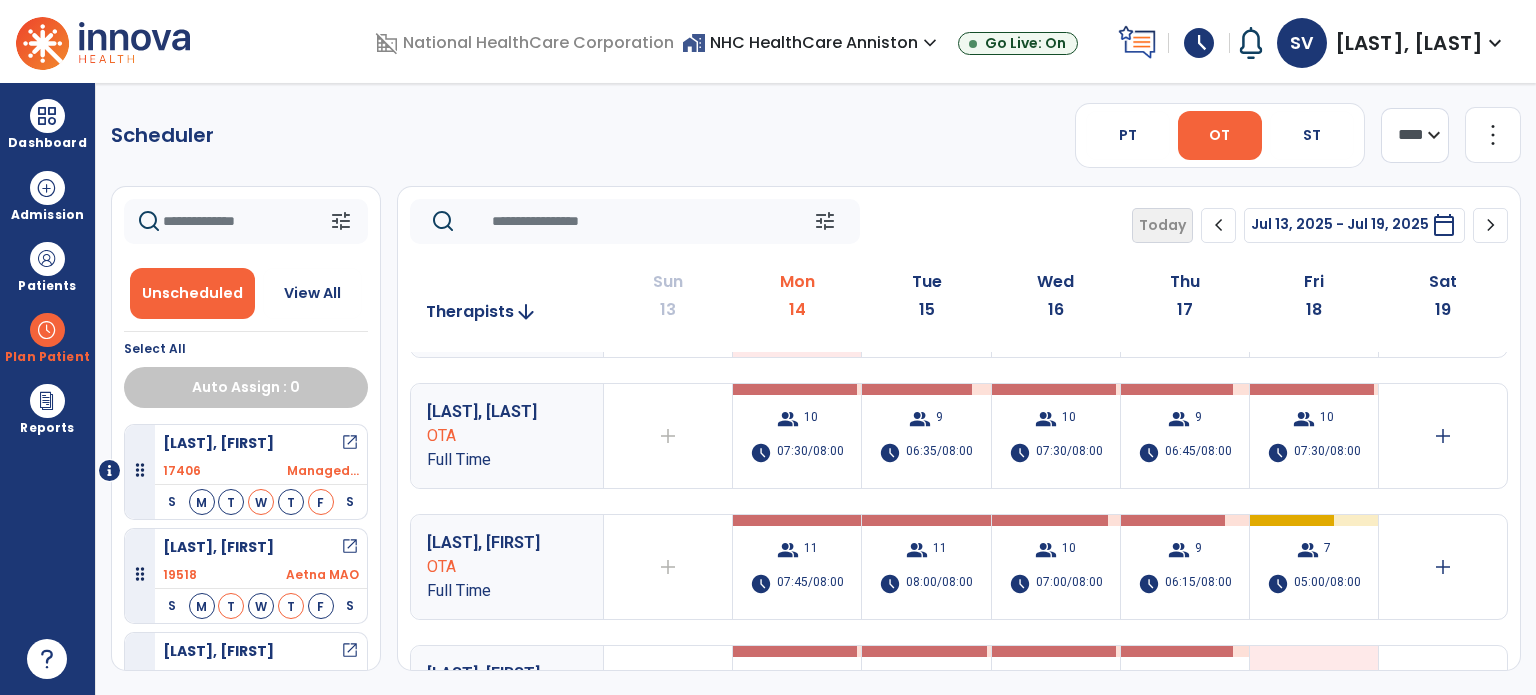 click on "group  10  schedule  07:30/08:00" at bounding box center [797, 436] 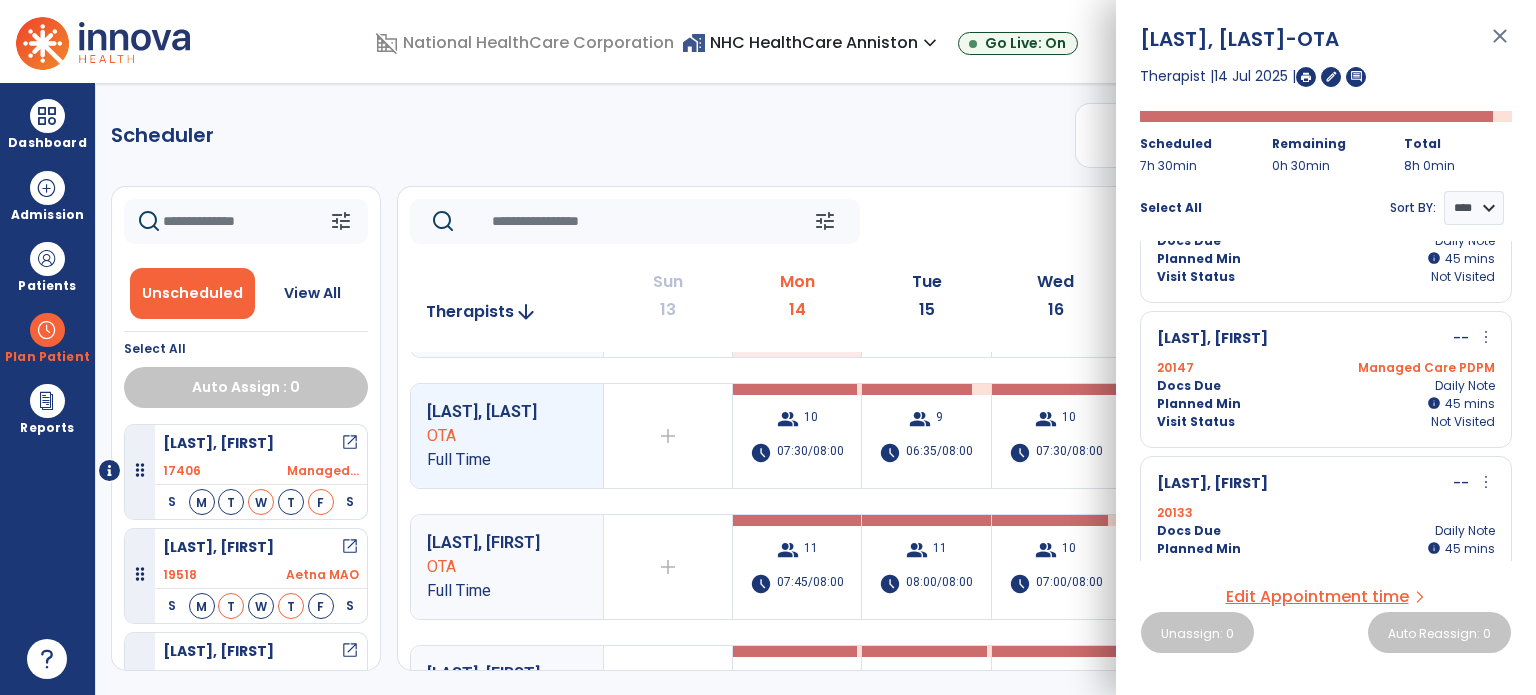 scroll, scrollTop: 1126, scrollLeft: 0, axis: vertical 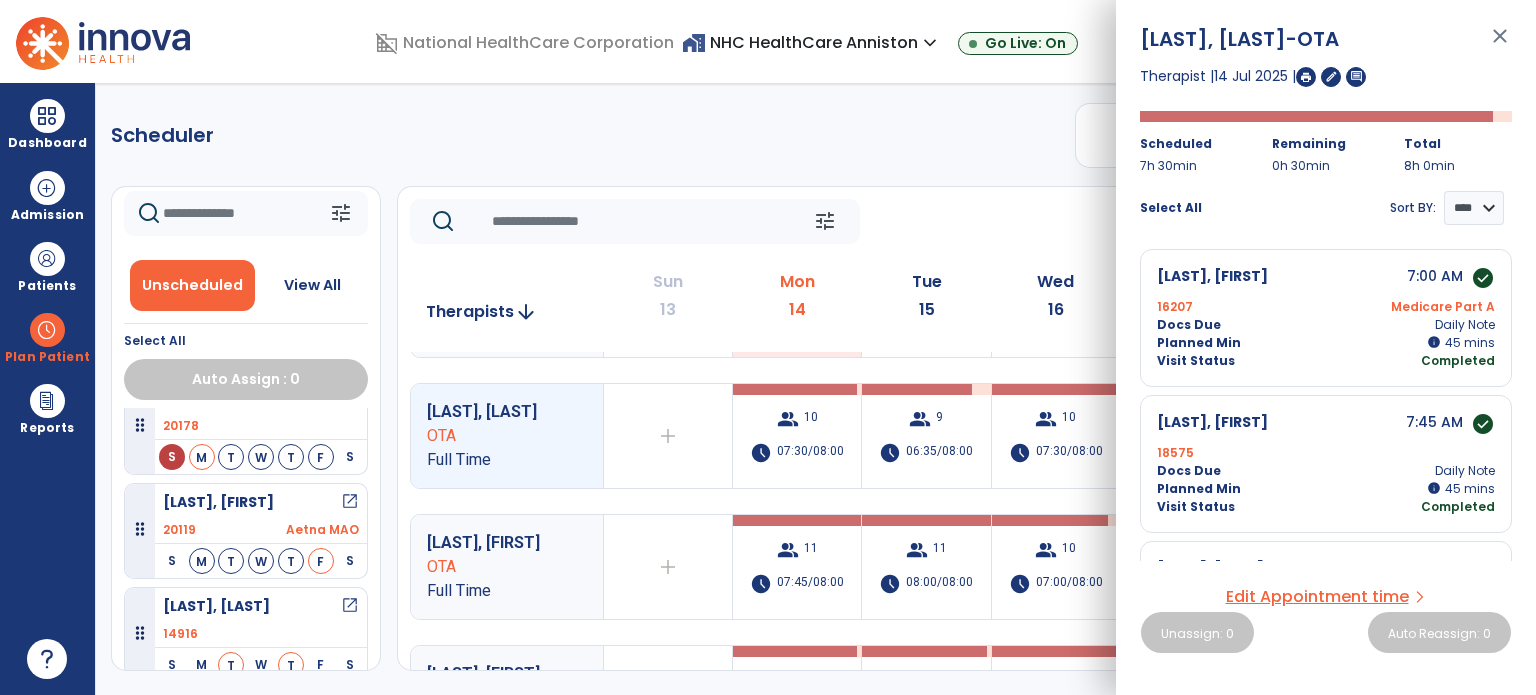 click on "Scheduler   PT   OT   ST  **** *** more_vert  Manage Labor   View All Therapists   Print" 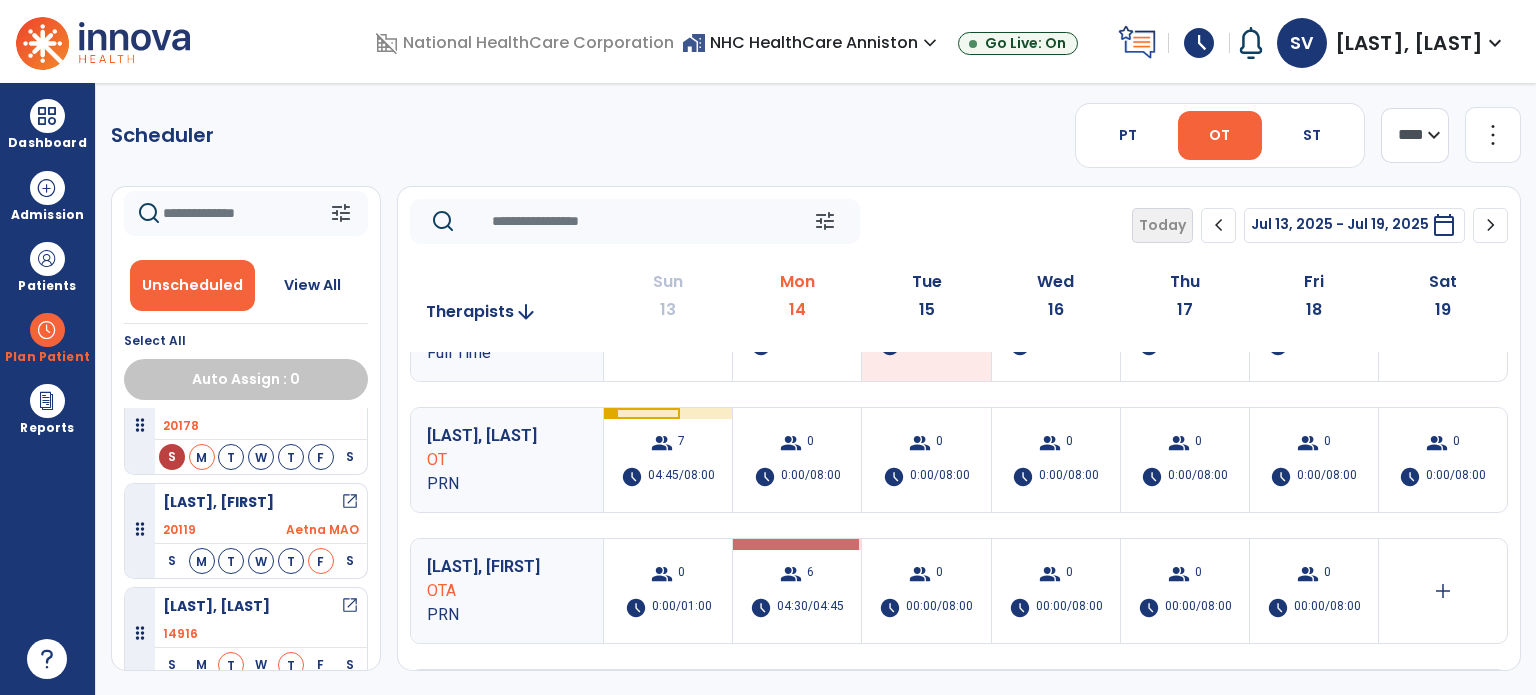 scroll, scrollTop: 700, scrollLeft: 0, axis: vertical 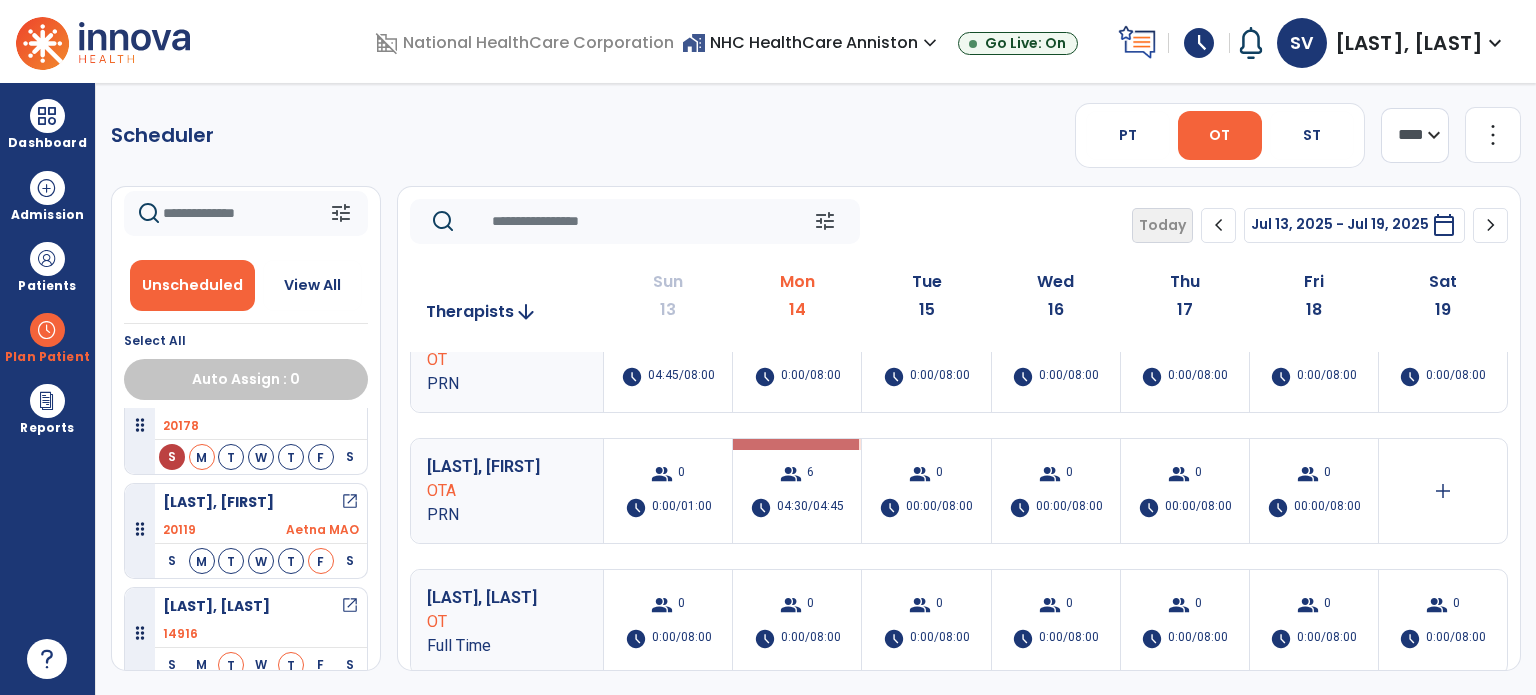 click on "group 6 schedule 04:30/04:45" at bounding box center [797, 491] 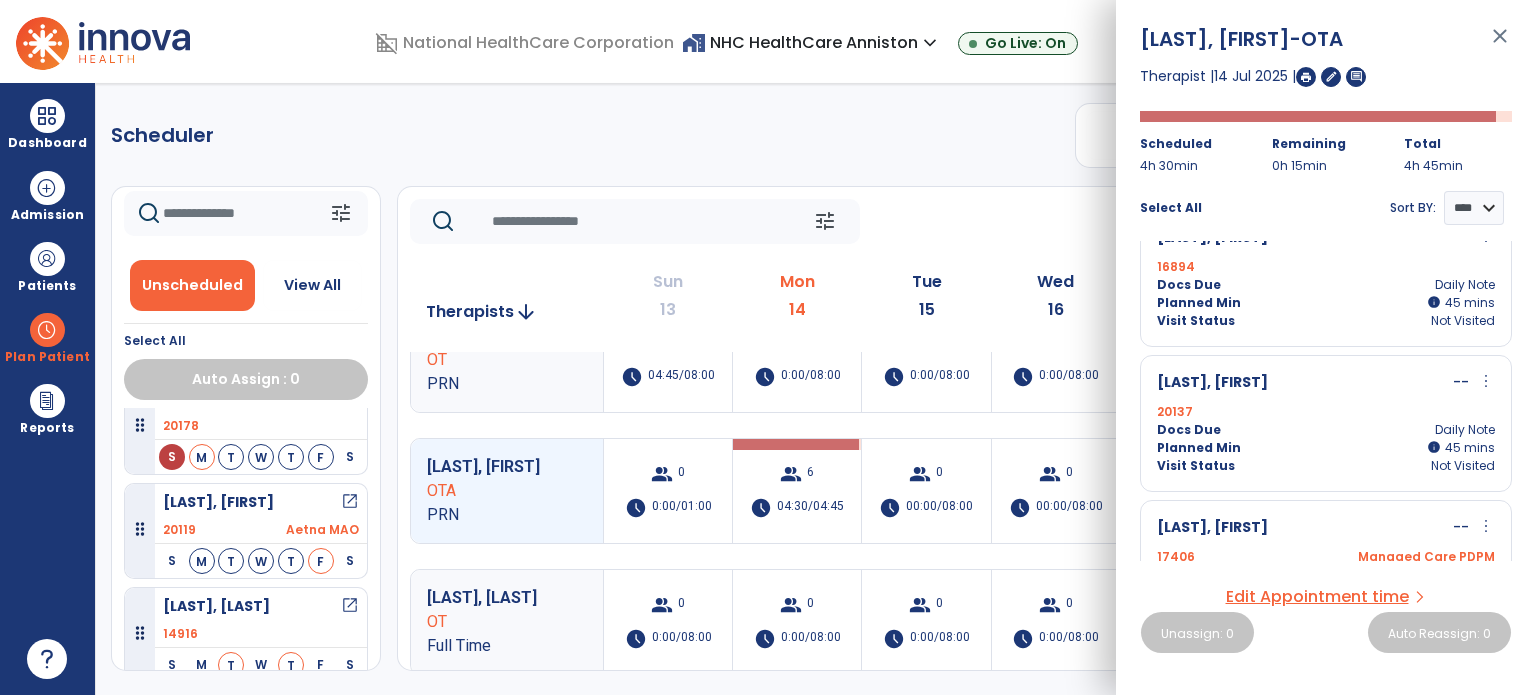 scroll, scrollTop: 0, scrollLeft: 0, axis: both 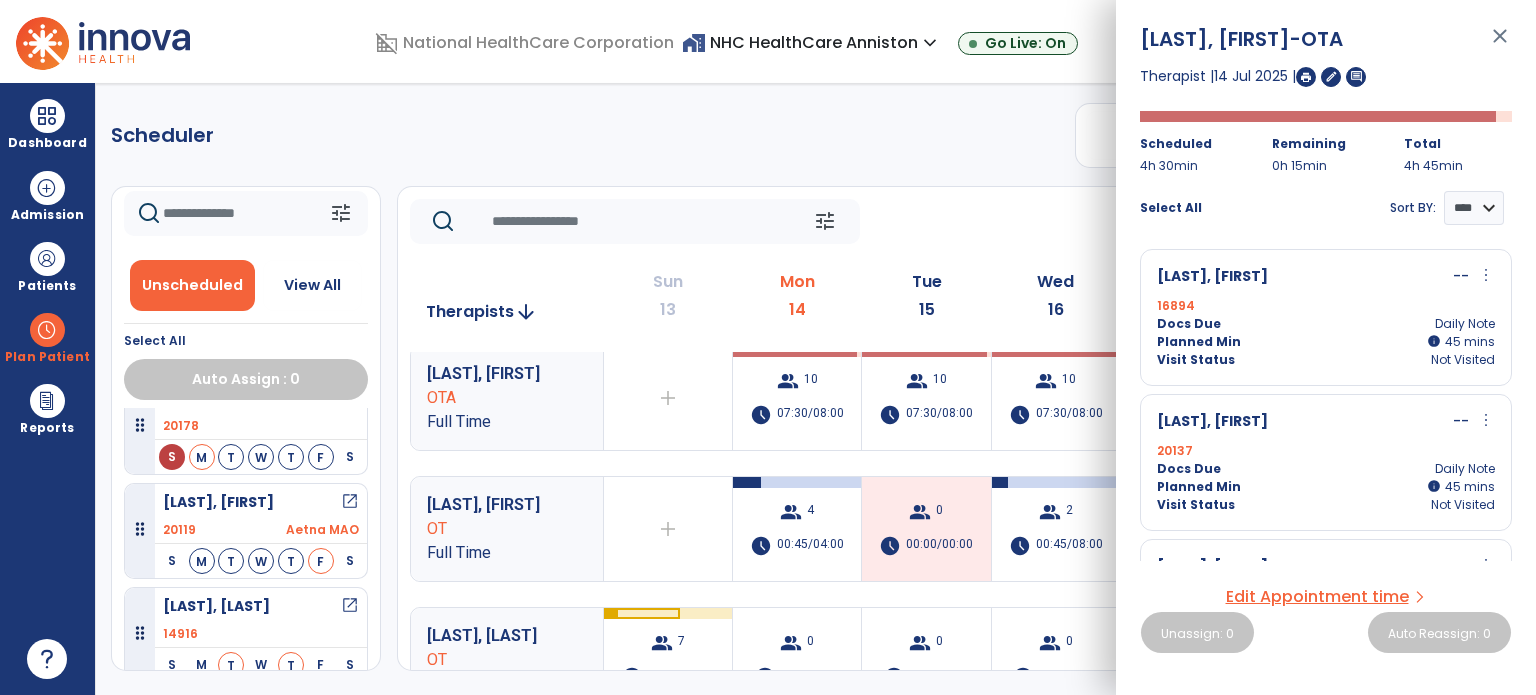 click on "group  4  schedule  00:45/04:00" at bounding box center [797, 529] 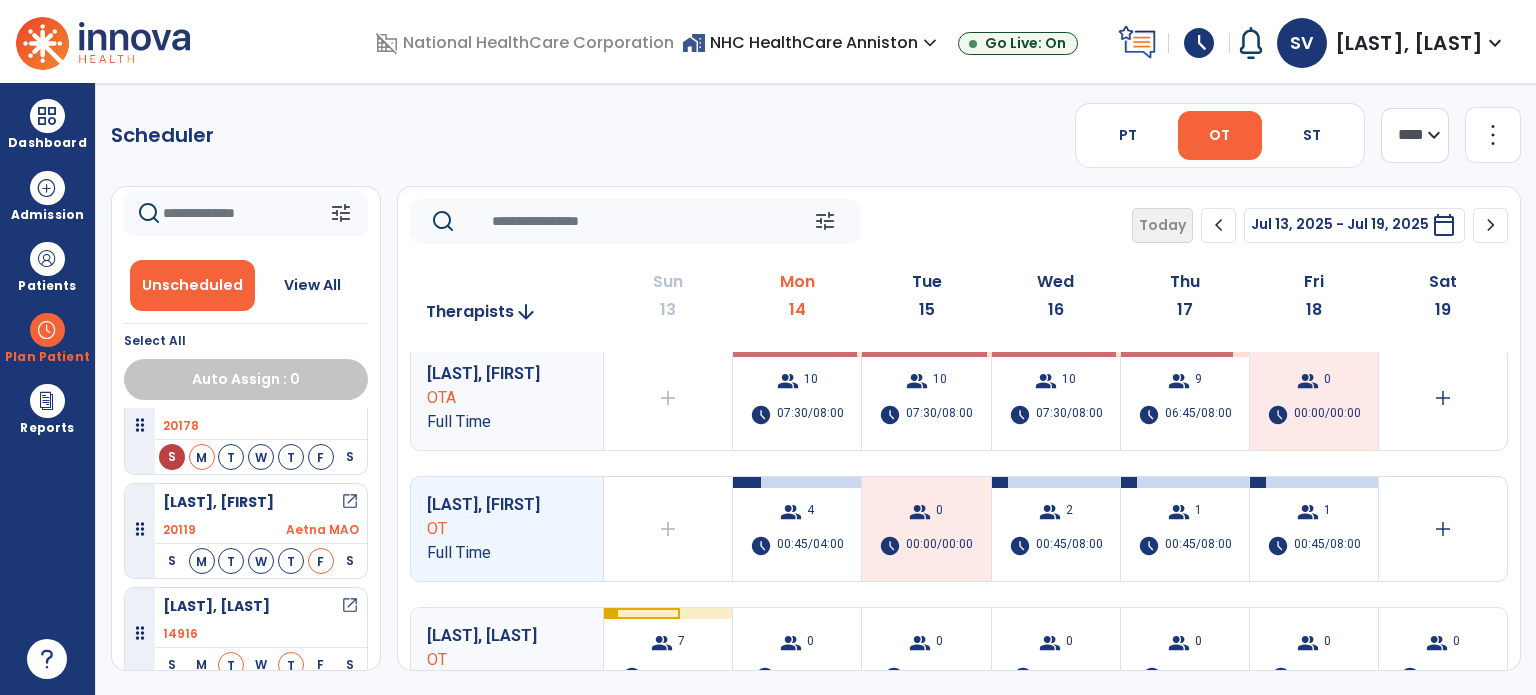 click on "group  4  schedule  00:45/04:00" at bounding box center [797, 529] 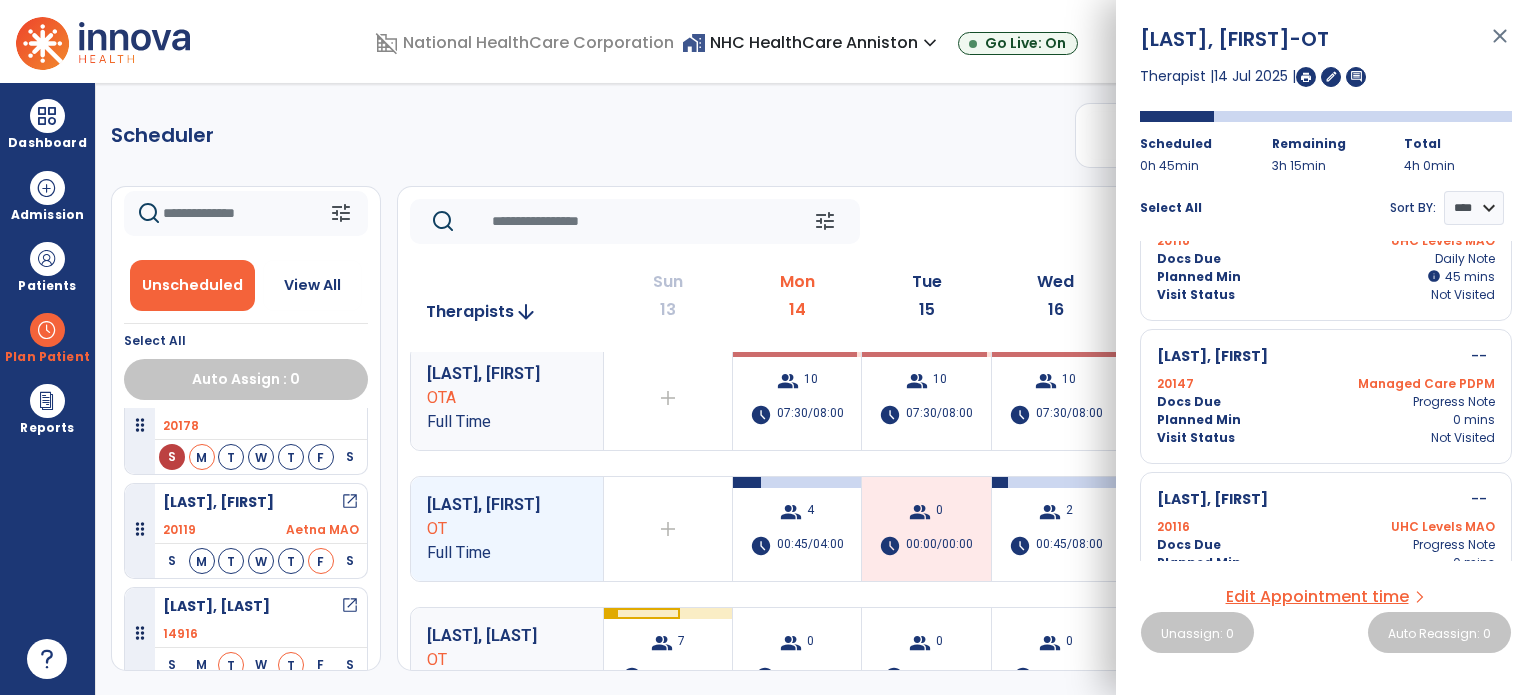scroll, scrollTop: 100, scrollLeft: 0, axis: vertical 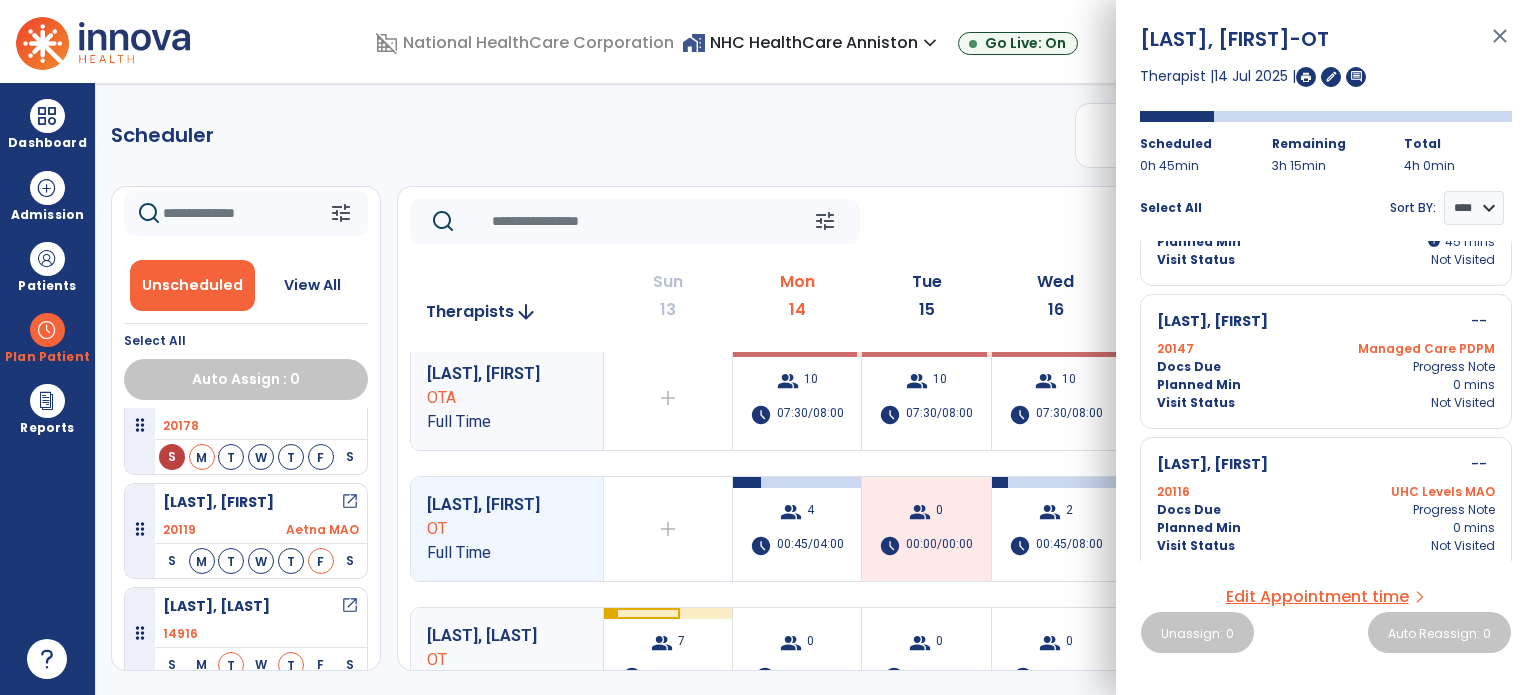 click on "Scheduler   PT   OT   ST  **** *** more_vert  Manage Labor   View All Therapists   Print" 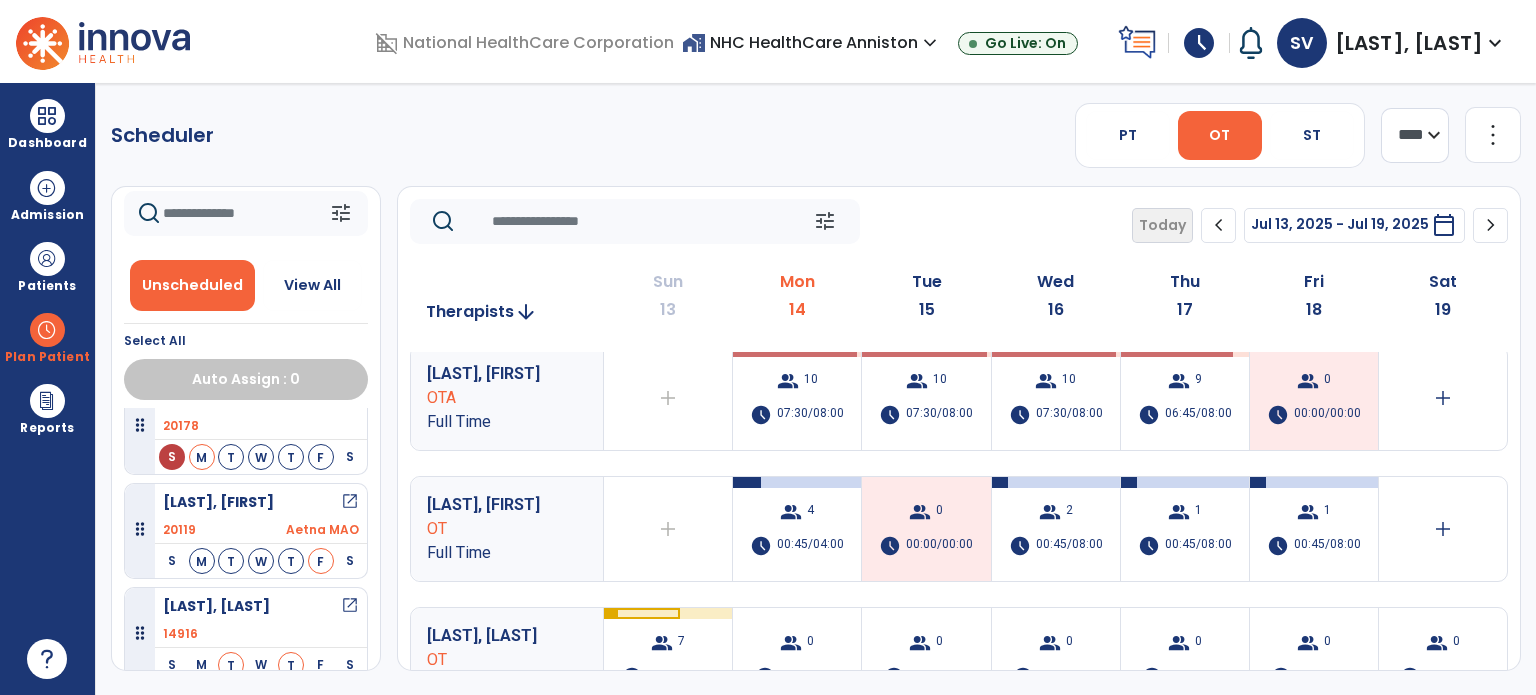 drag, startPoint x: 38, startPoint y: 113, endPoint x: 140, endPoint y: 123, distance: 102.48902 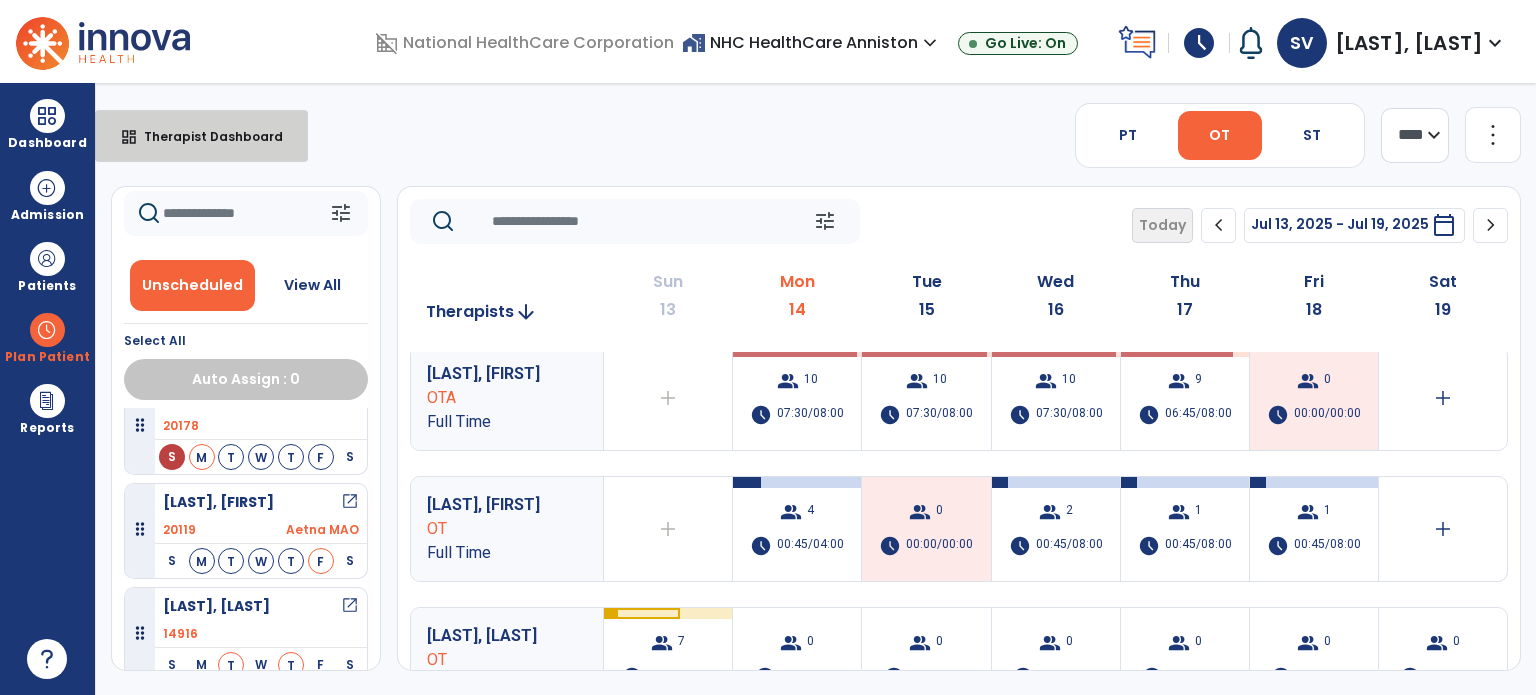 click on "Therapist Dashboard" at bounding box center (205, 136) 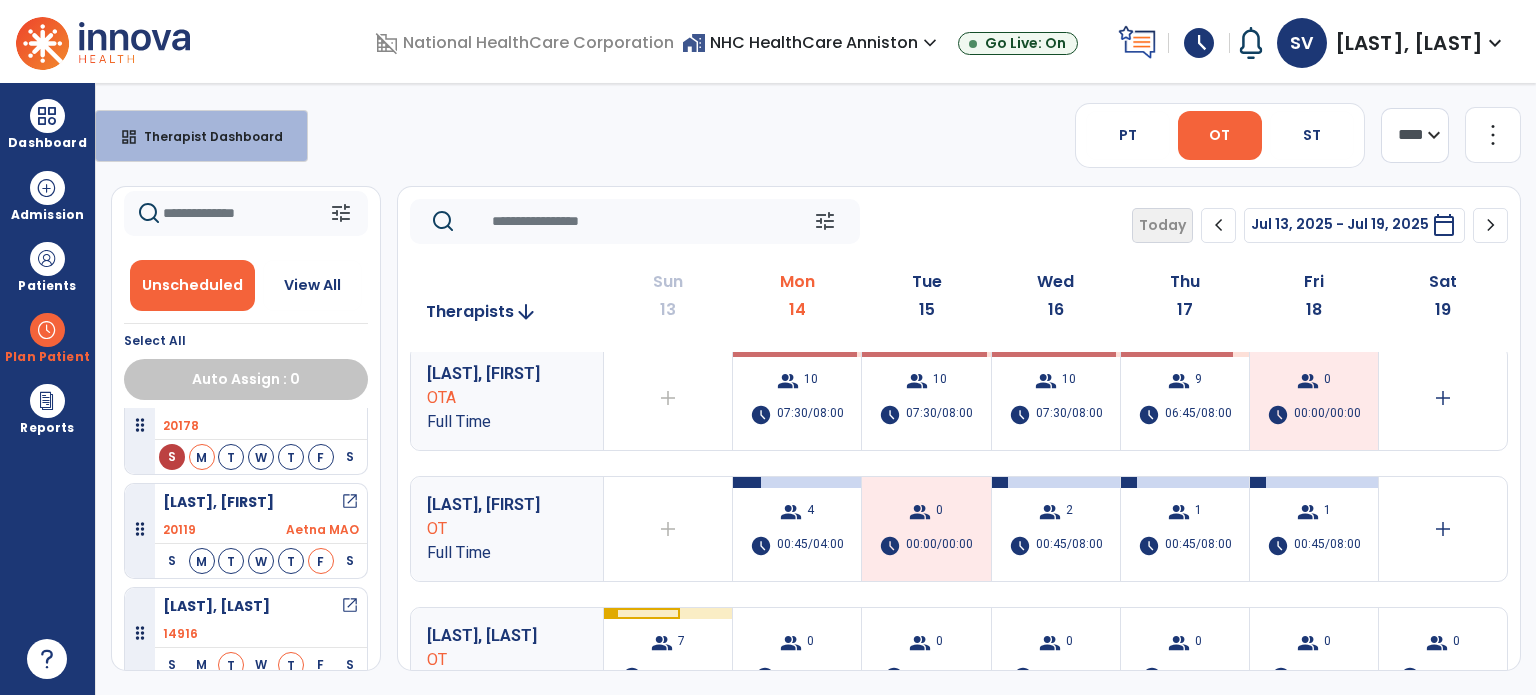 select on "****" 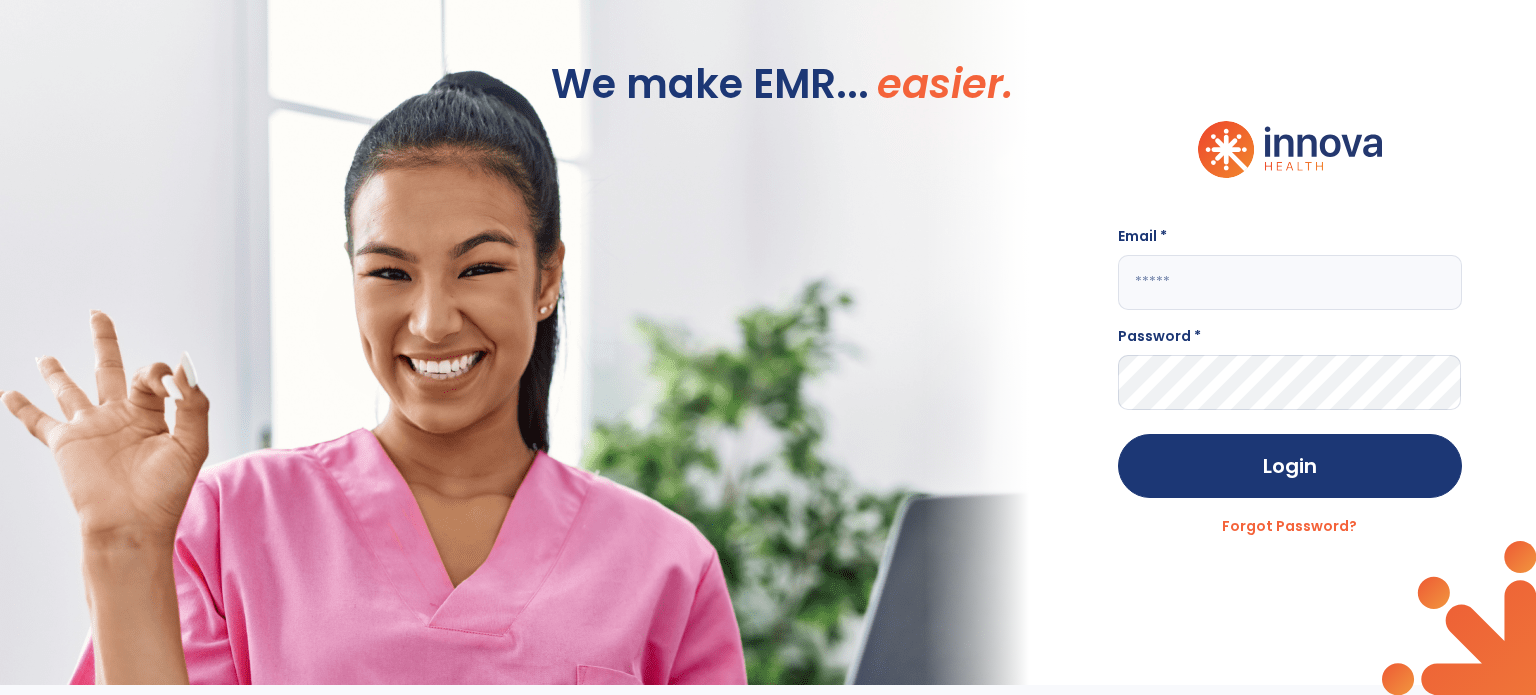click 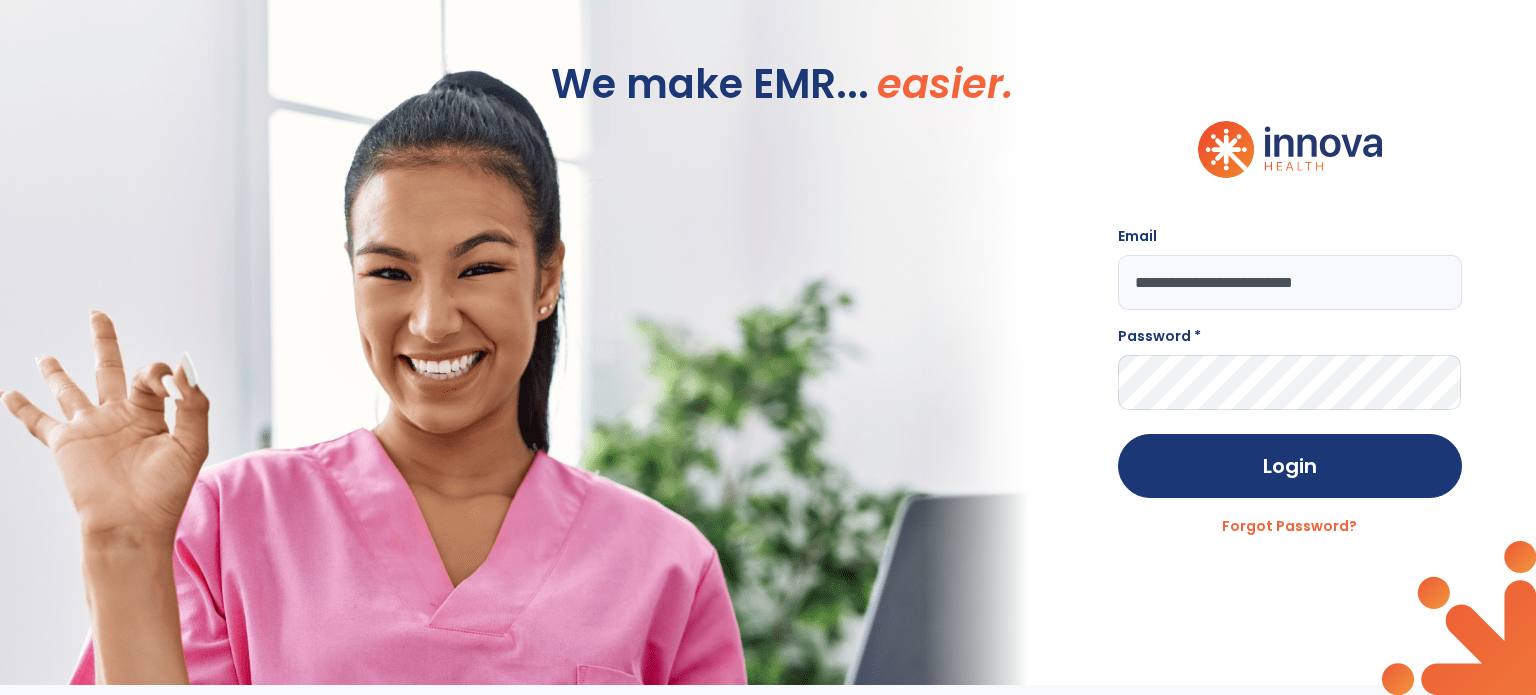 type on "**********" 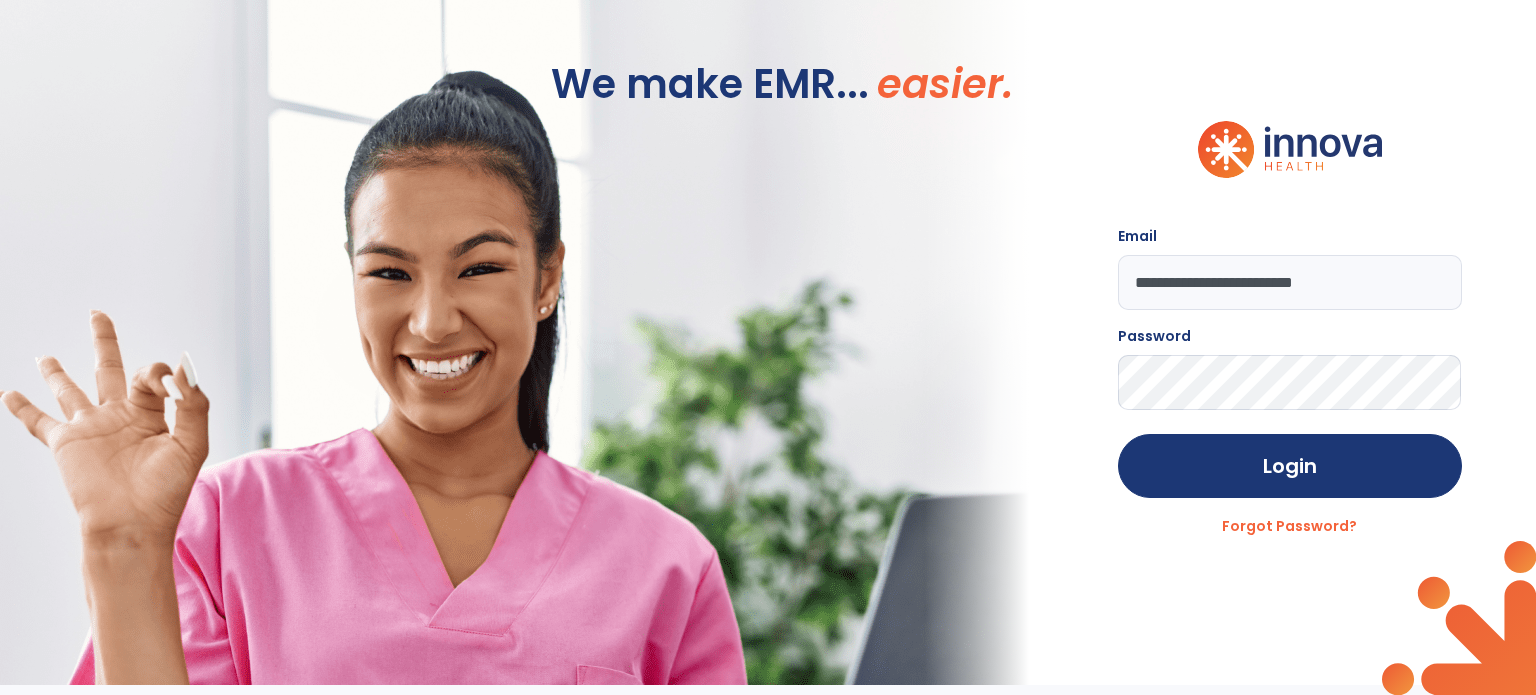 click on "Login" 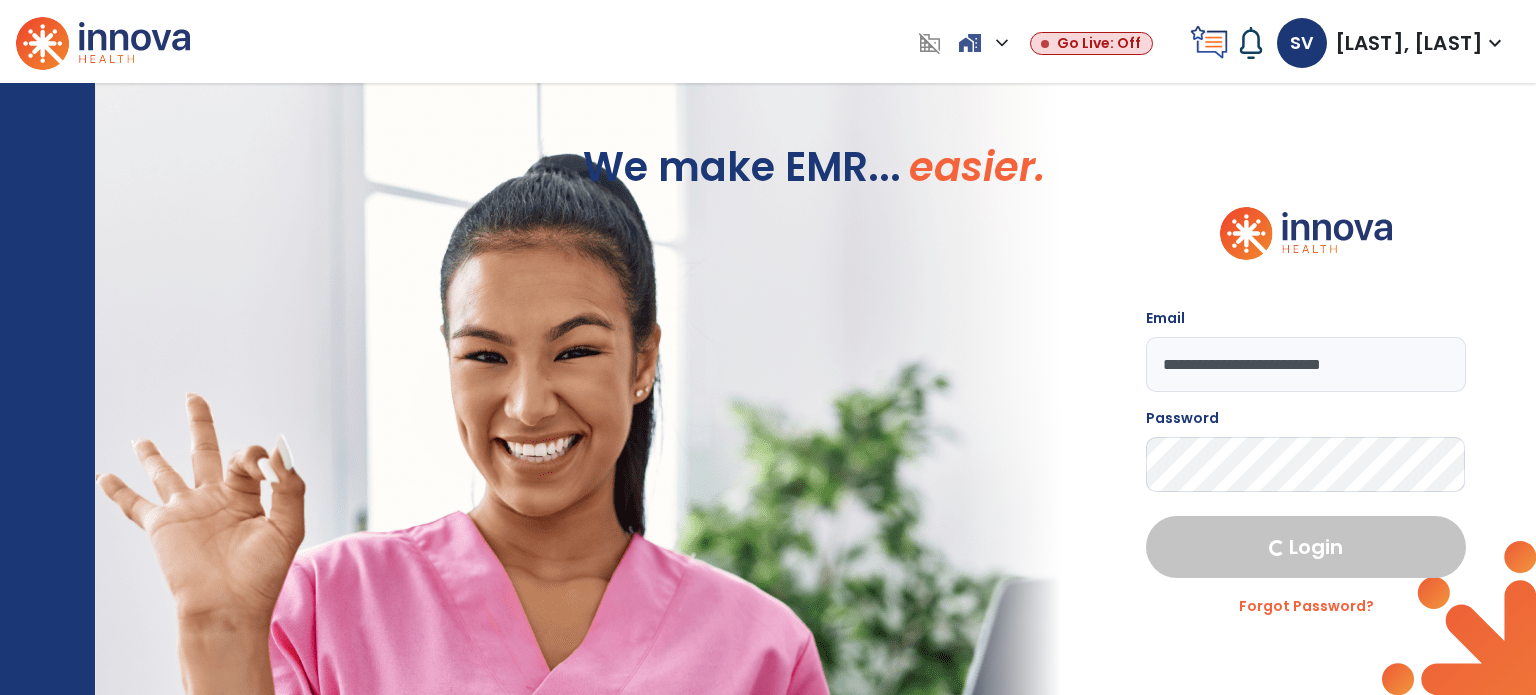 select on "****" 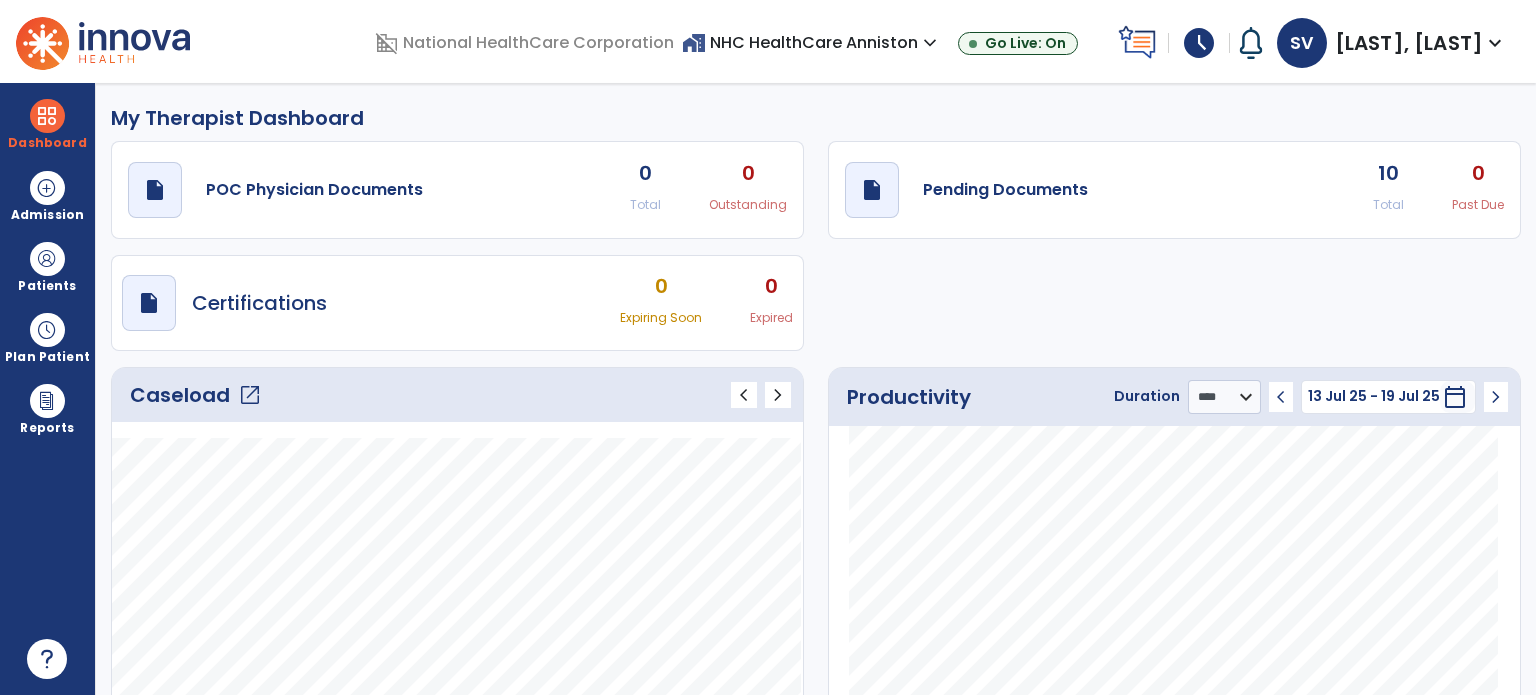 click on "open_in_new" 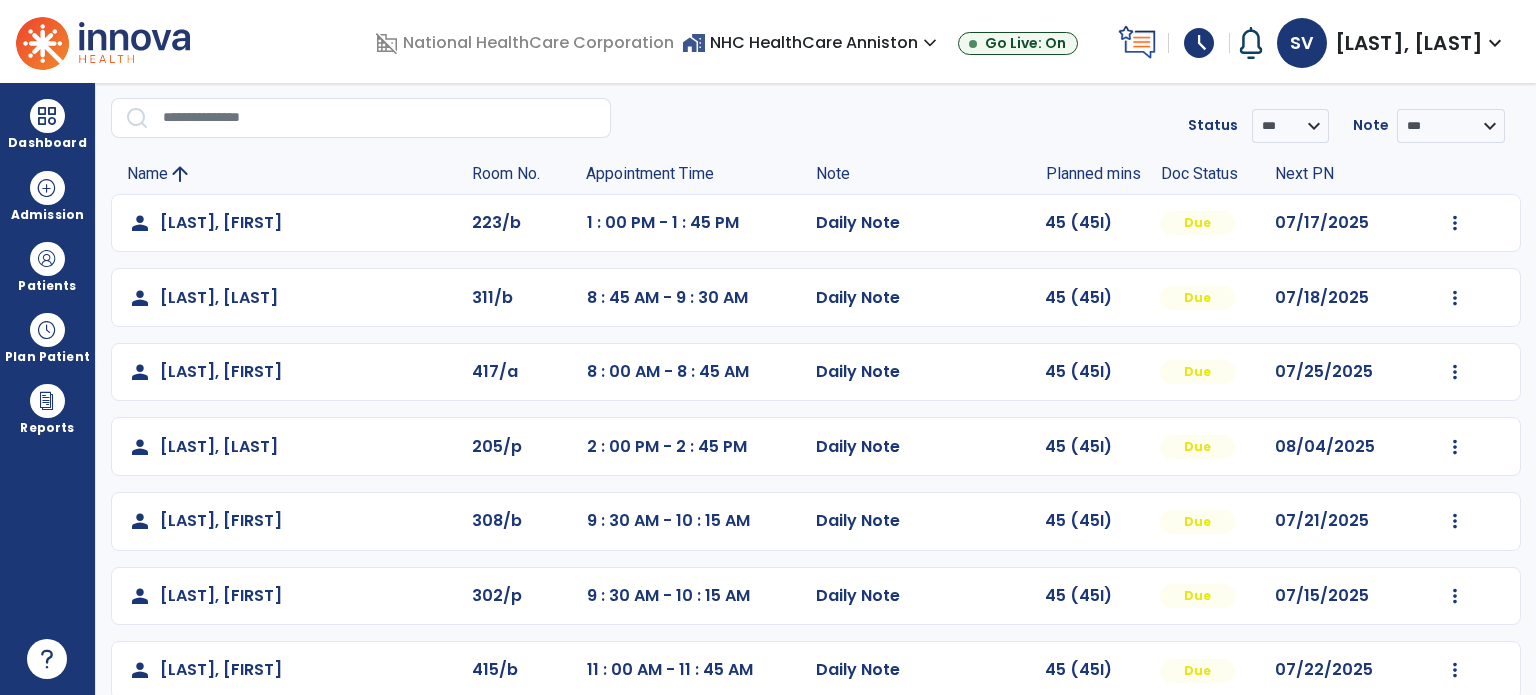 scroll, scrollTop: 100, scrollLeft: 0, axis: vertical 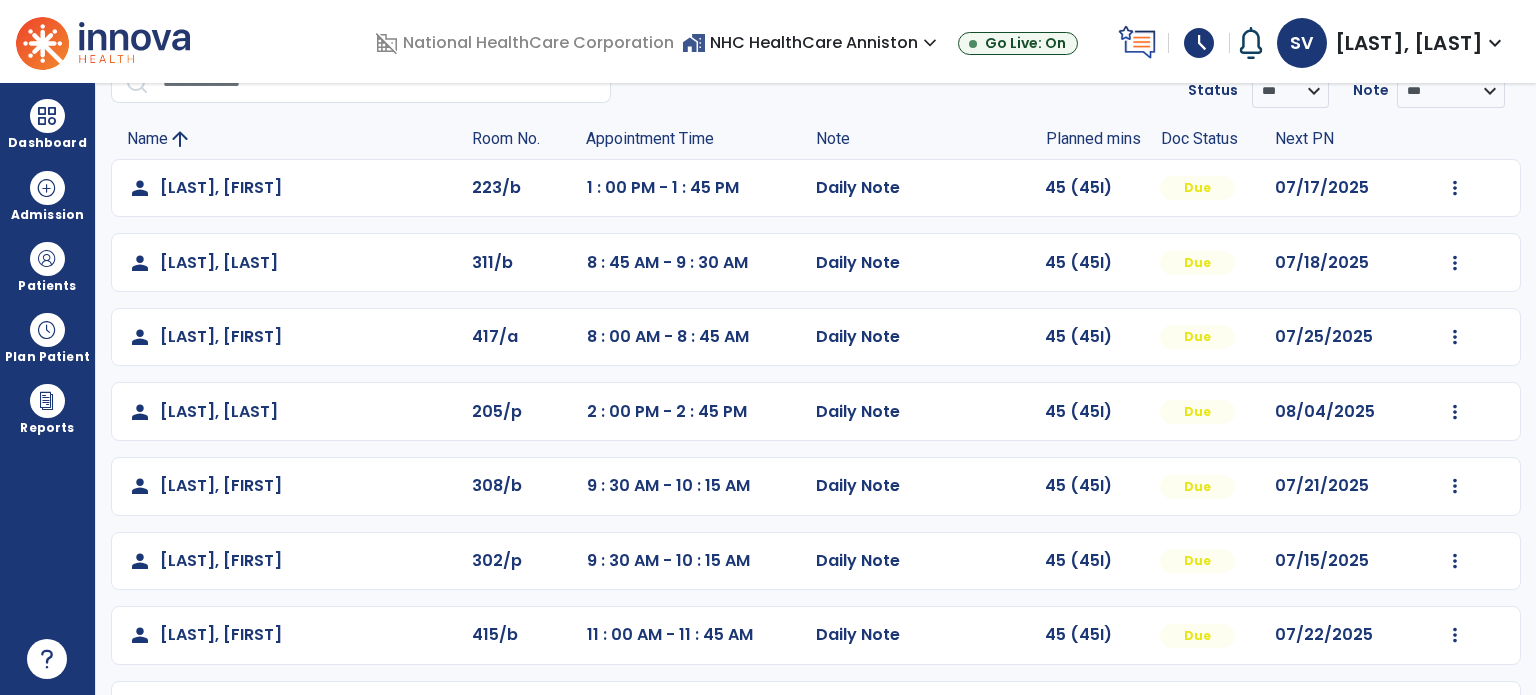click on "Mark Visit As Complete   Reset Note   Open Document   G + C Mins" 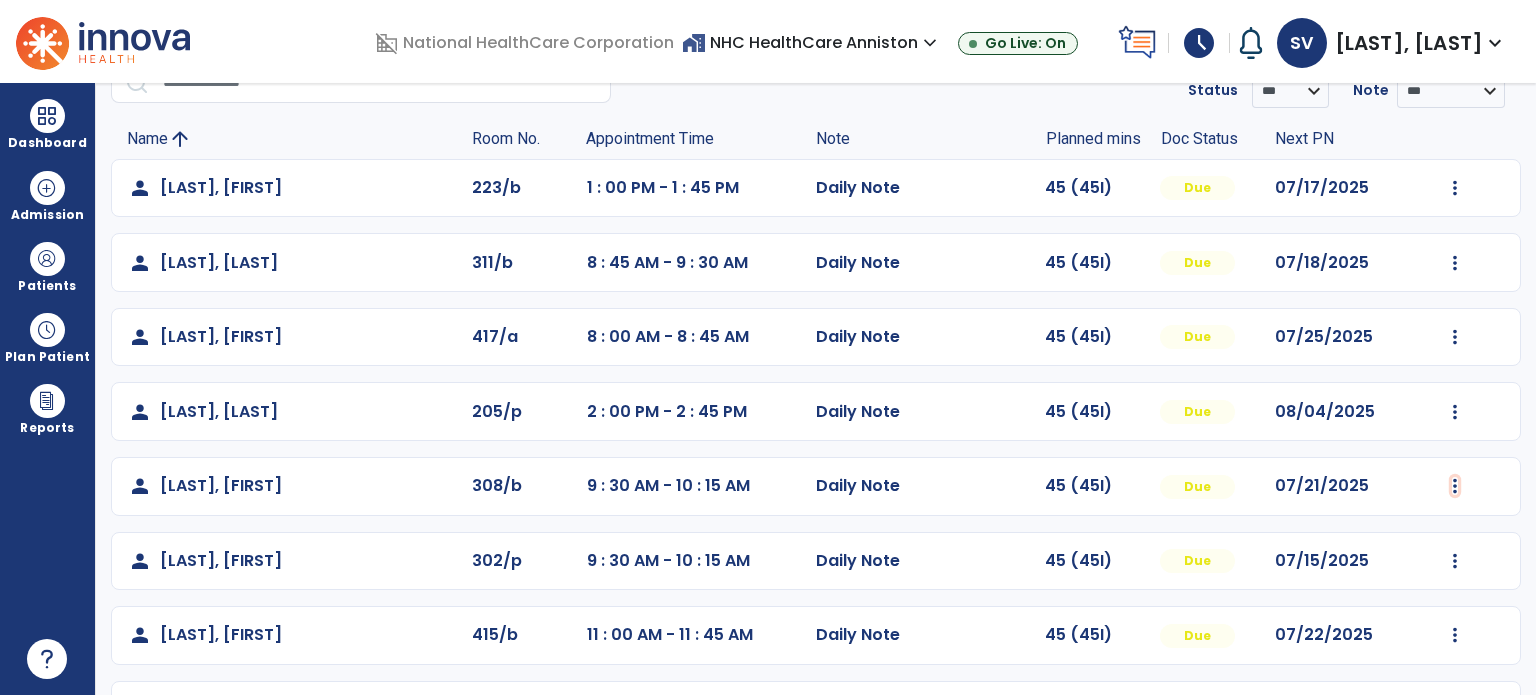 click at bounding box center [1455, 188] 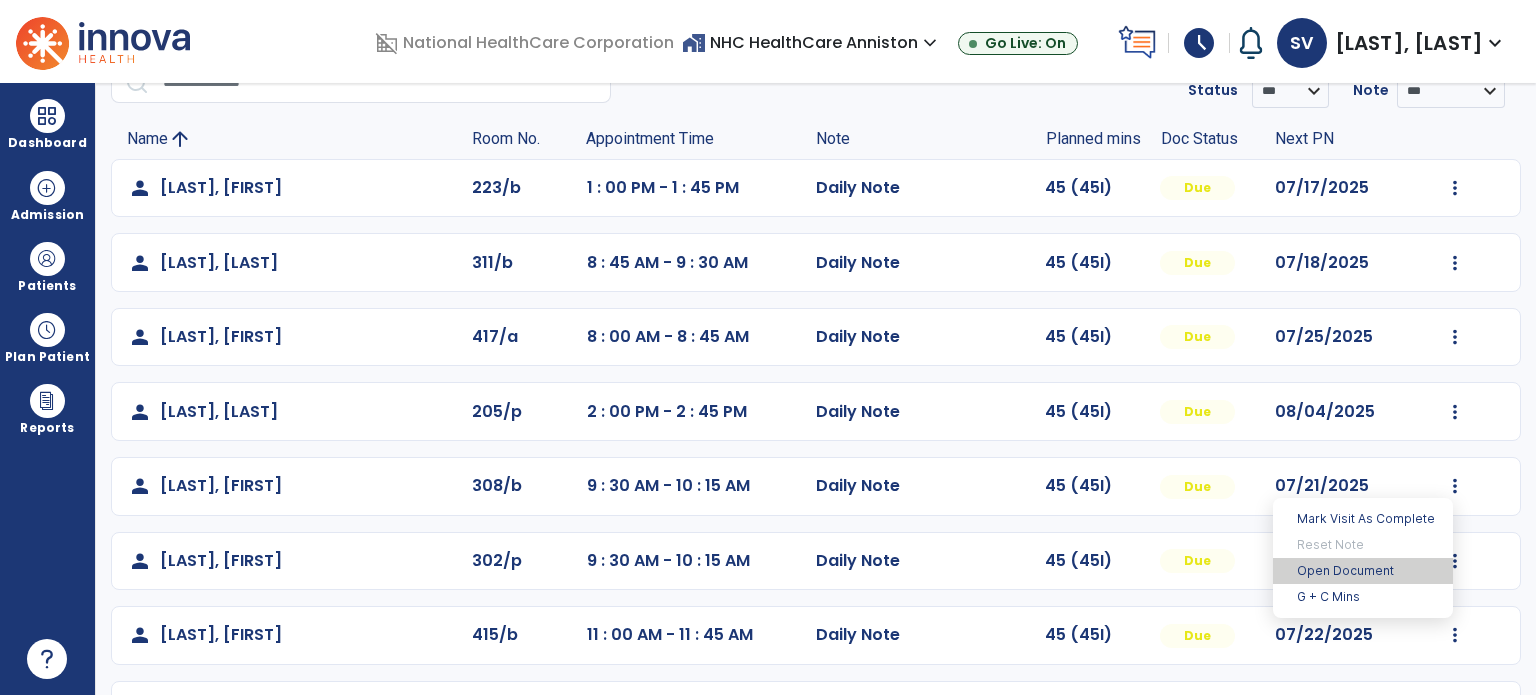 click on "Open Document" at bounding box center (1363, 571) 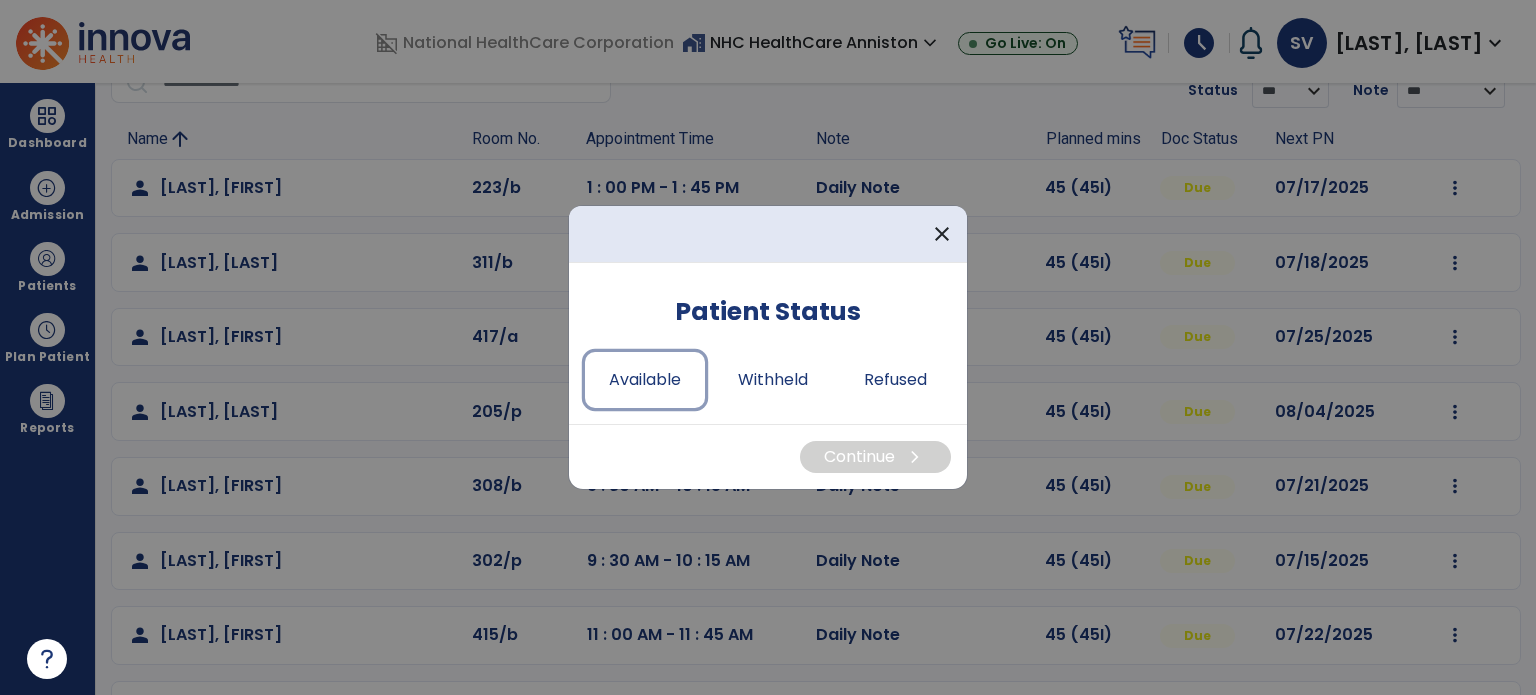 drag, startPoint x: 668, startPoint y: 372, endPoint x: 776, endPoint y: 431, distance: 123.065025 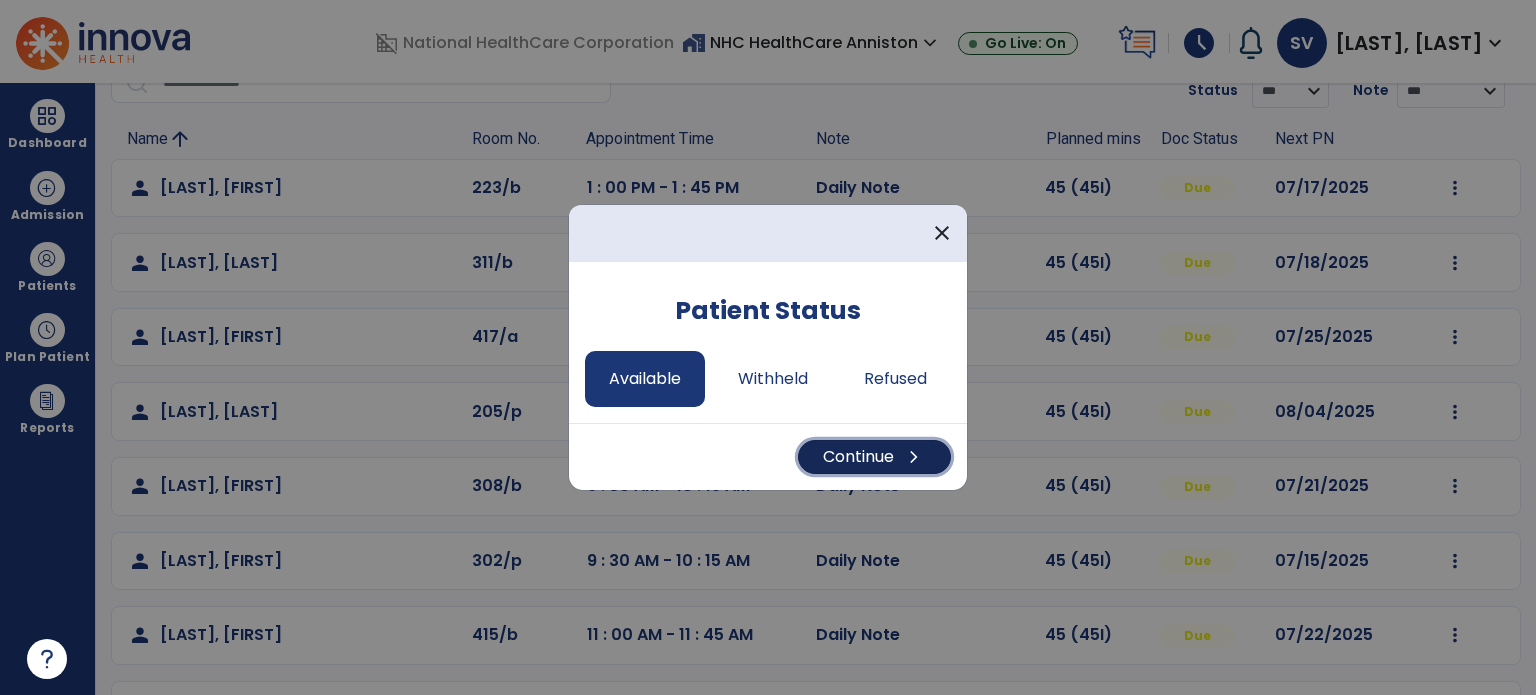 click on "Continue   chevron_right" at bounding box center (874, 457) 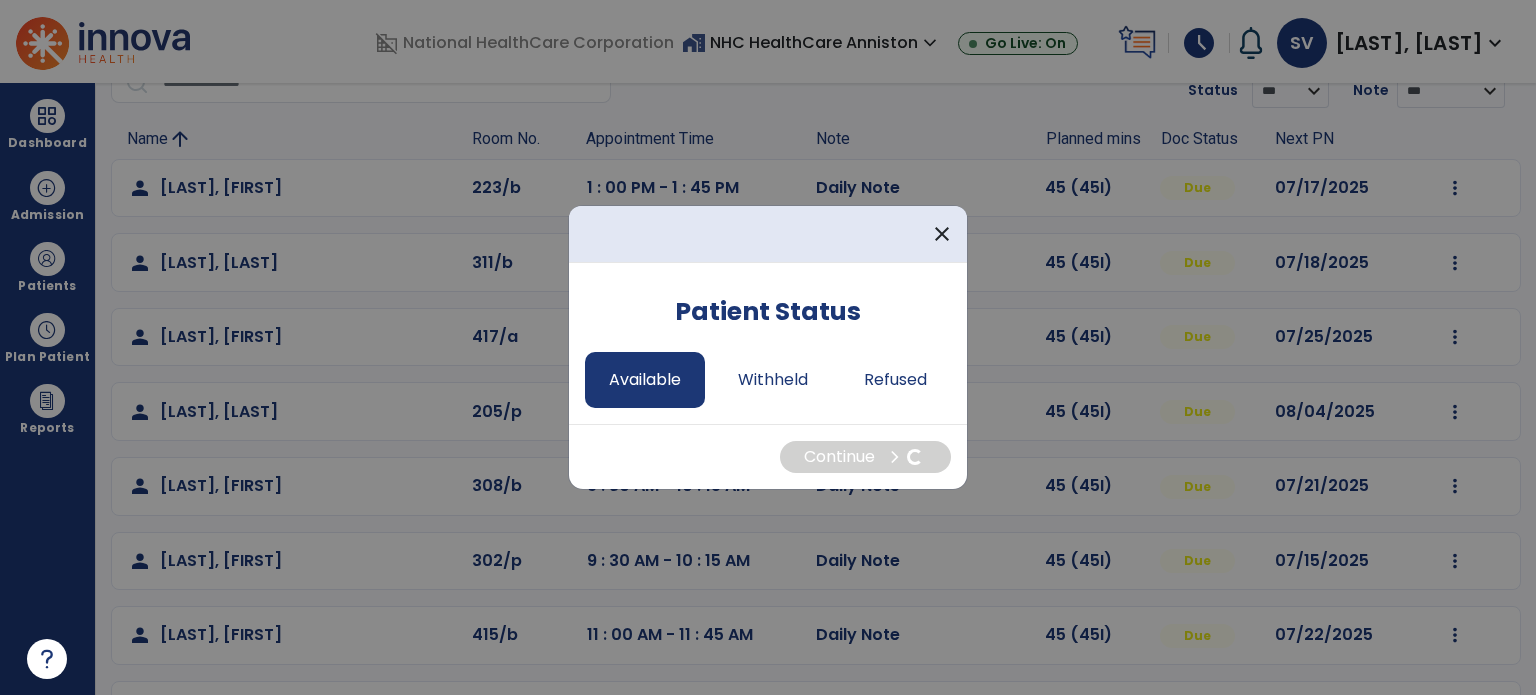select on "*" 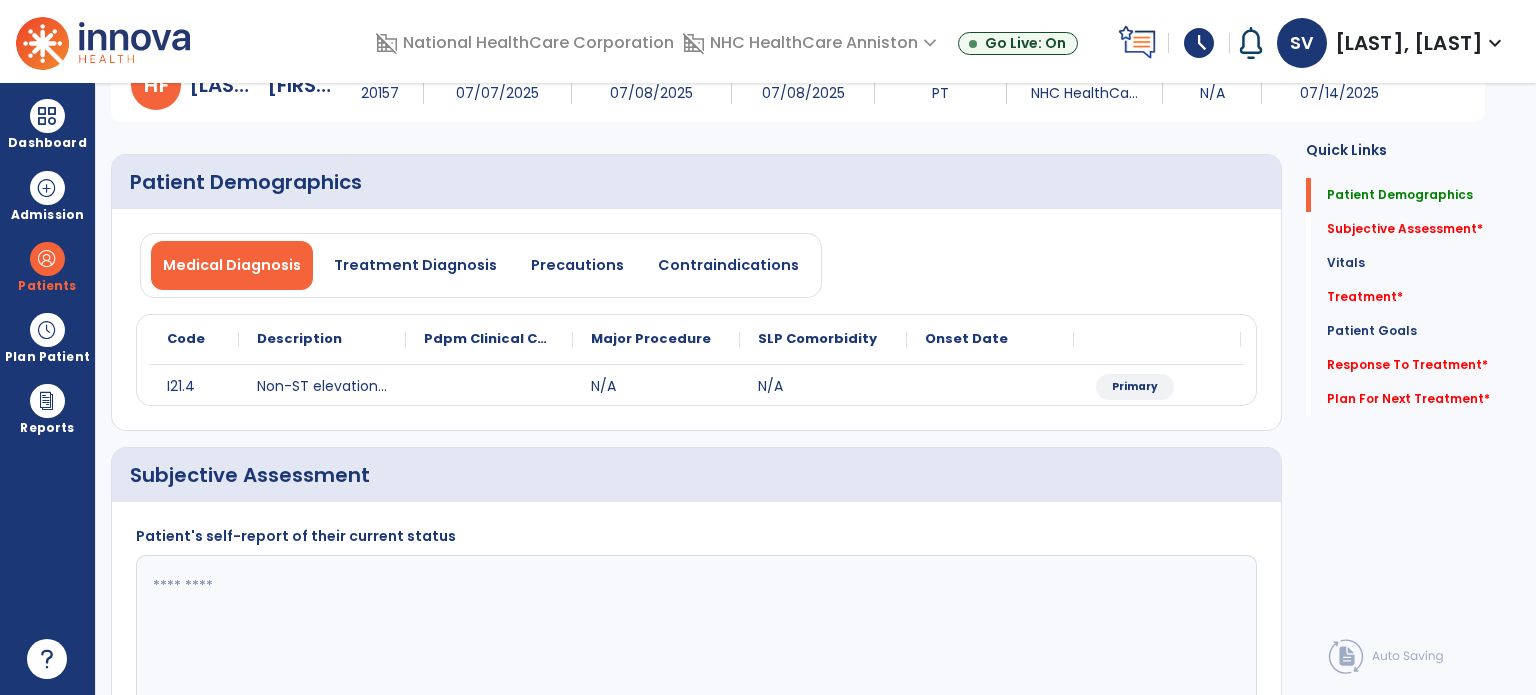 click on "Subjective Assessment   *" 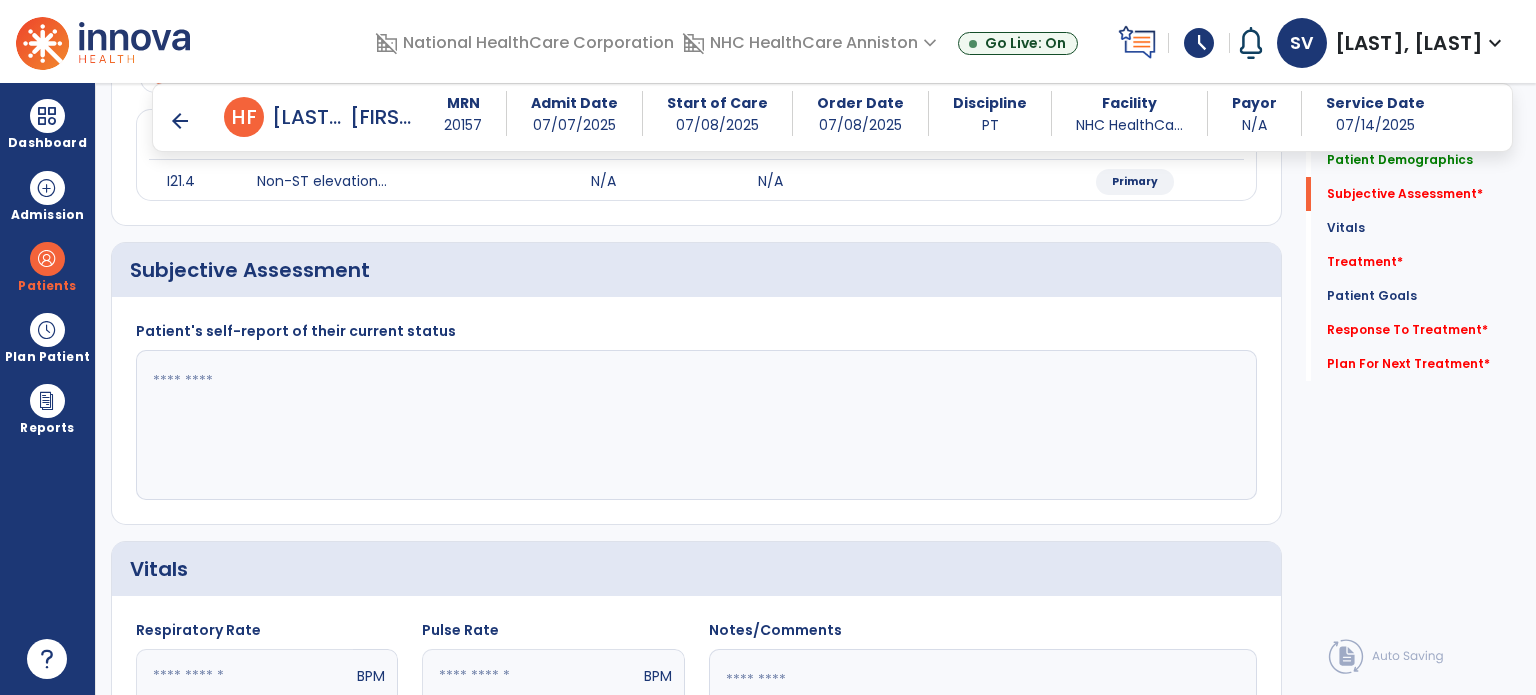 scroll, scrollTop: 298, scrollLeft: 0, axis: vertical 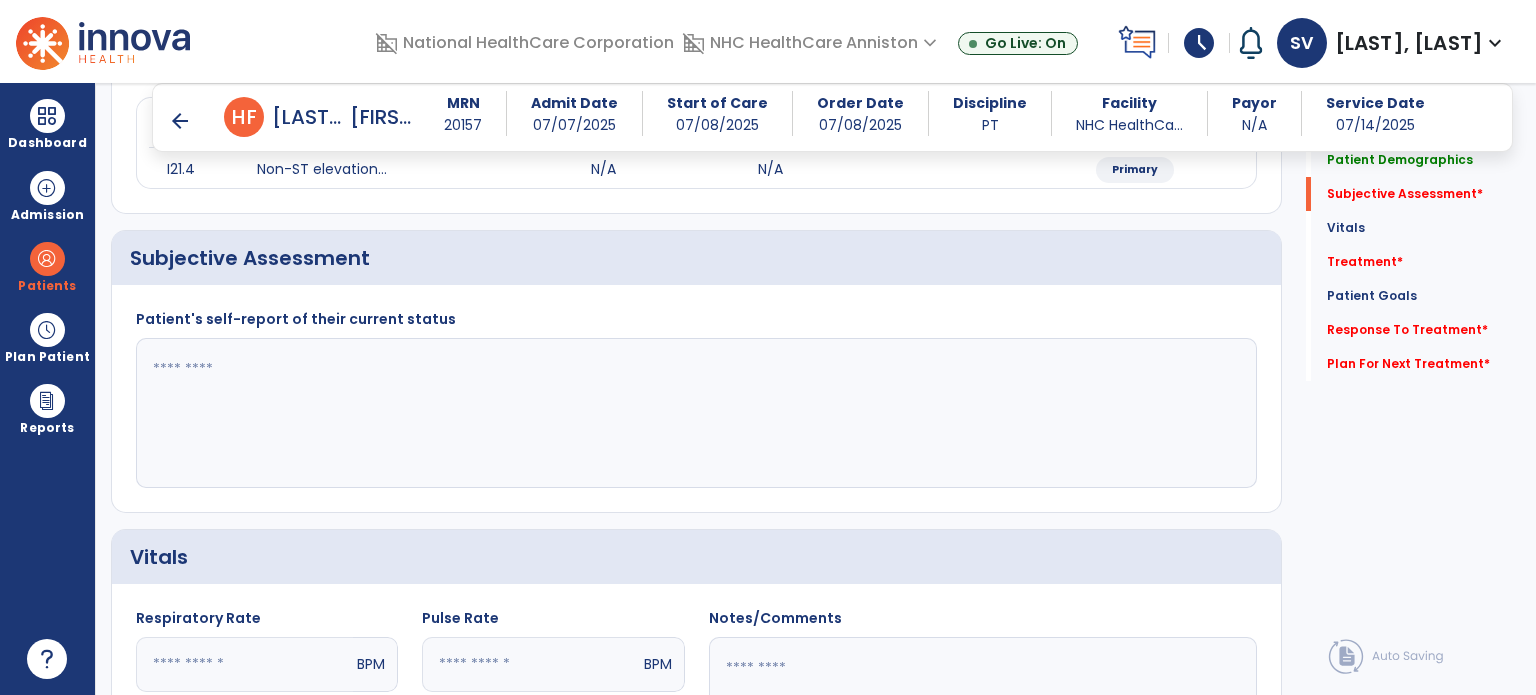 click 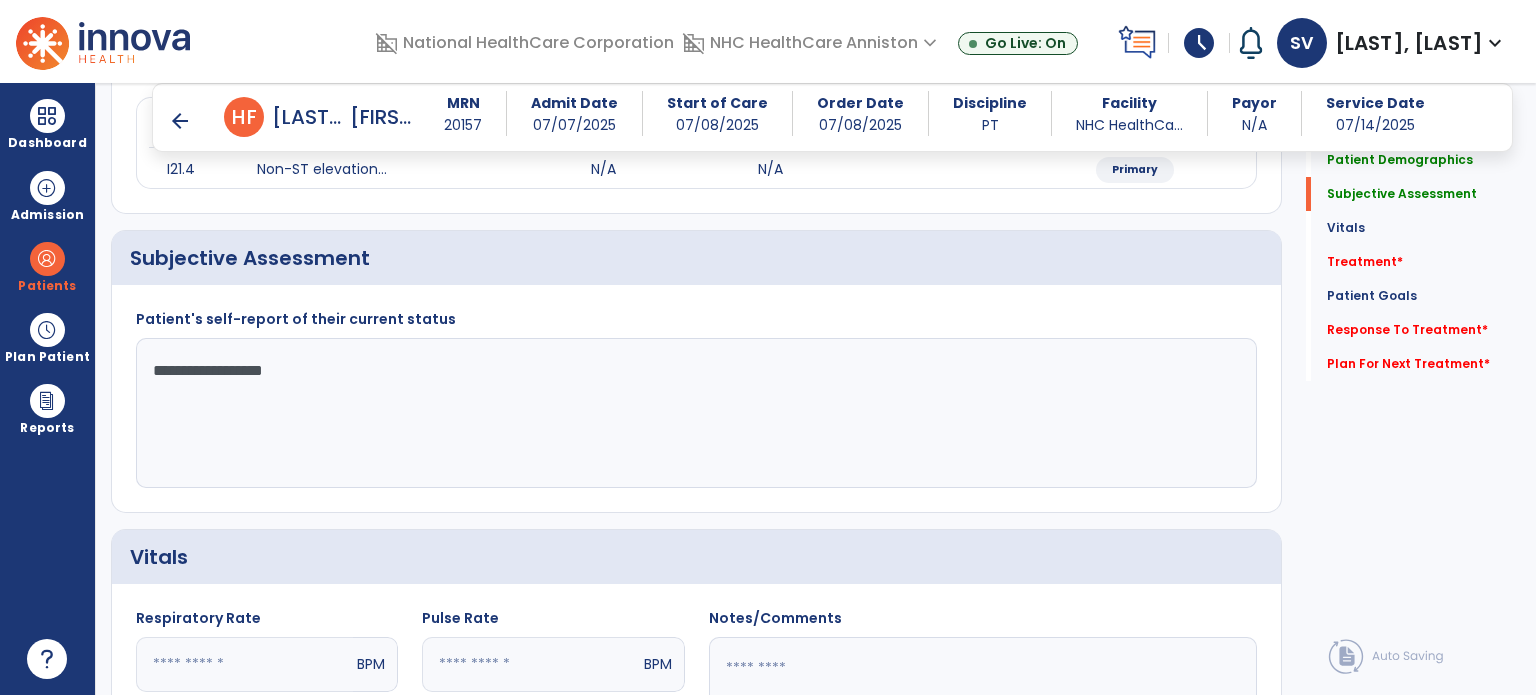 type on "**********" 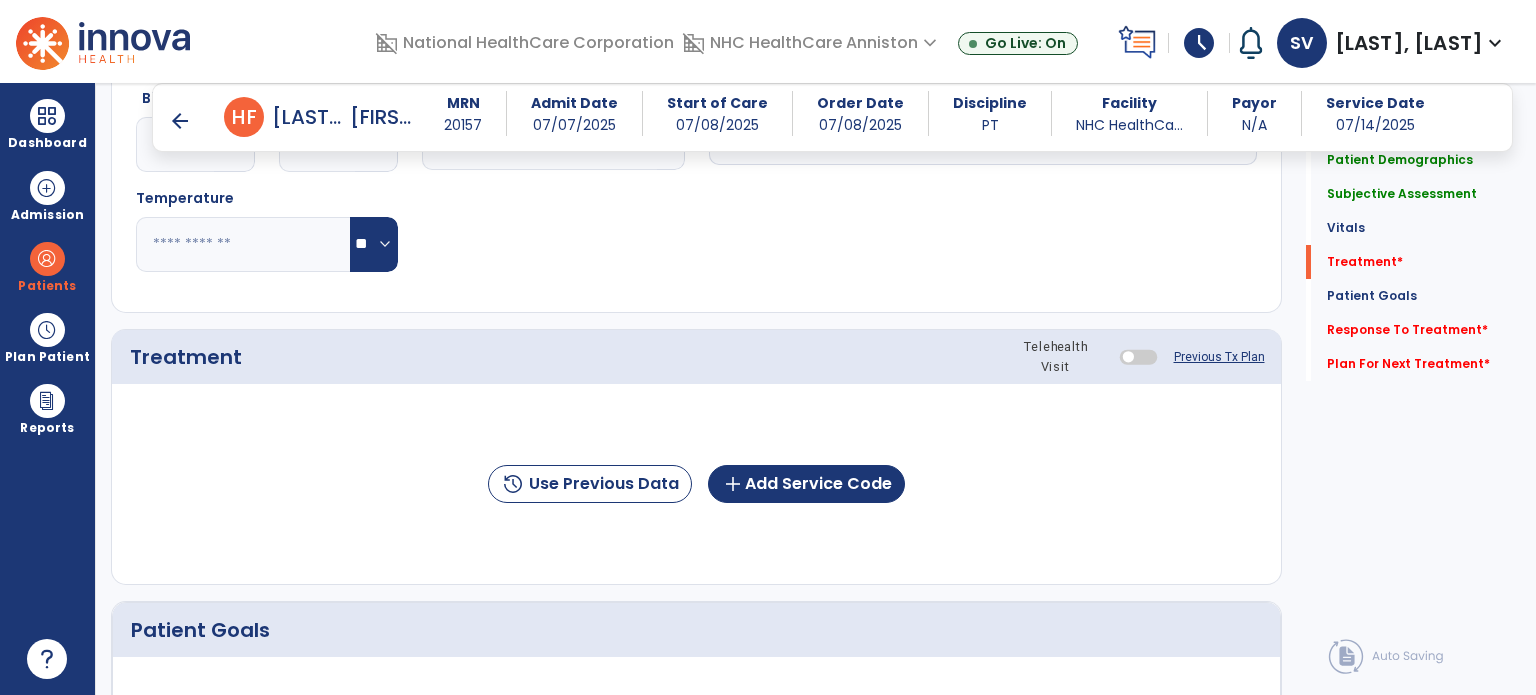 scroll, scrollTop: 987, scrollLeft: 0, axis: vertical 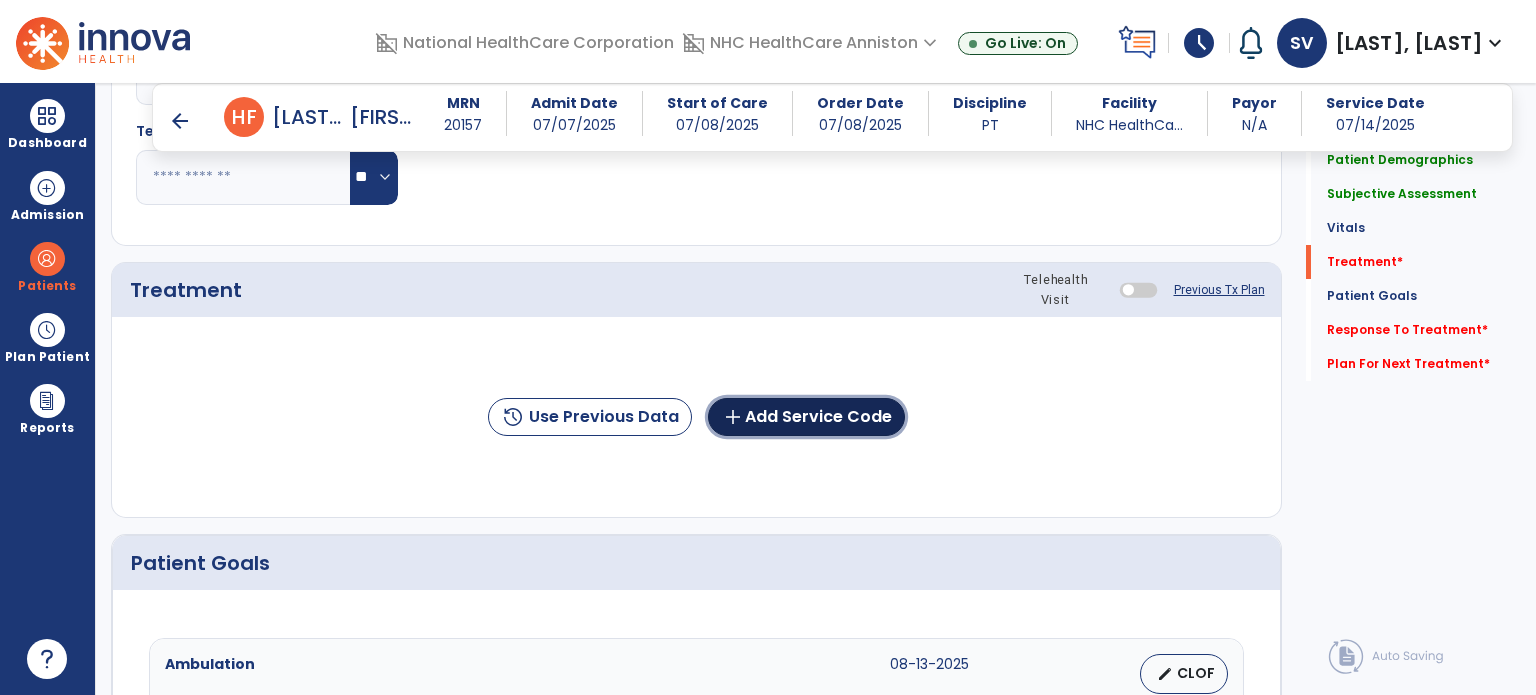click on "add  Add Service Code" 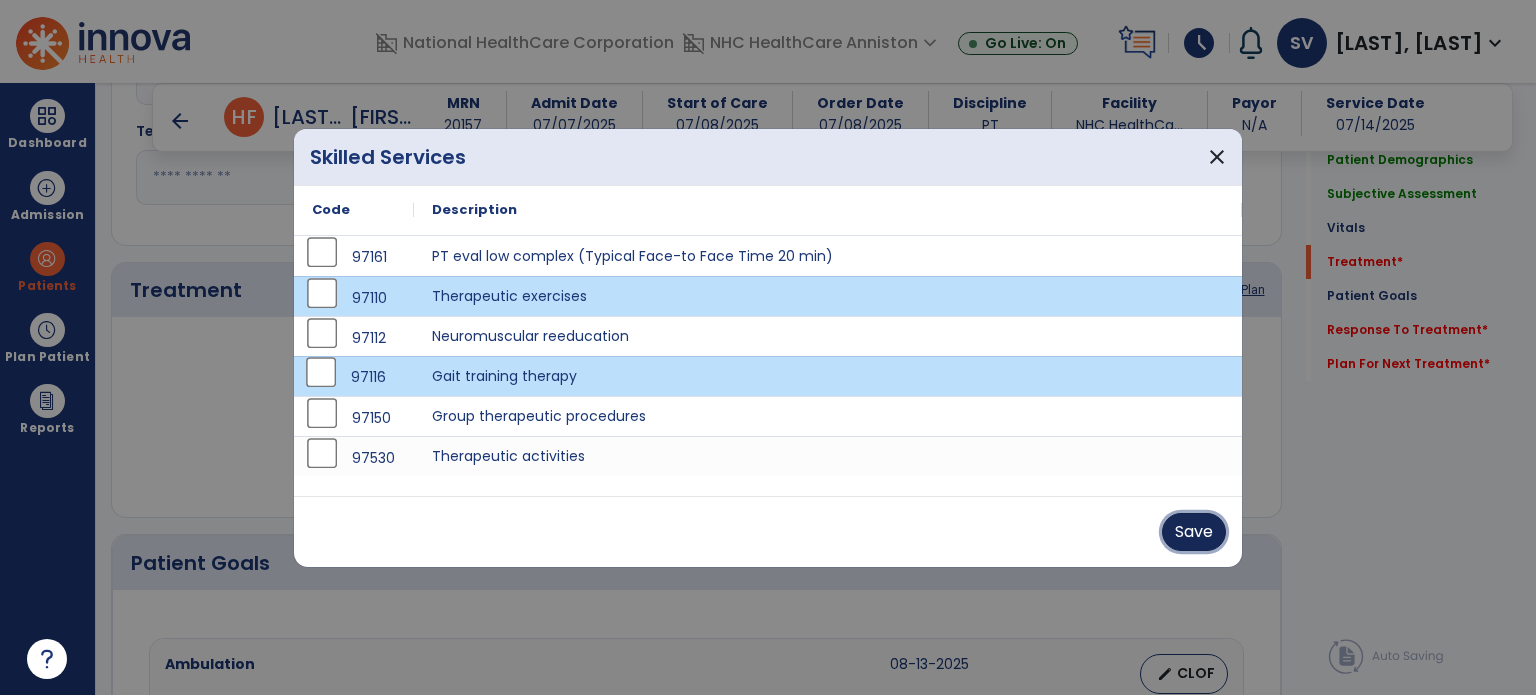 click on "Save" at bounding box center (1194, 532) 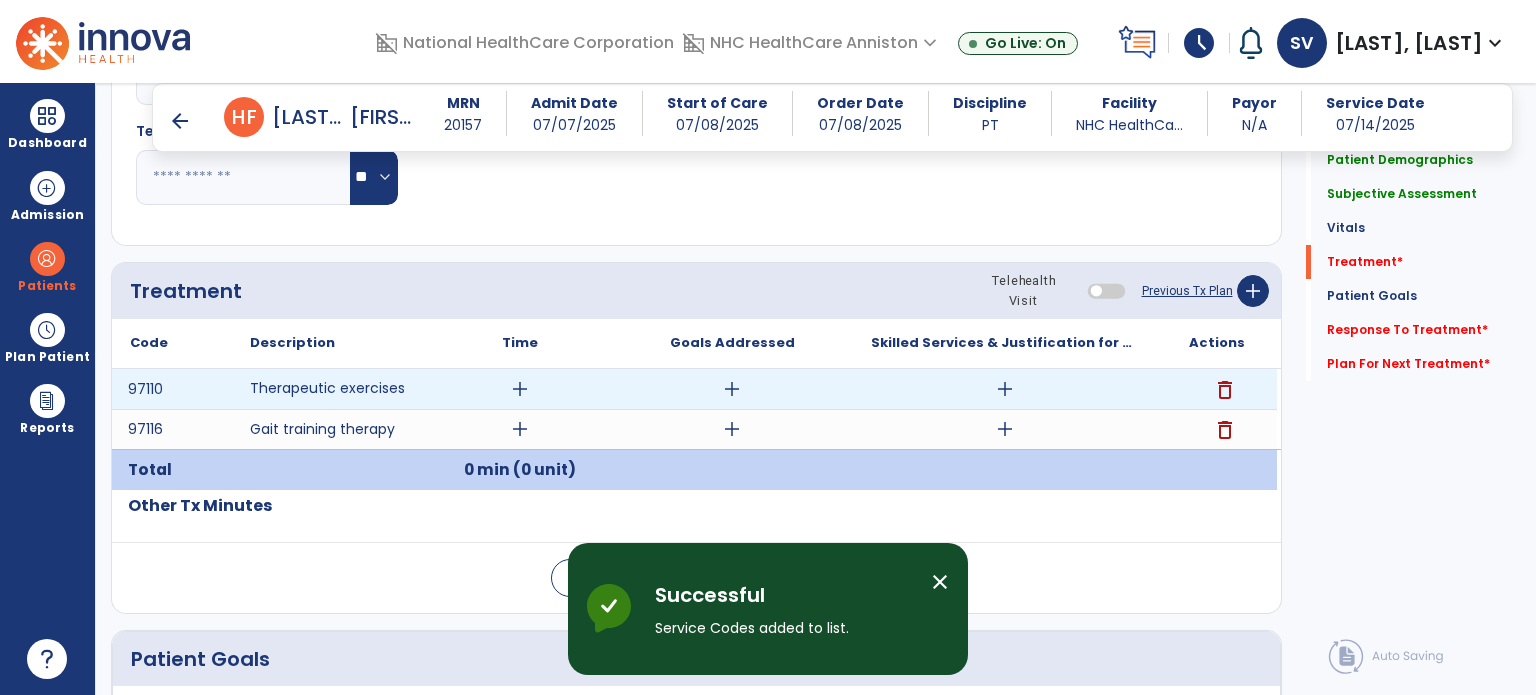 click on "add" at bounding box center (520, 389) 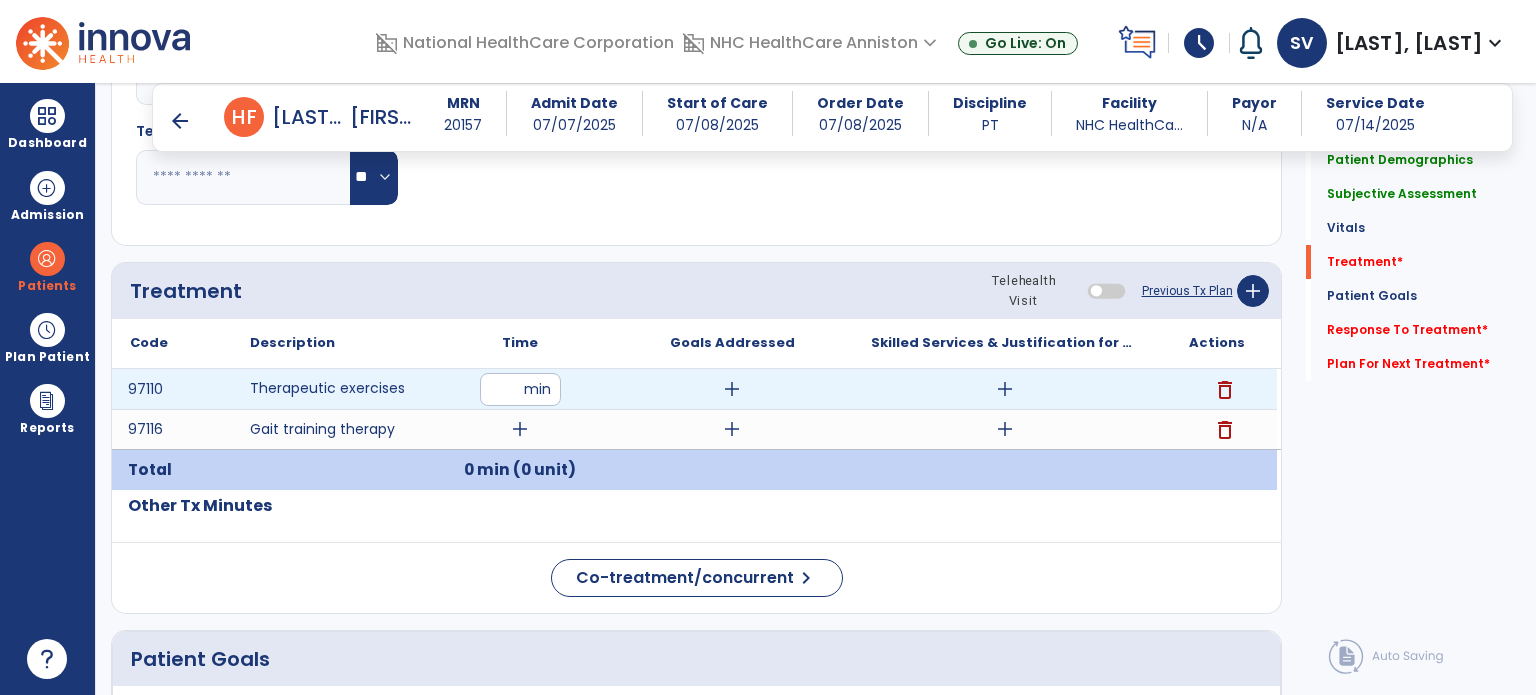 type on "**" 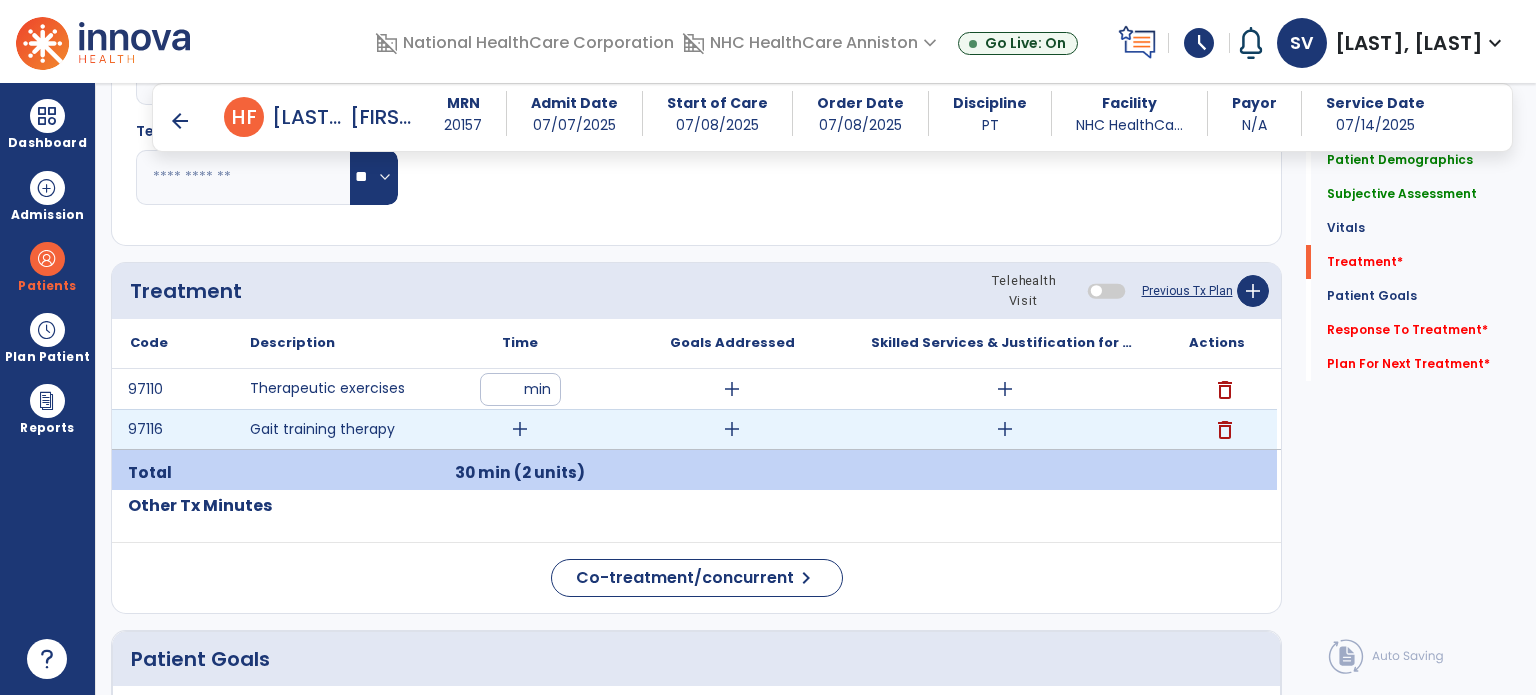 click on "add" at bounding box center (520, 429) 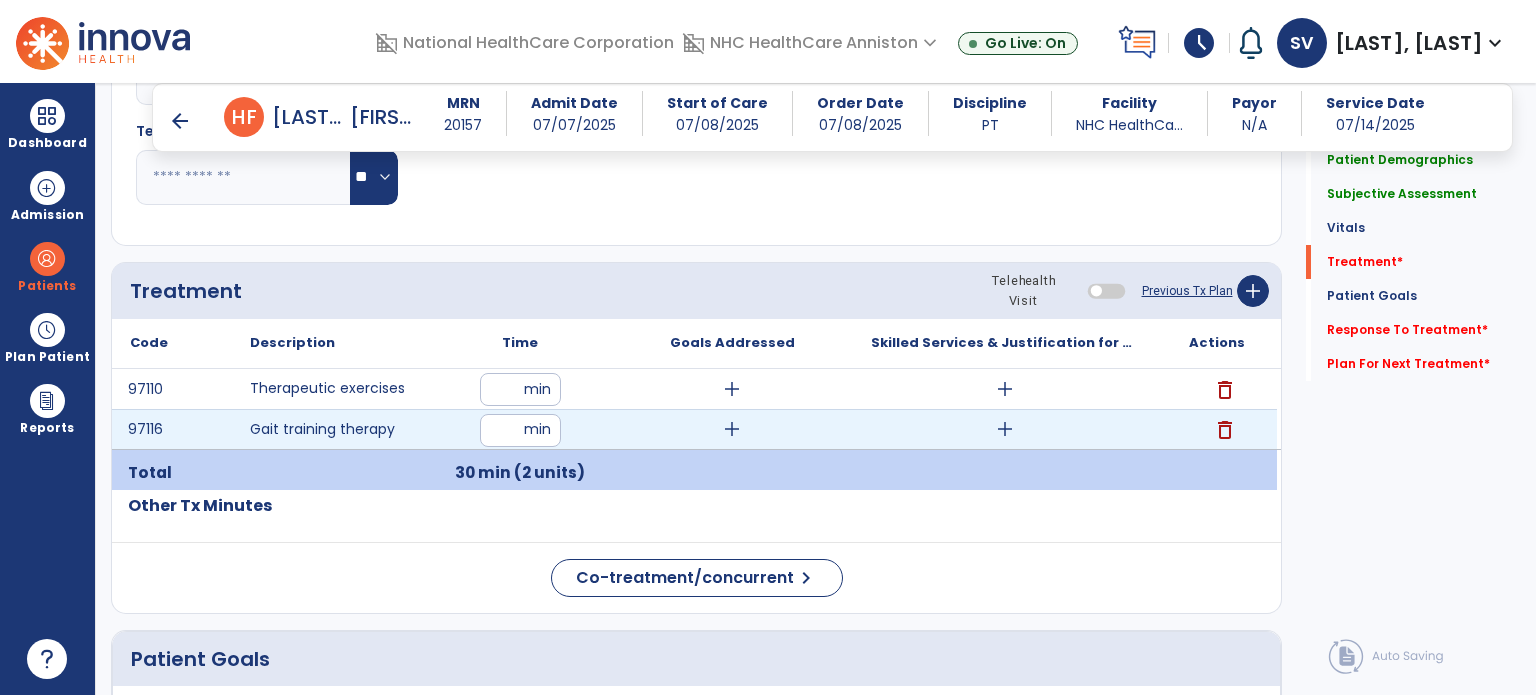 type on "**" 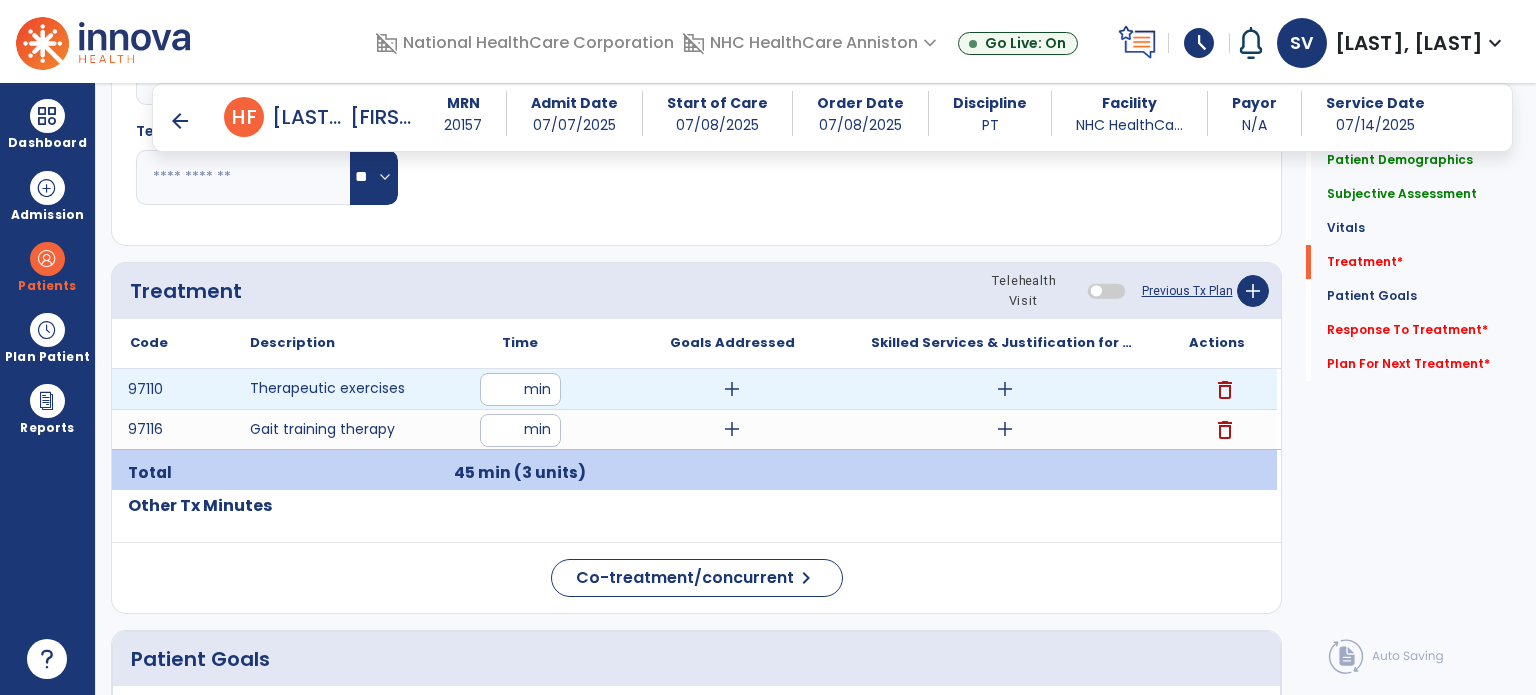 click on "add" at bounding box center [1005, 389] 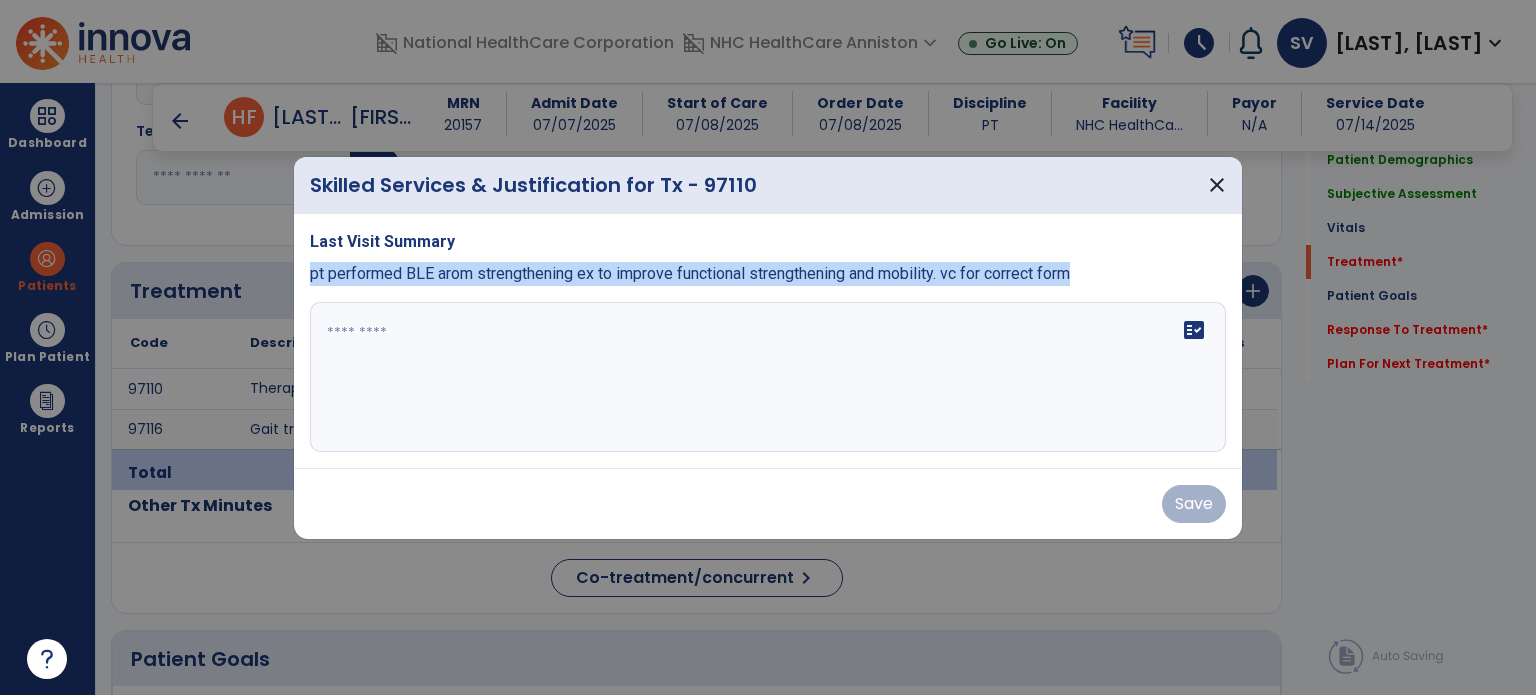 drag, startPoint x: 308, startPoint y: 280, endPoint x: 1133, endPoint y: 319, distance: 825.9213 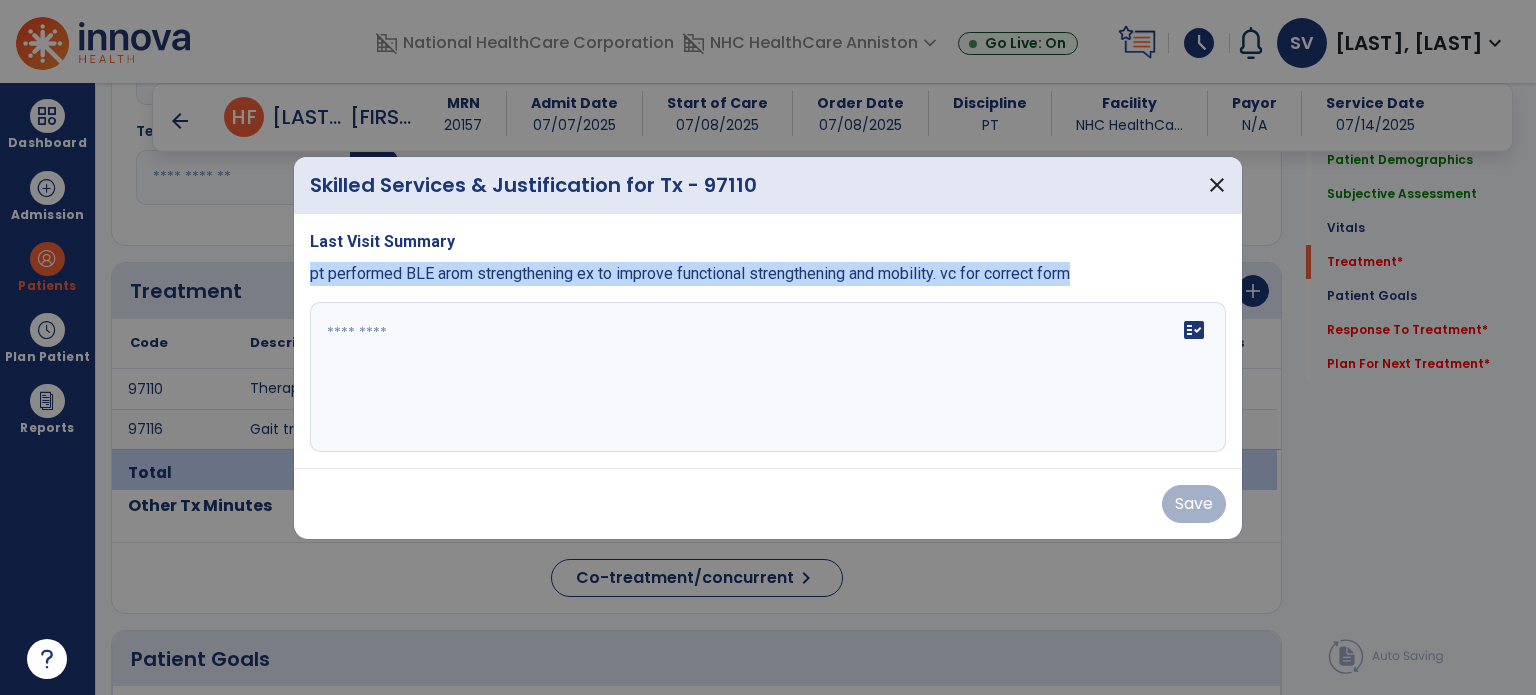 click on "Last Visit Summary pt performed BLE arom strengthening ex to improve functional strengthening and mobility. vc for correct form
fact_check" at bounding box center (768, 341) 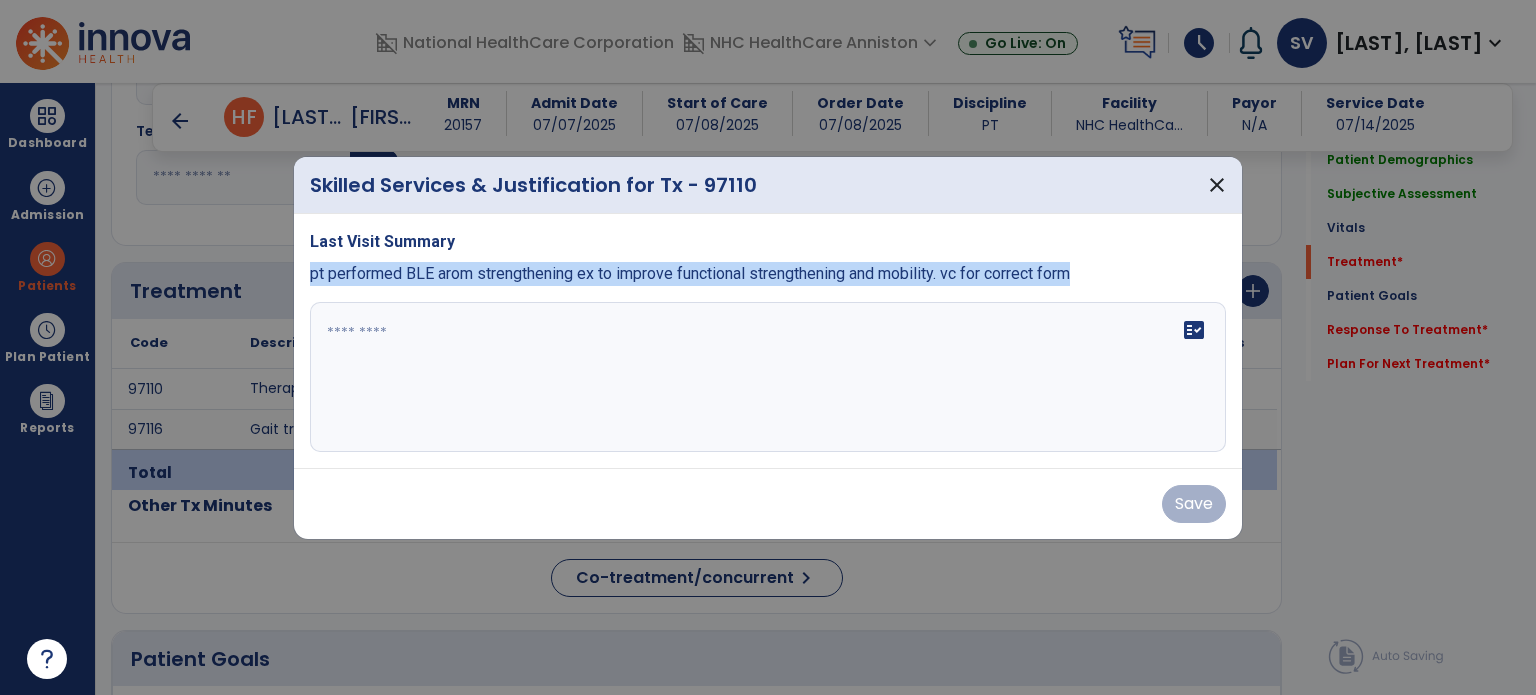 copy on "pt performed BLE arom strengthening ex to improve functional strengthening and mobility. vc for correct form" 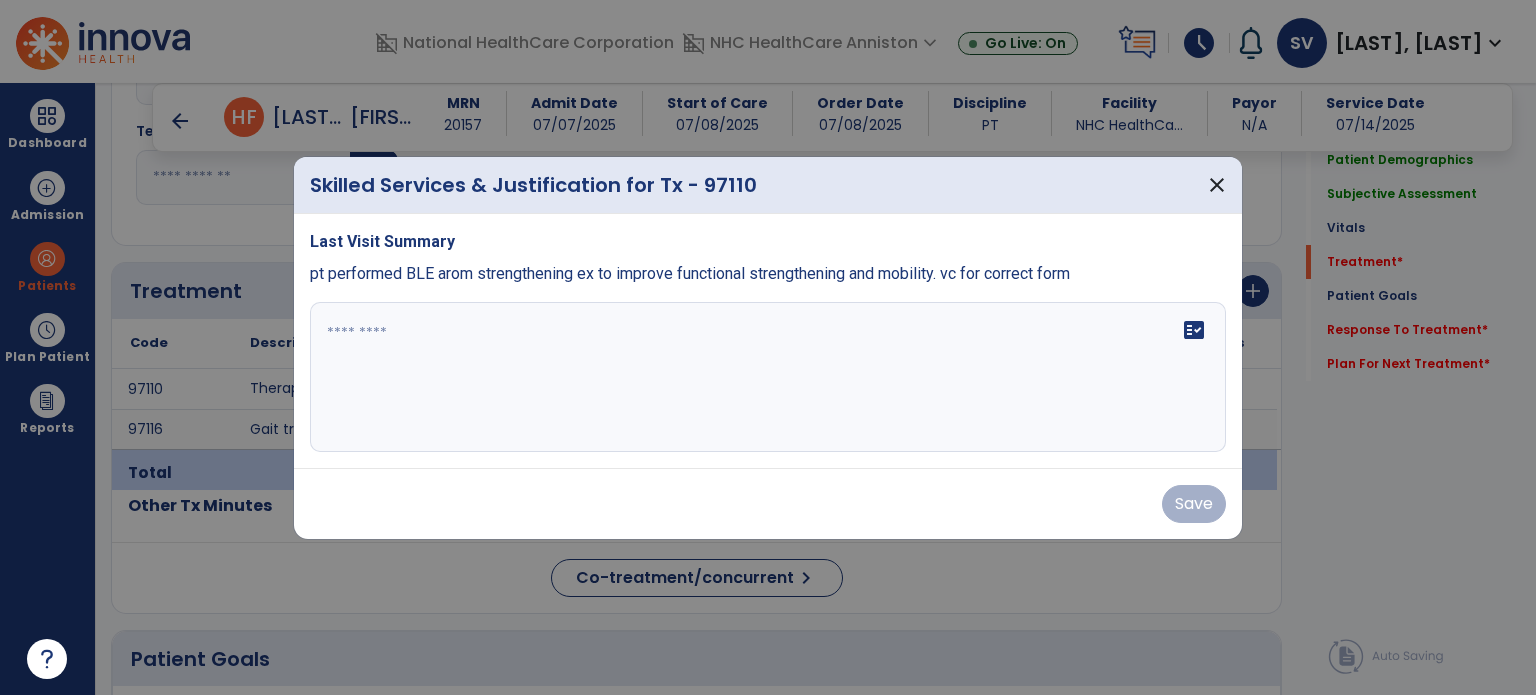 click on "fact_check" at bounding box center (768, 377) 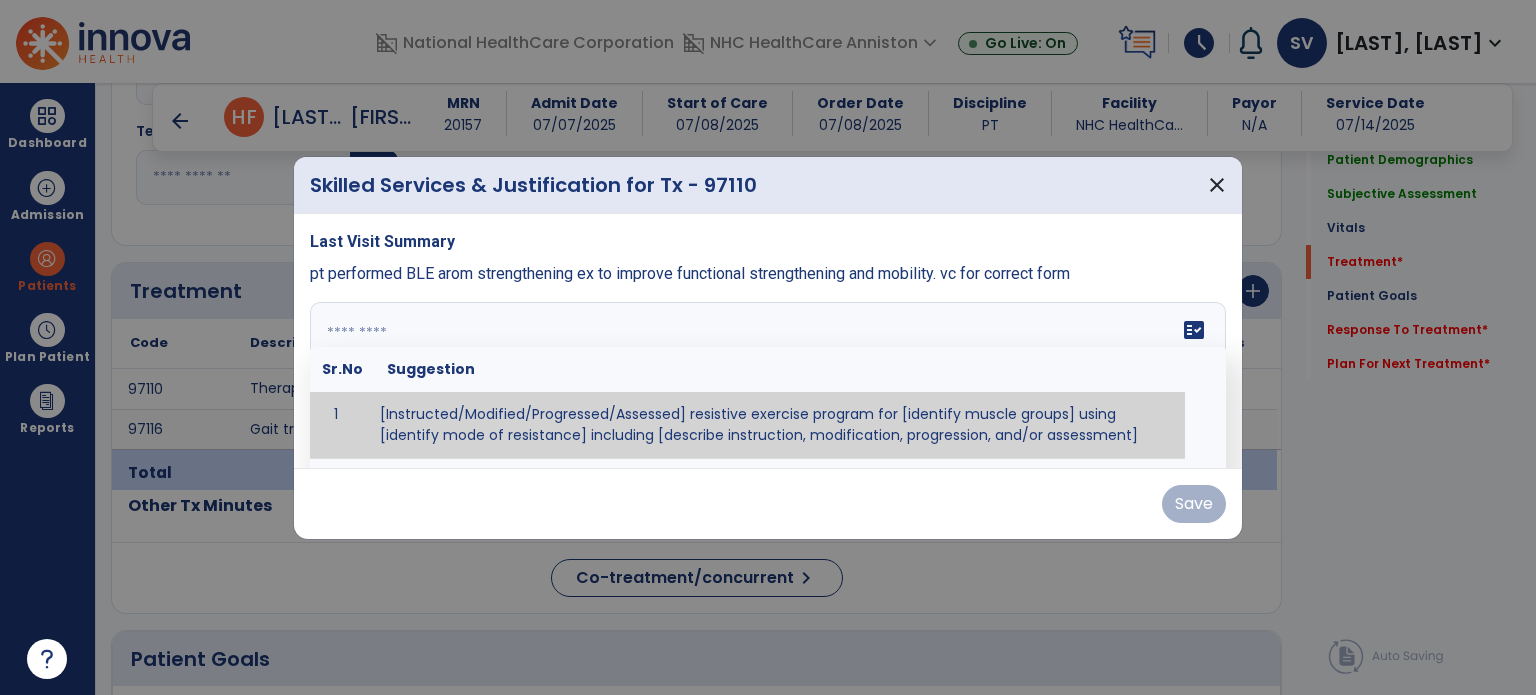 paste on "**********" 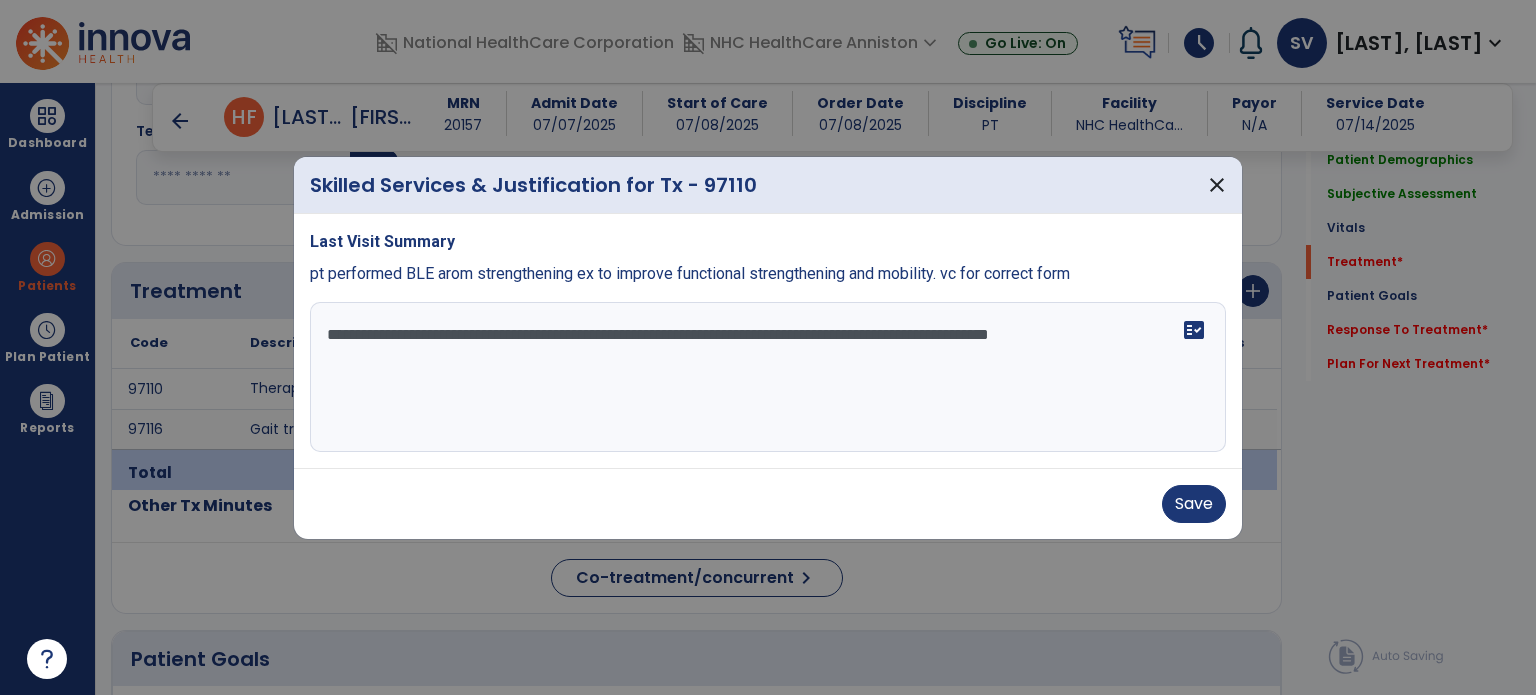 type on "**********" 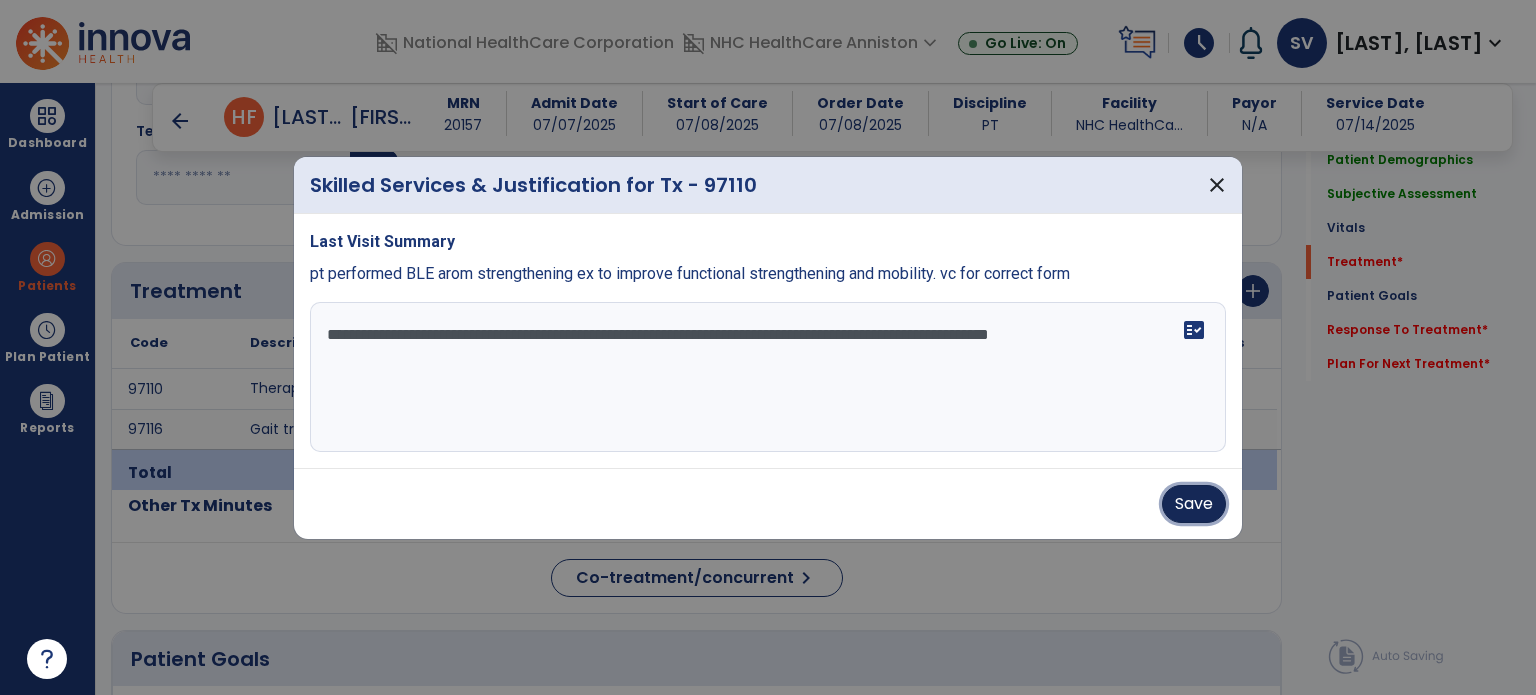 click on "Save" at bounding box center (1194, 504) 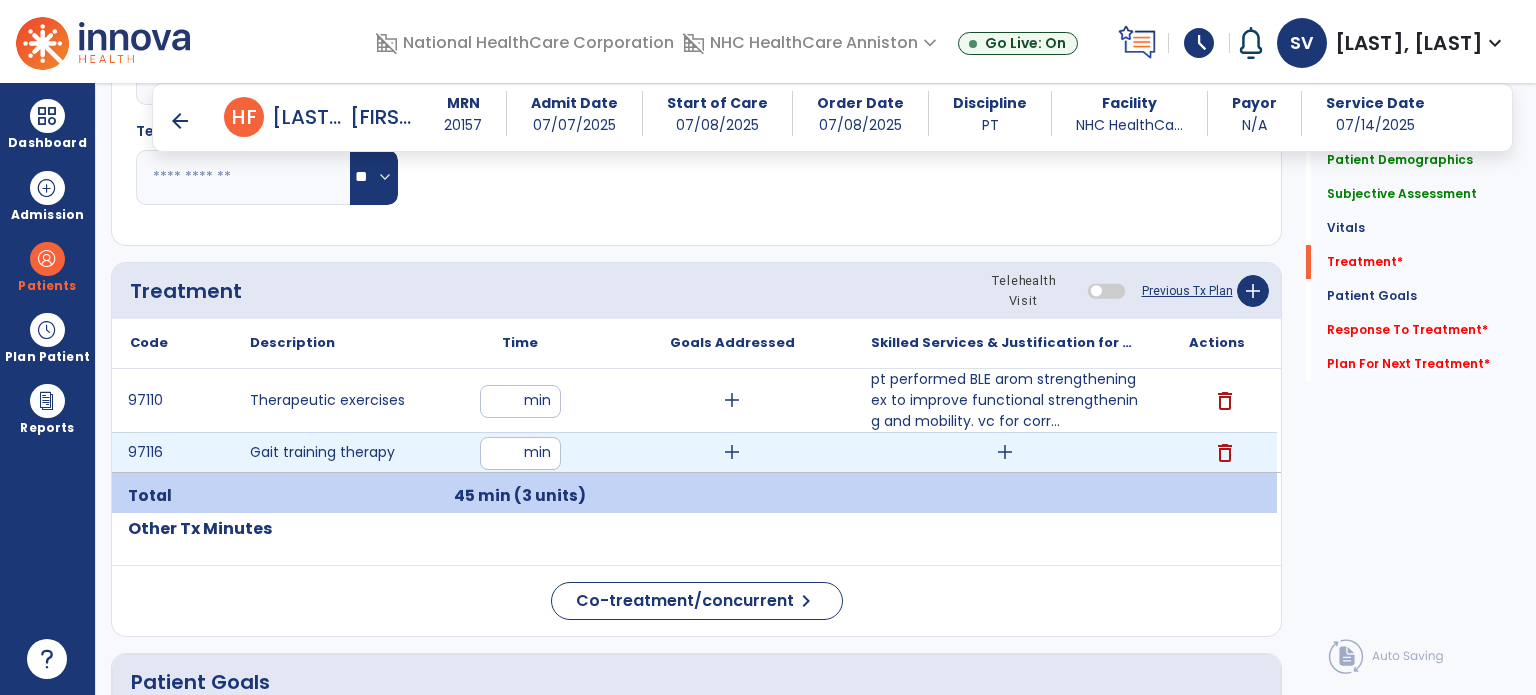 click on "add" at bounding box center [1005, 452] 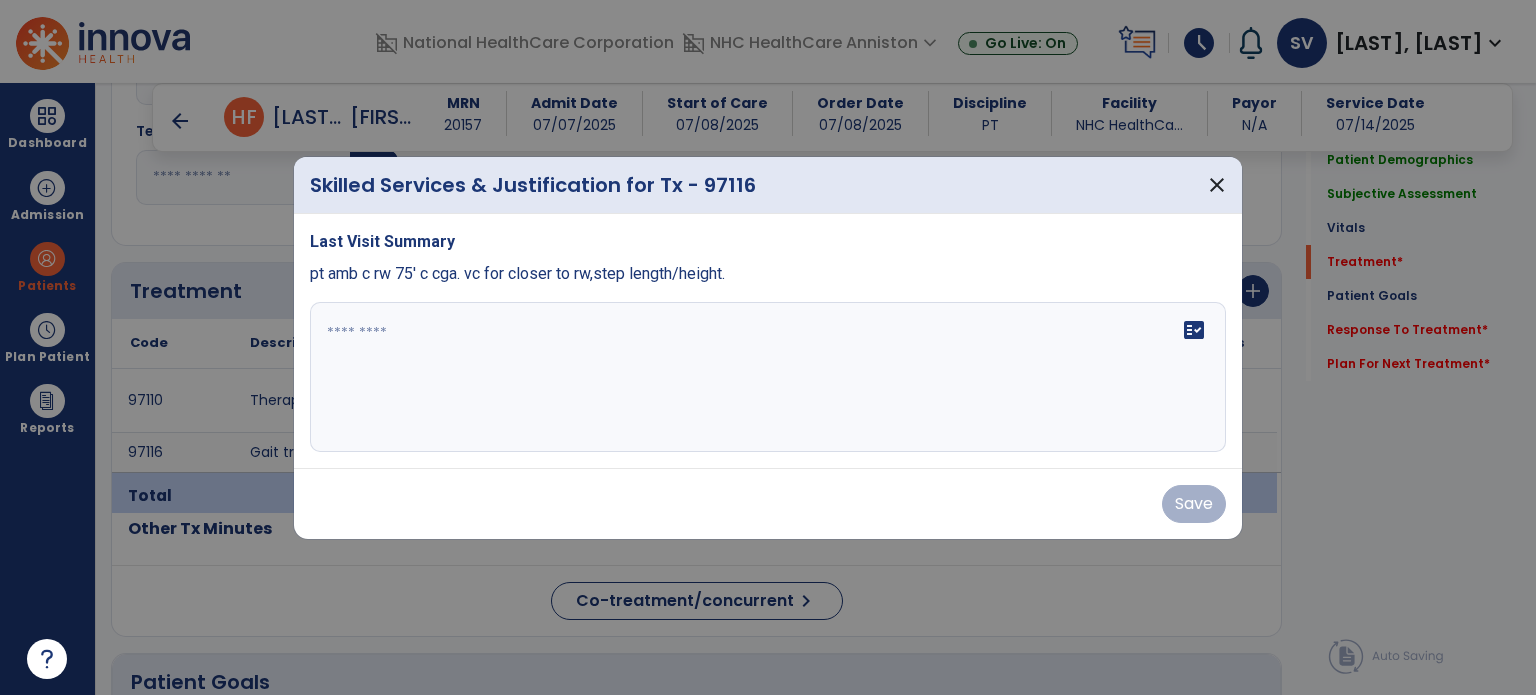 click at bounding box center [768, 377] 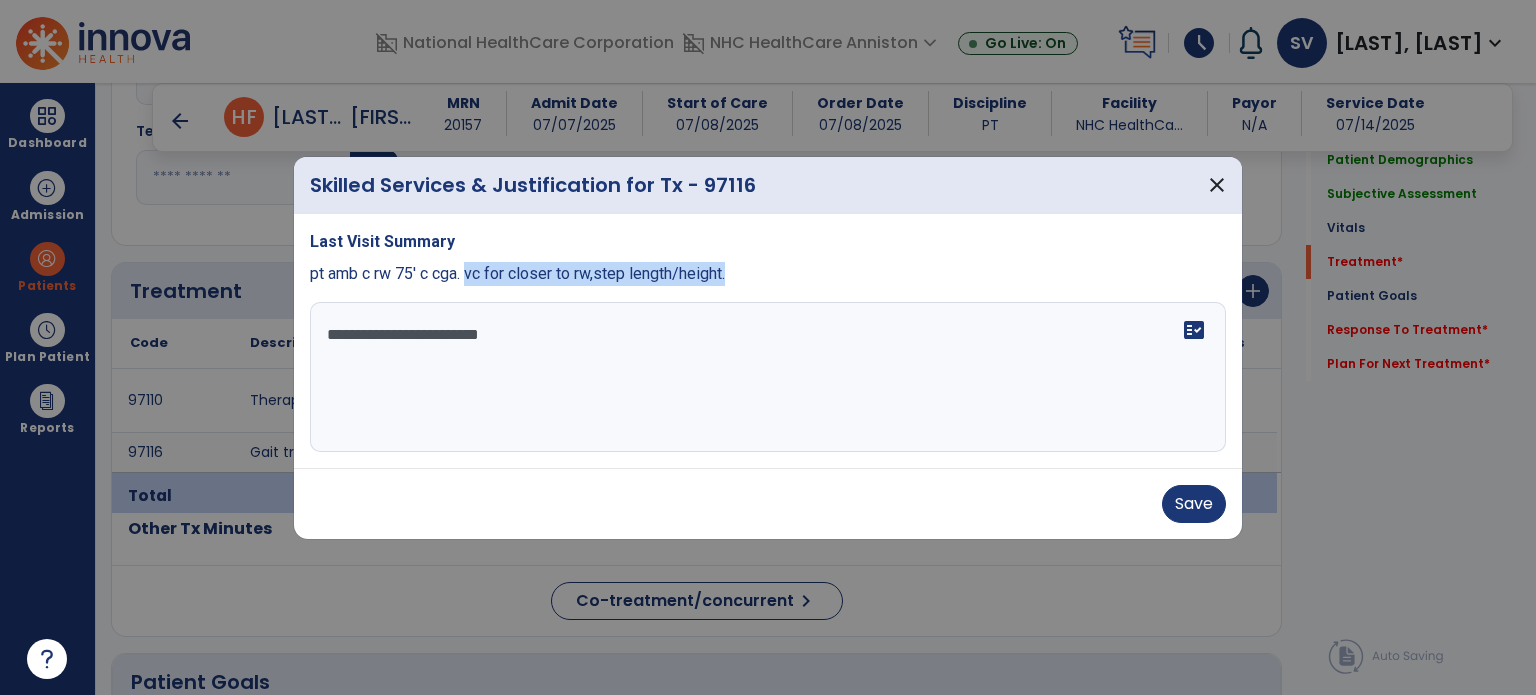 drag, startPoint x: 466, startPoint y: 278, endPoint x: 812, endPoint y: 280, distance: 346.00577 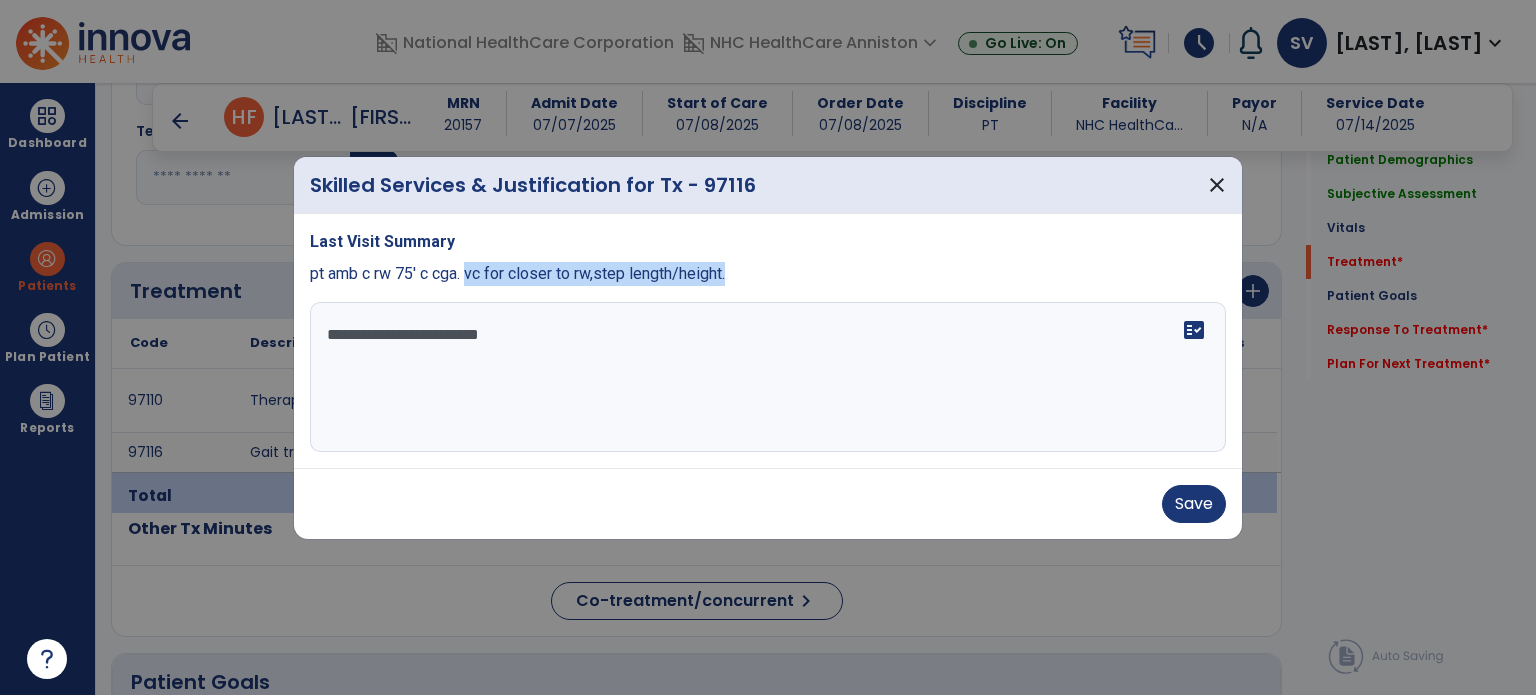 copy on "vc for closer to rw,step length/height." 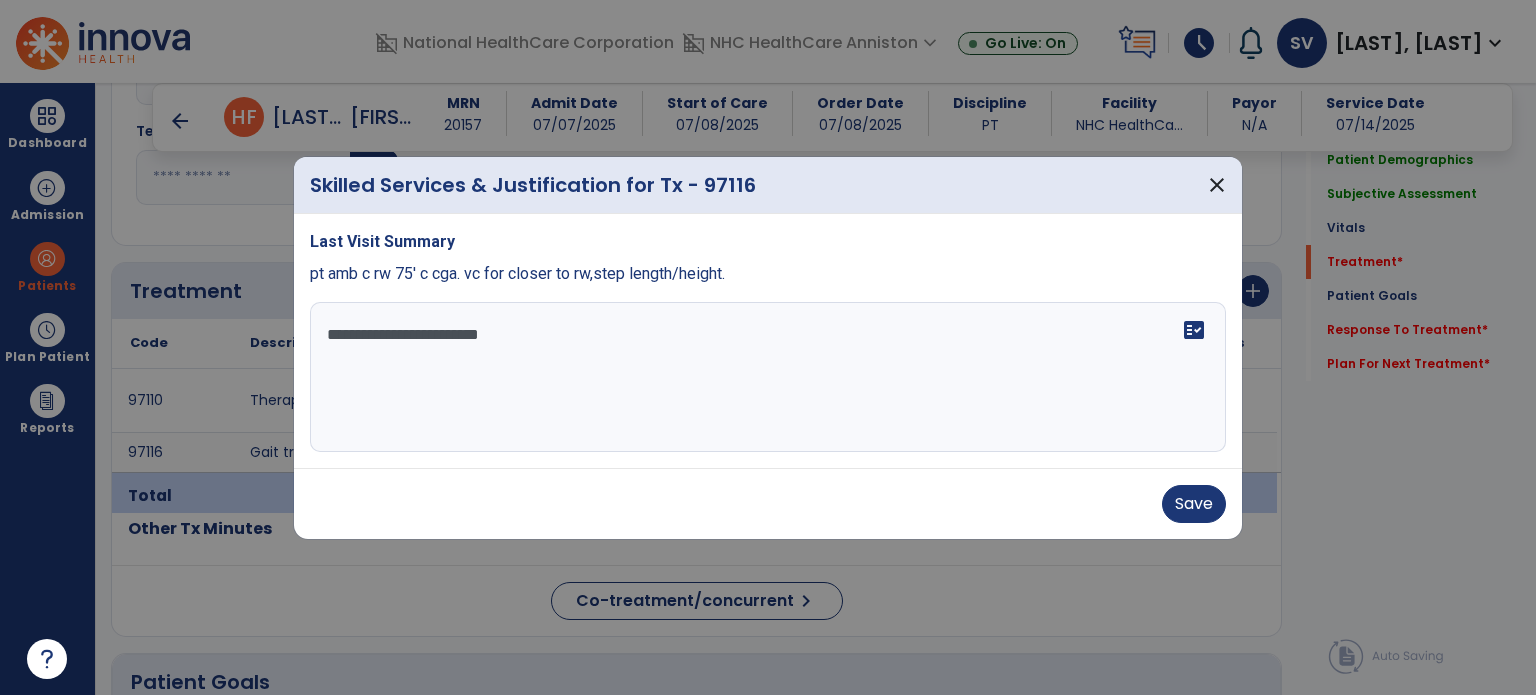 click on "**********" at bounding box center (768, 377) 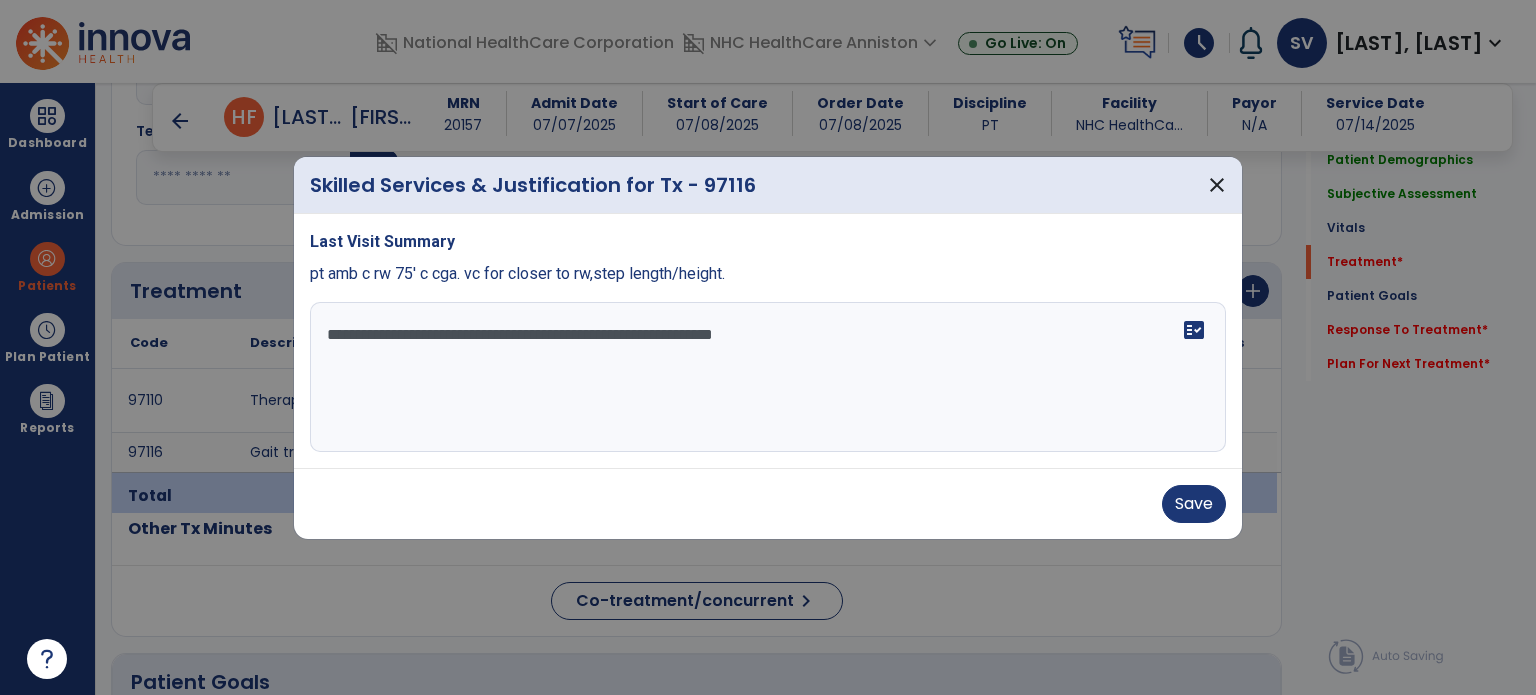type on "**********" 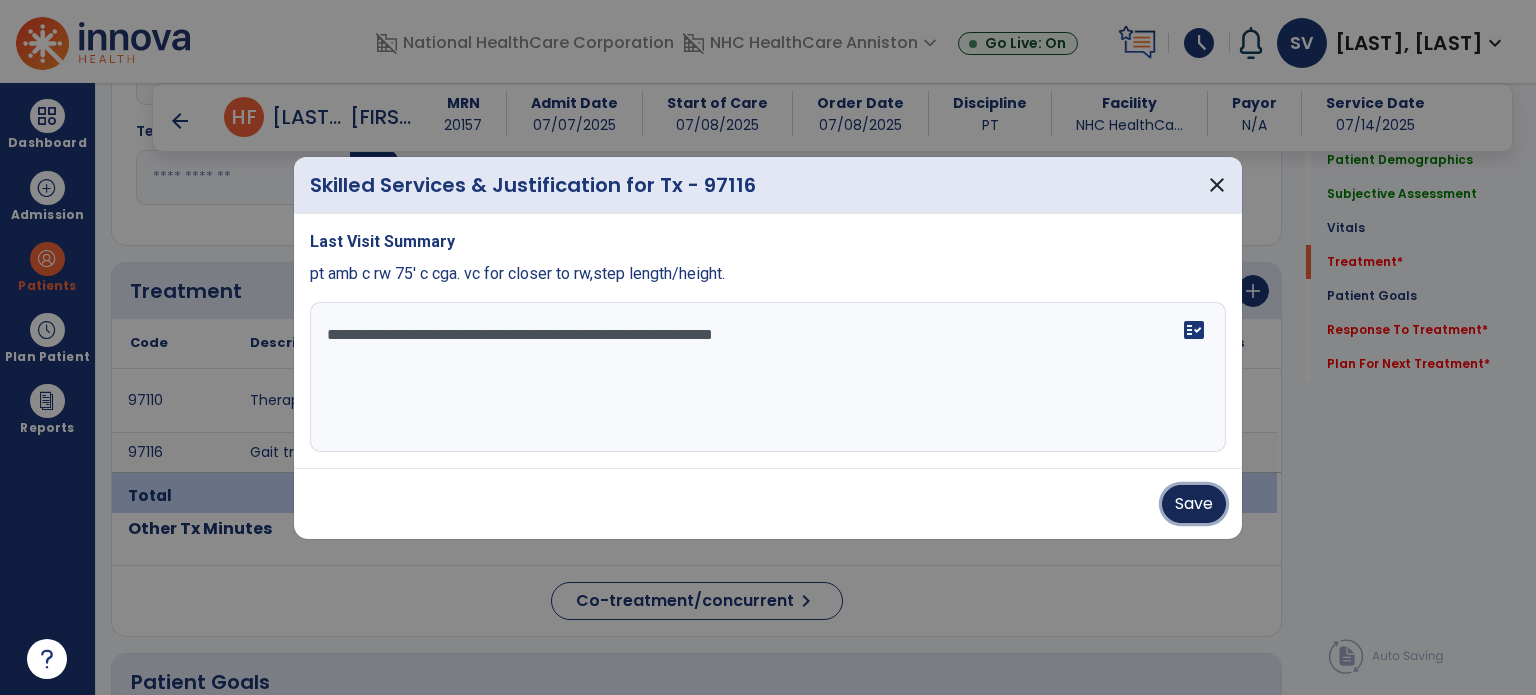 click on "Save" at bounding box center (1194, 504) 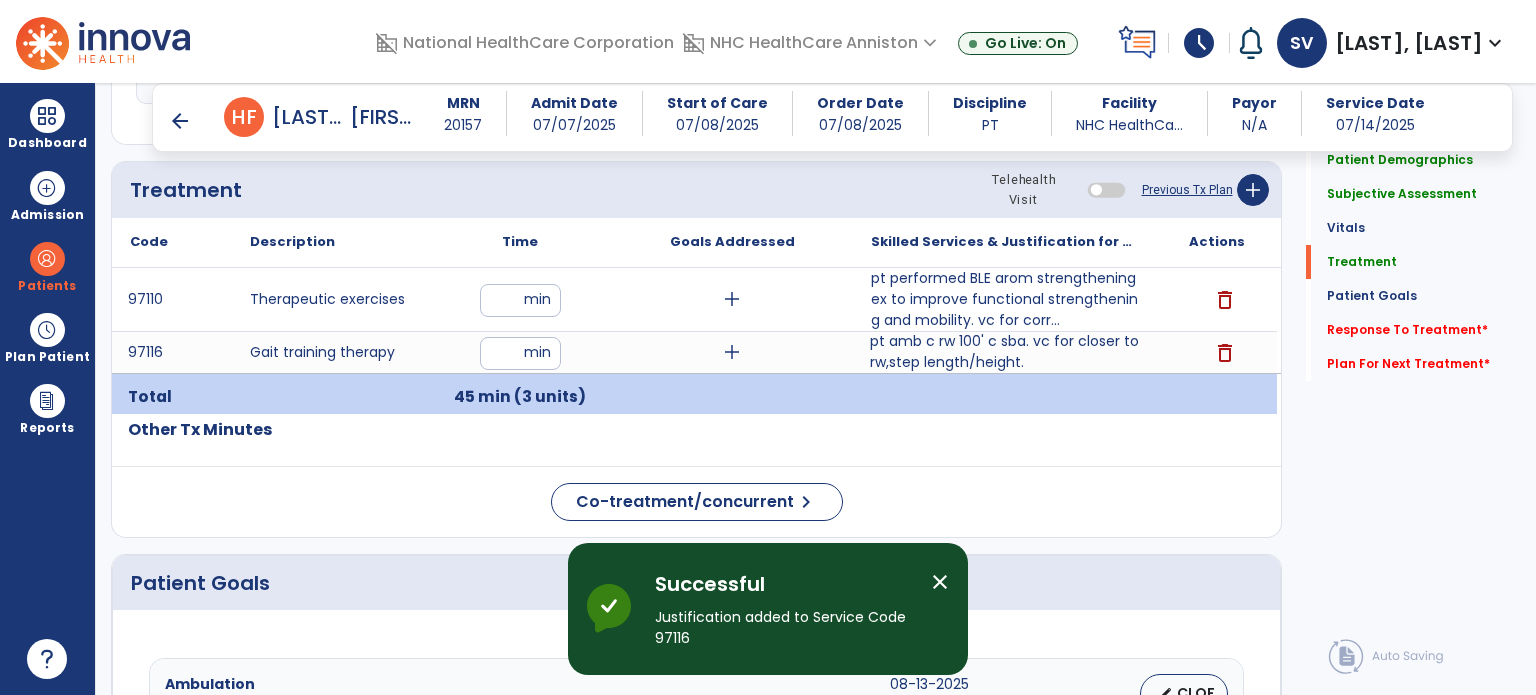 scroll, scrollTop: 1187, scrollLeft: 0, axis: vertical 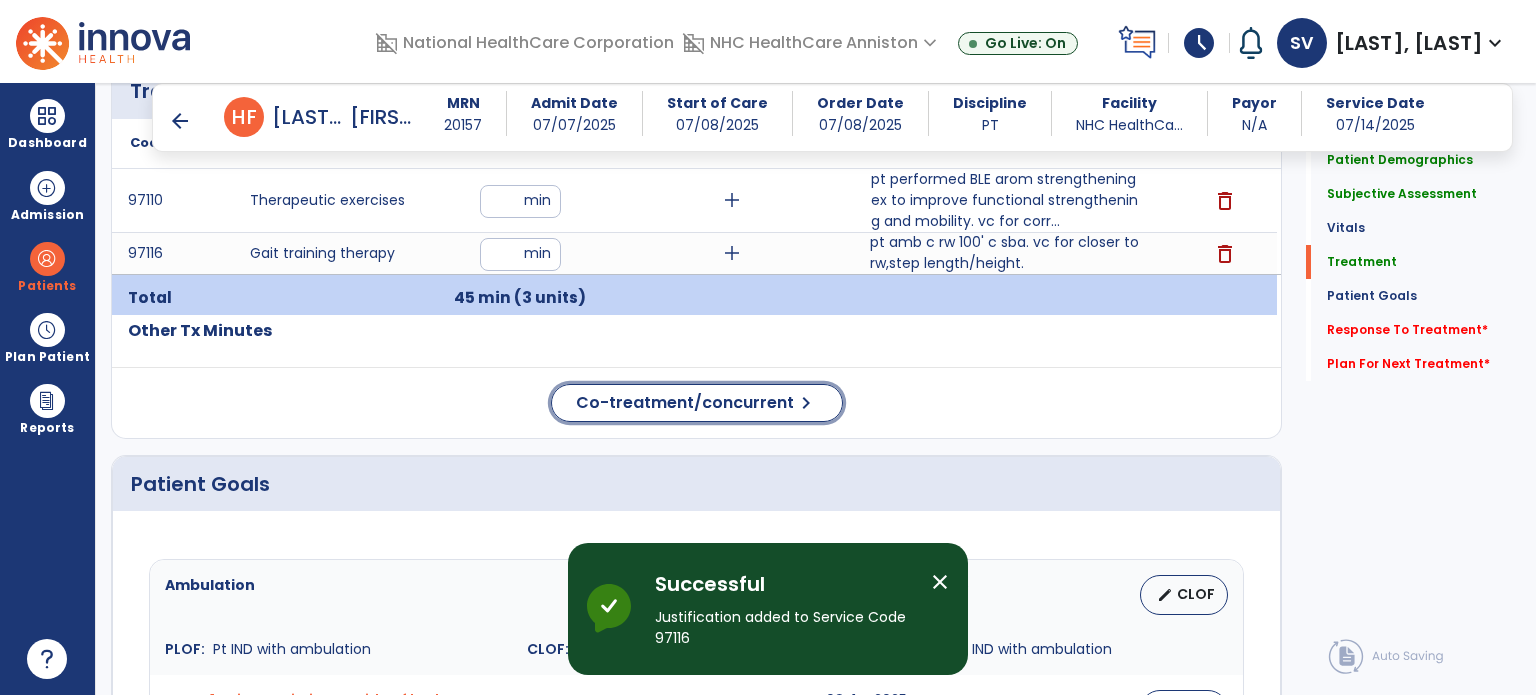 click on "Co-treatment/concurrent" 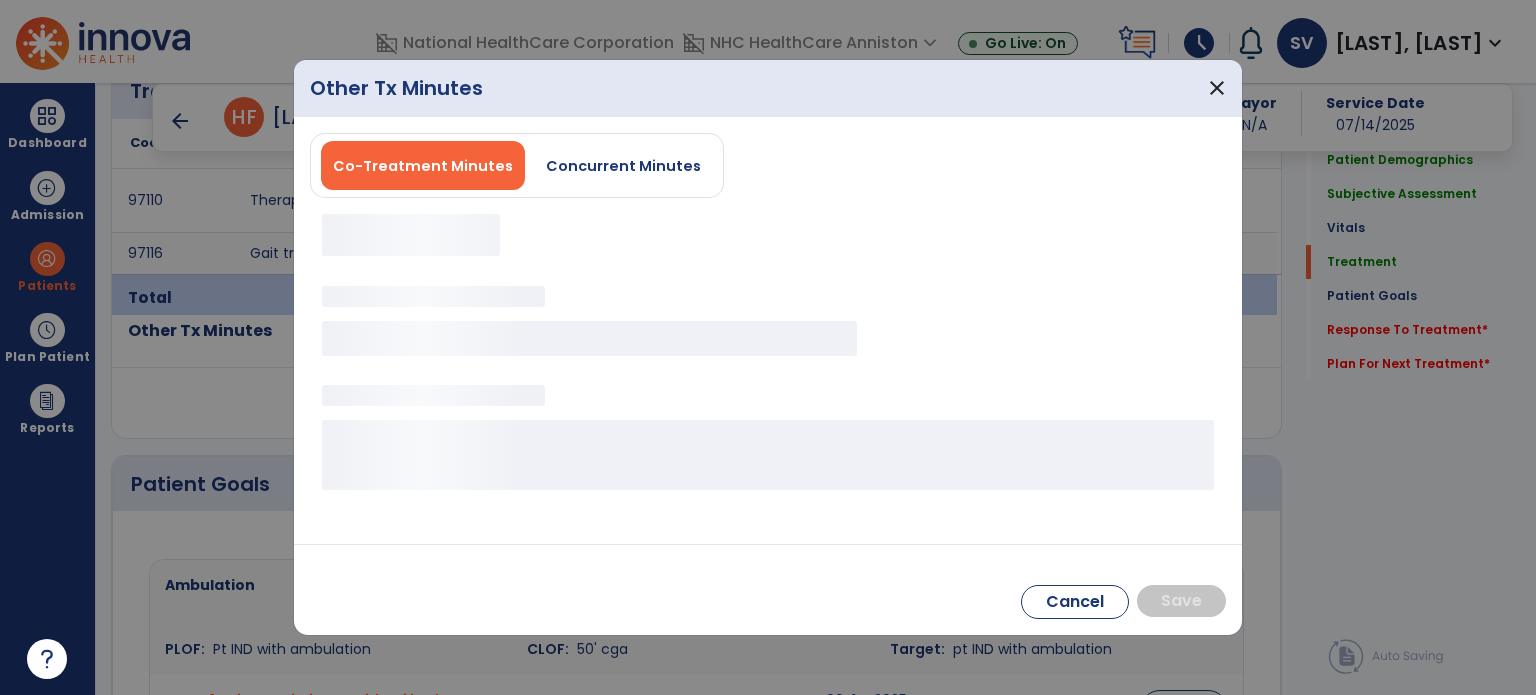 click on "Concurrent Minutes" at bounding box center [623, 166] 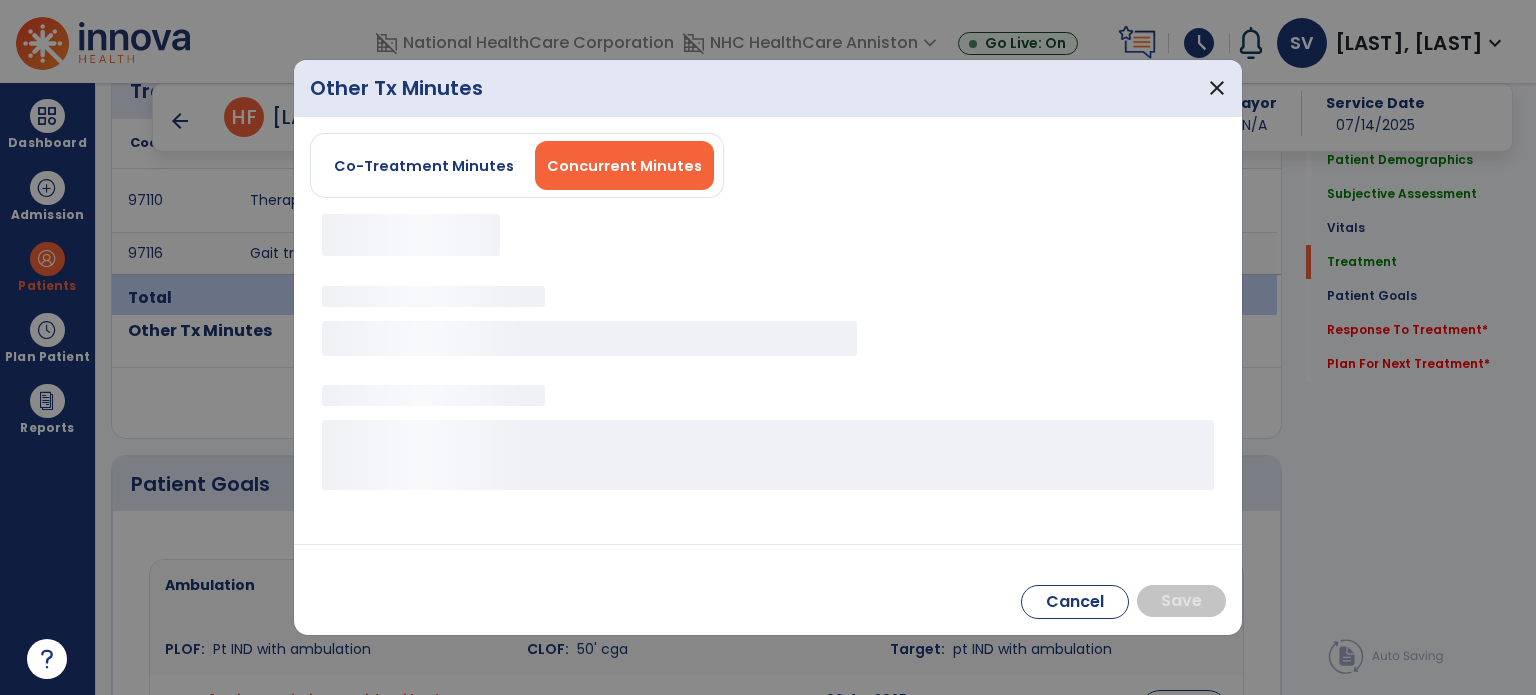 click on "Concurrent Minutes" at bounding box center [624, 166] 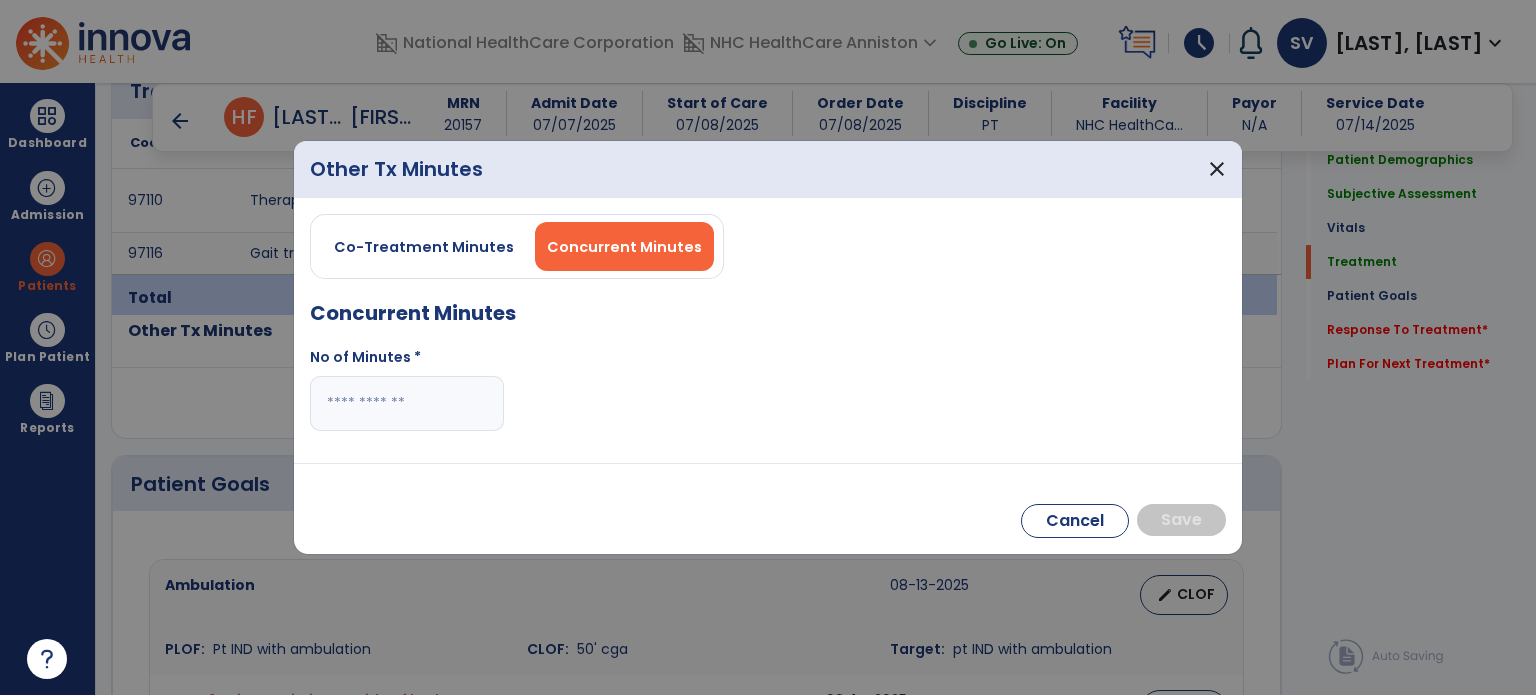 click at bounding box center [407, 403] 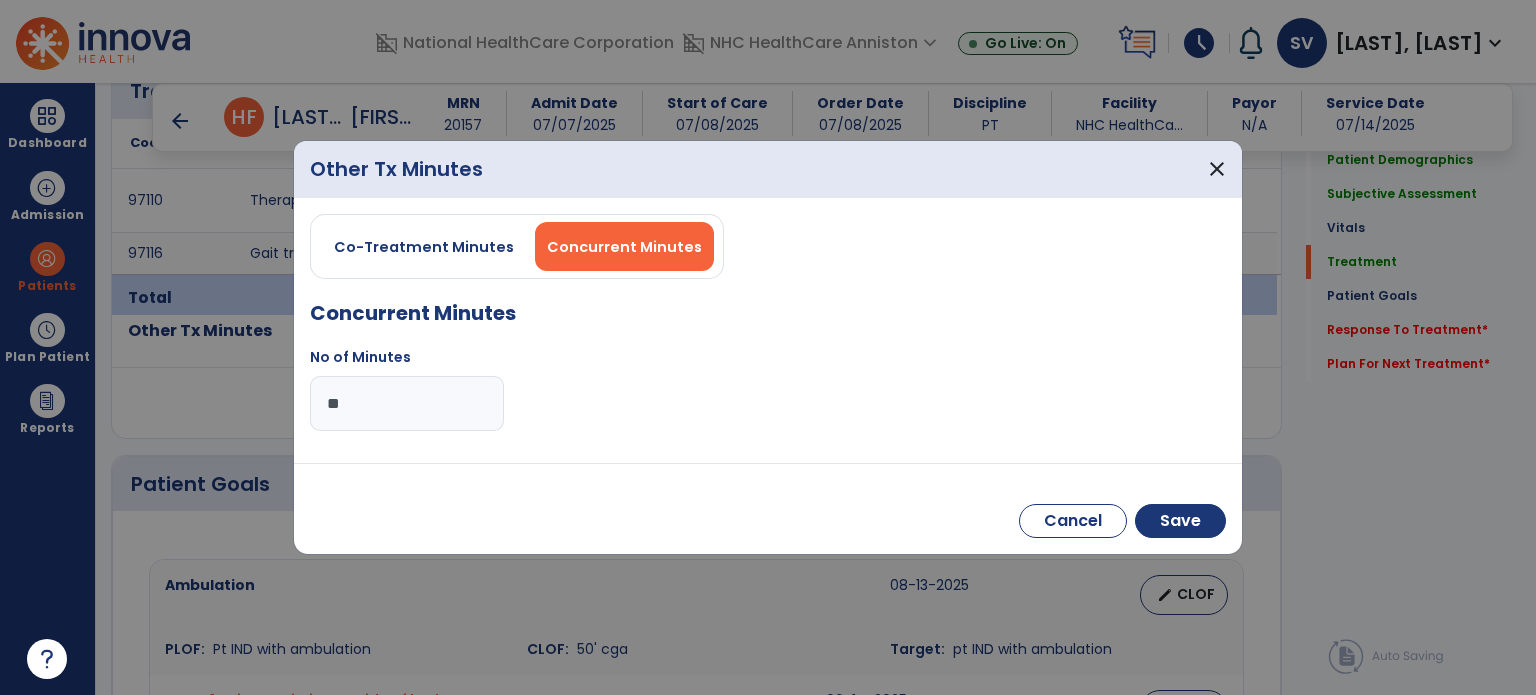 type on "**" 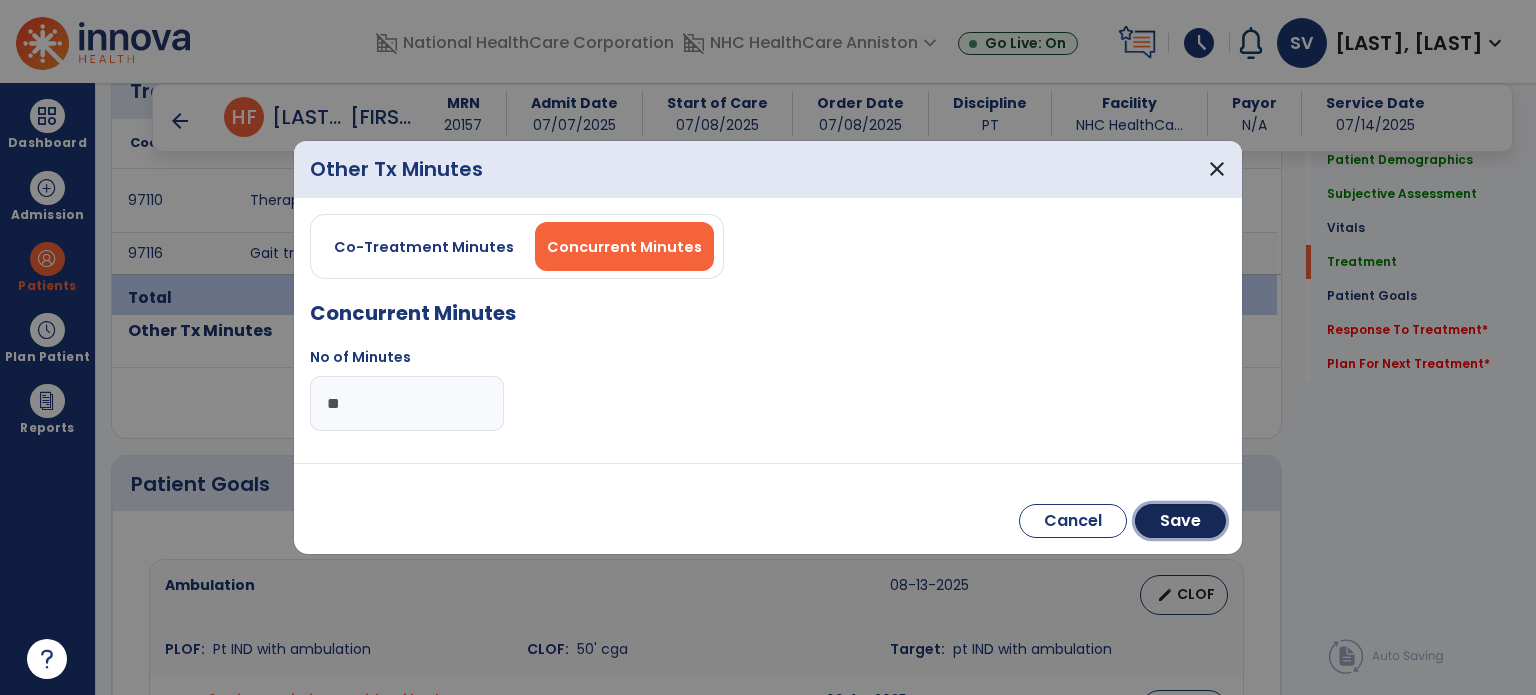 click on "Save" at bounding box center (1180, 521) 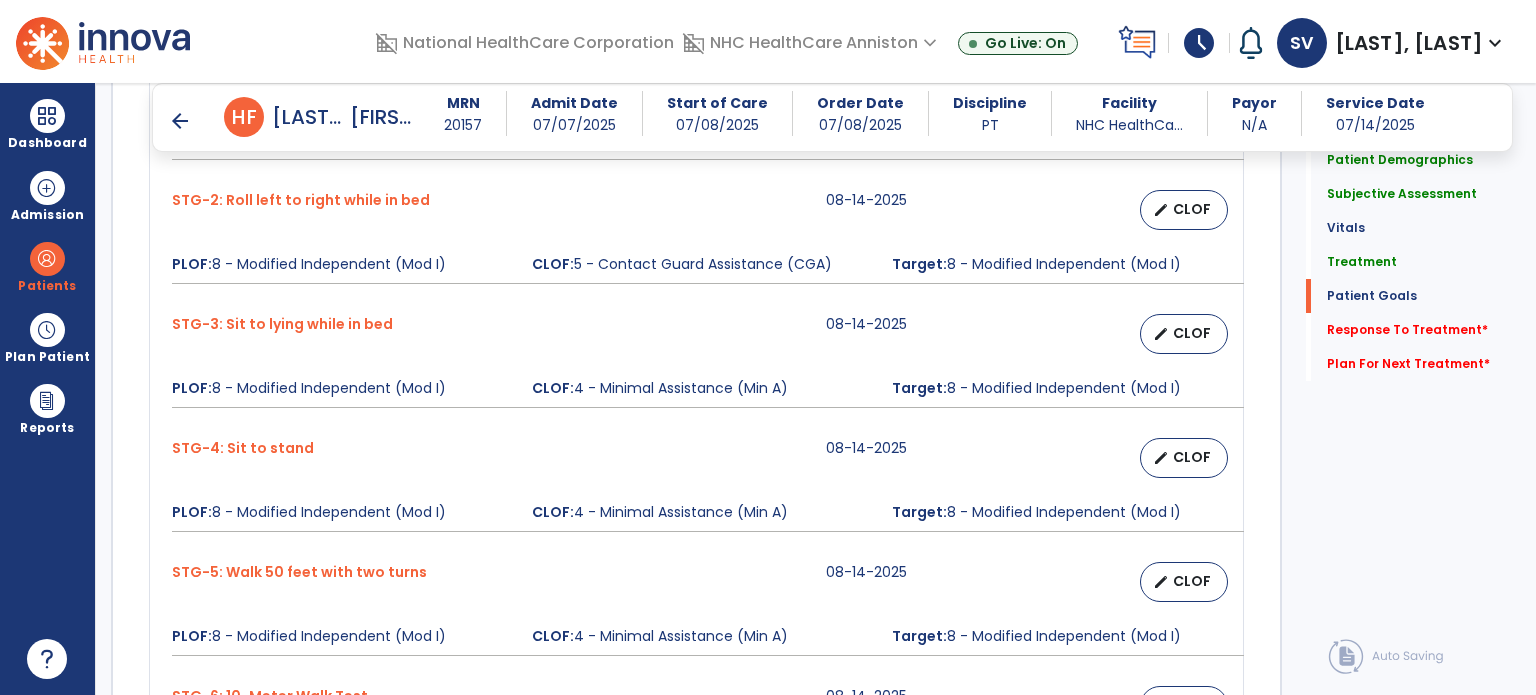 scroll, scrollTop: 1987, scrollLeft: 0, axis: vertical 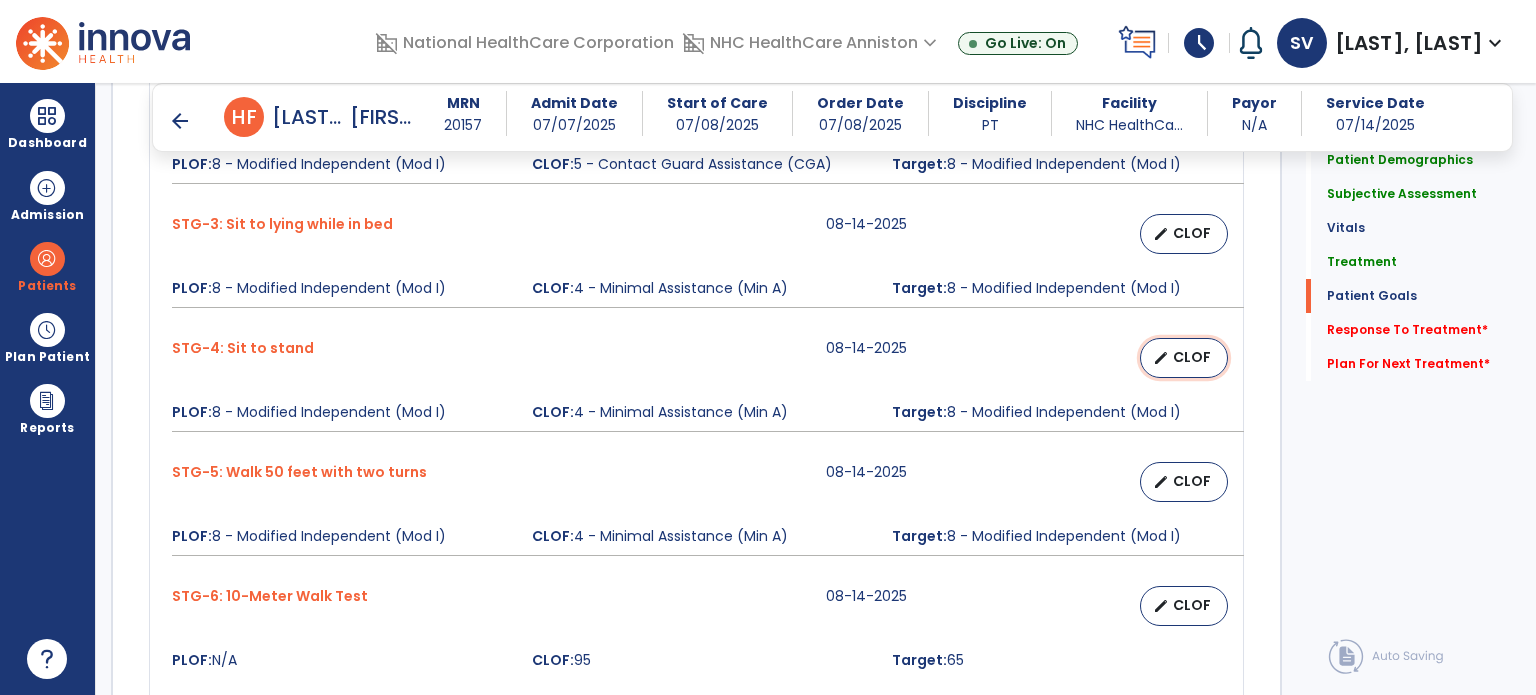 click on "edit" at bounding box center (1161, 358) 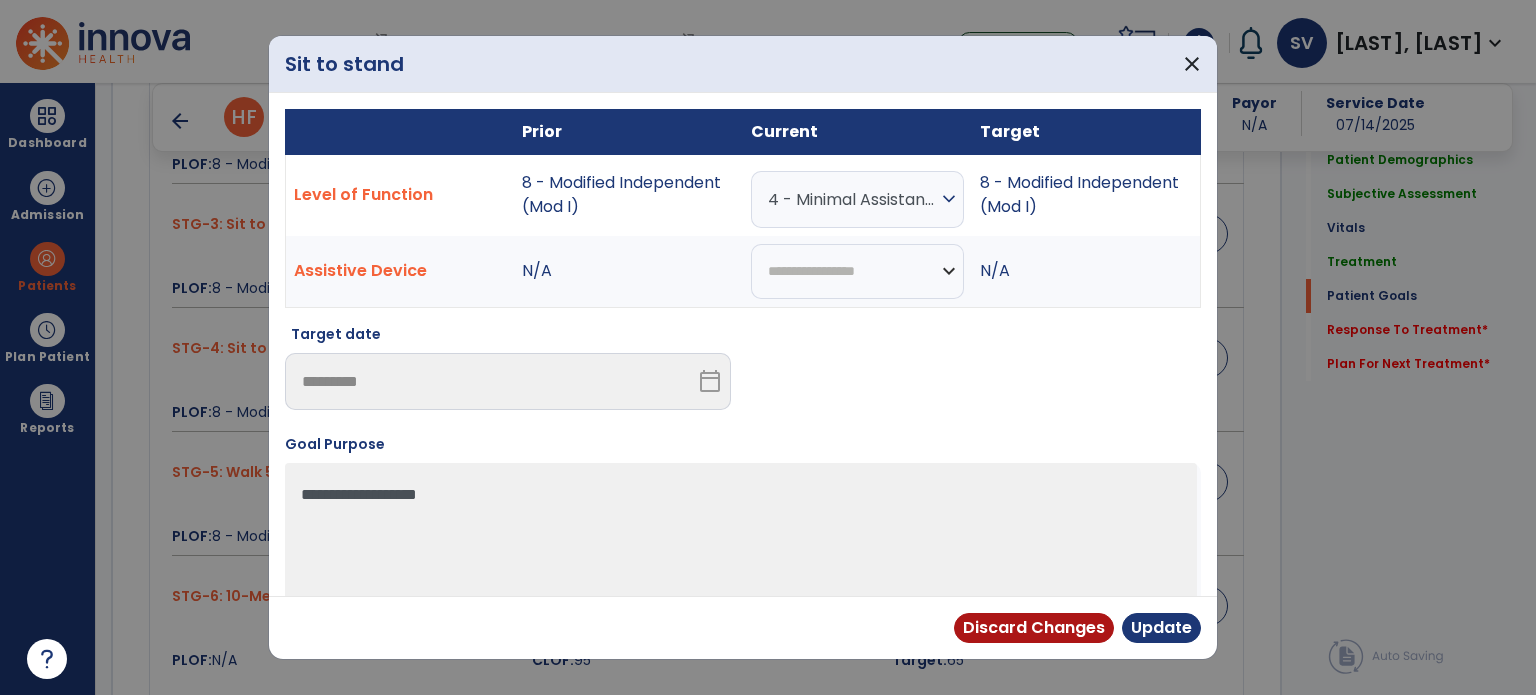 click on "expand_more" at bounding box center (949, 199) 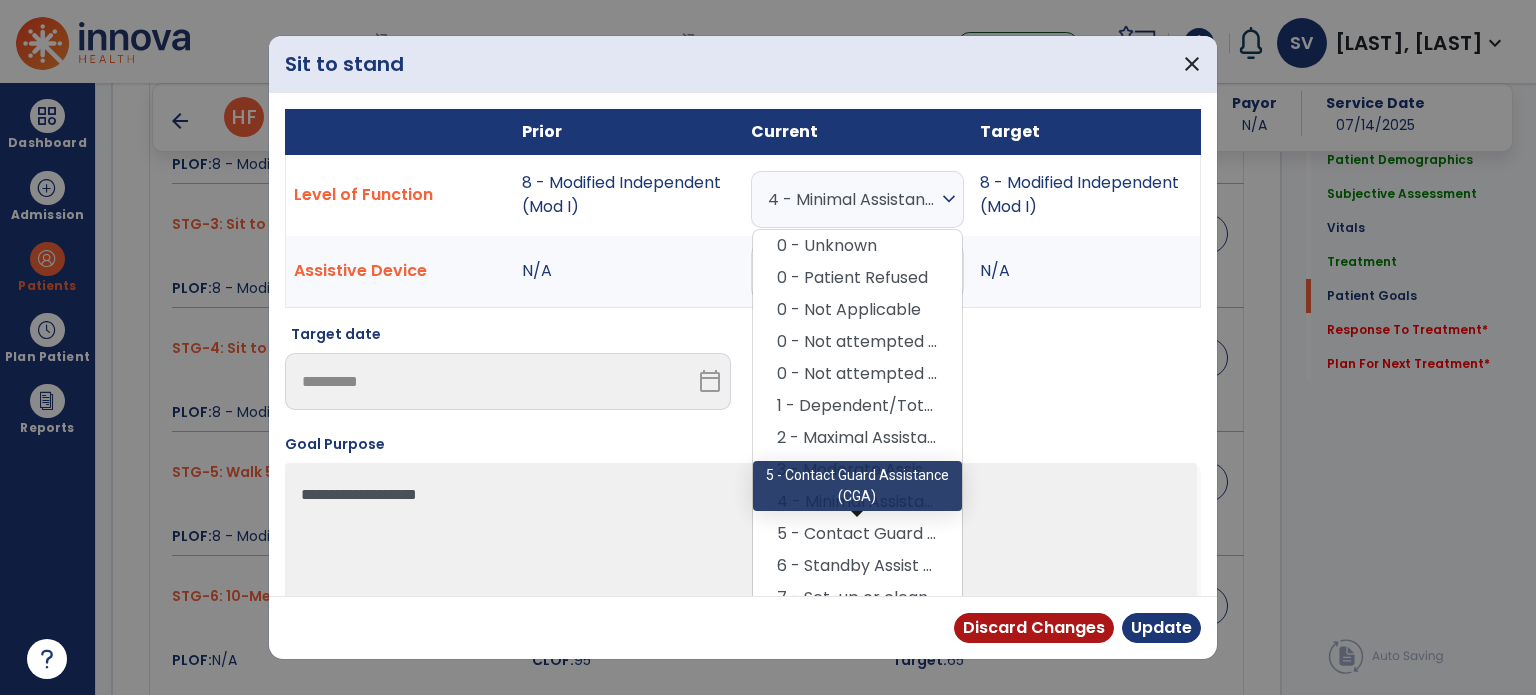 click on "5 - Contact Guard Assistance (CGA)" at bounding box center (857, 534) 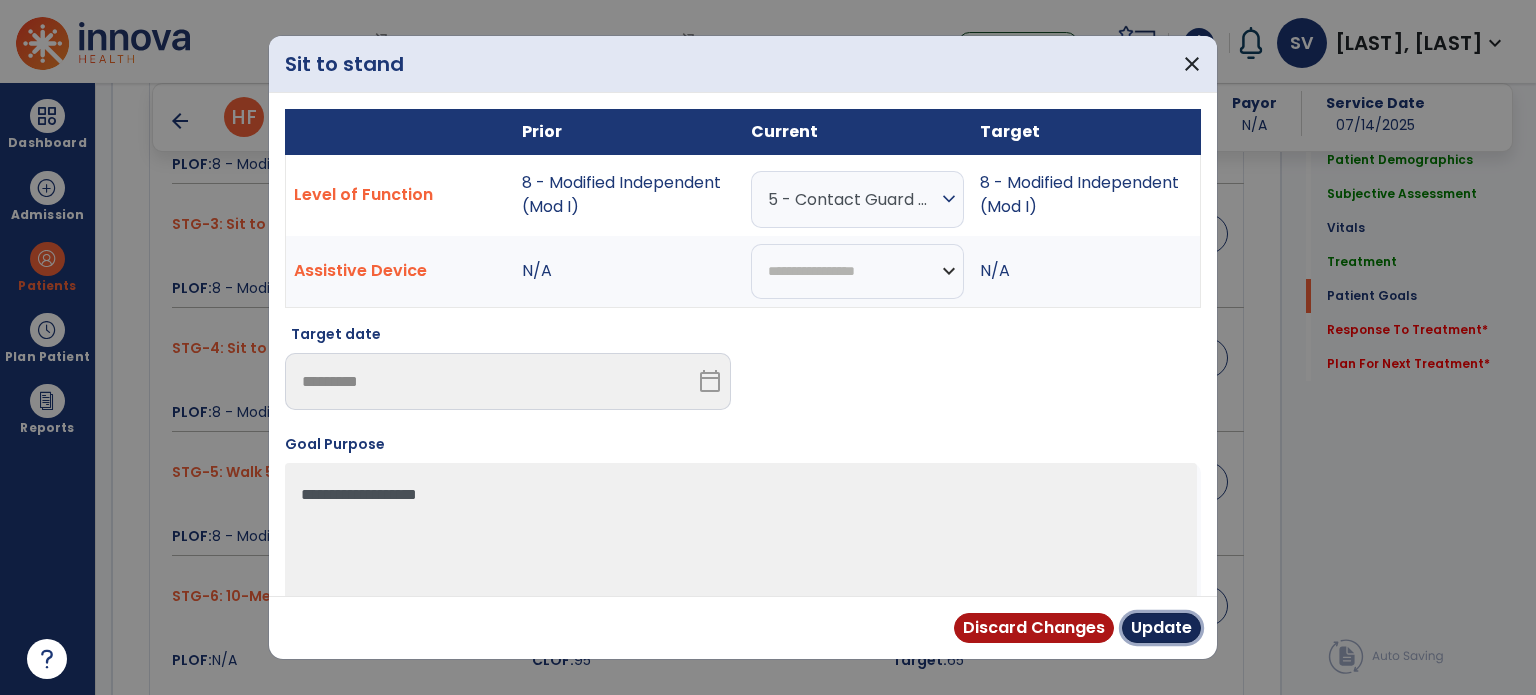 click on "Update" at bounding box center (1161, 628) 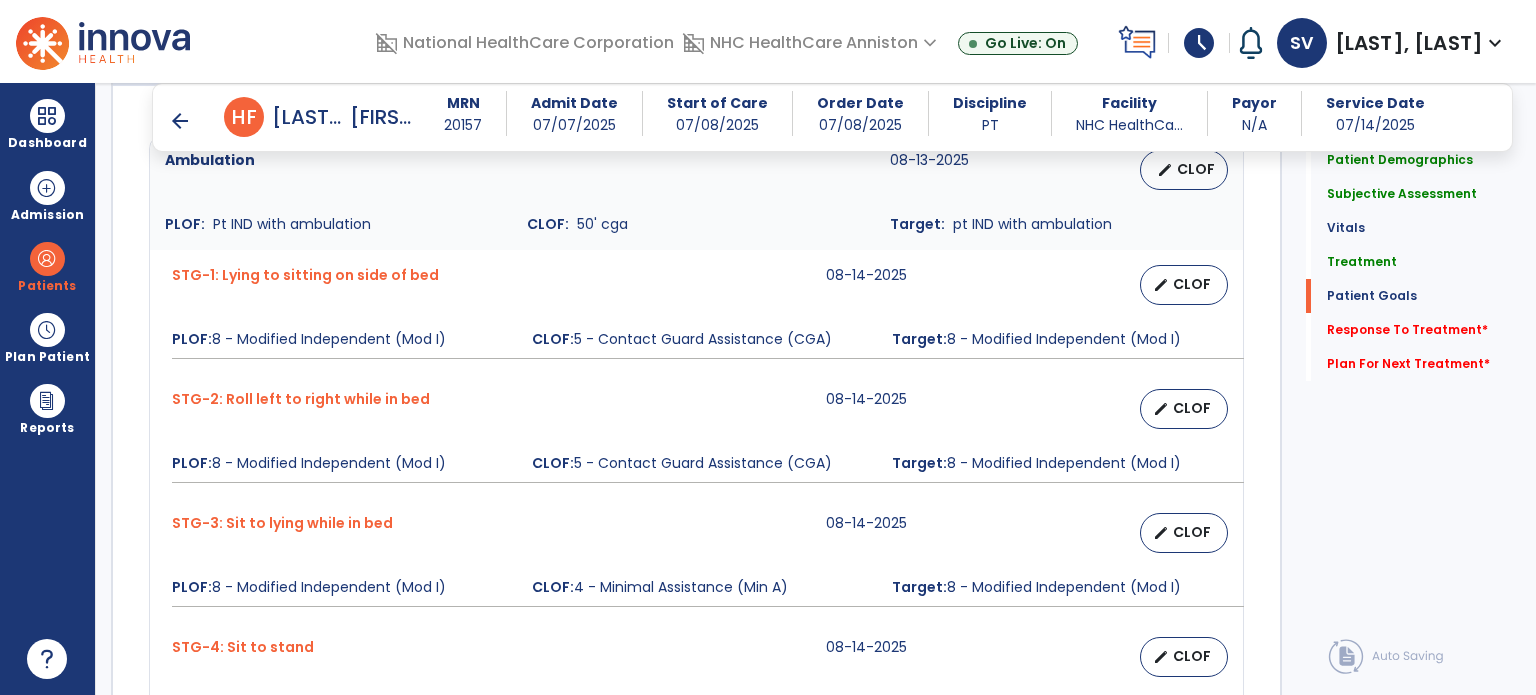 scroll, scrollTop: 1588, scrollLeft: 0, axis: vertical 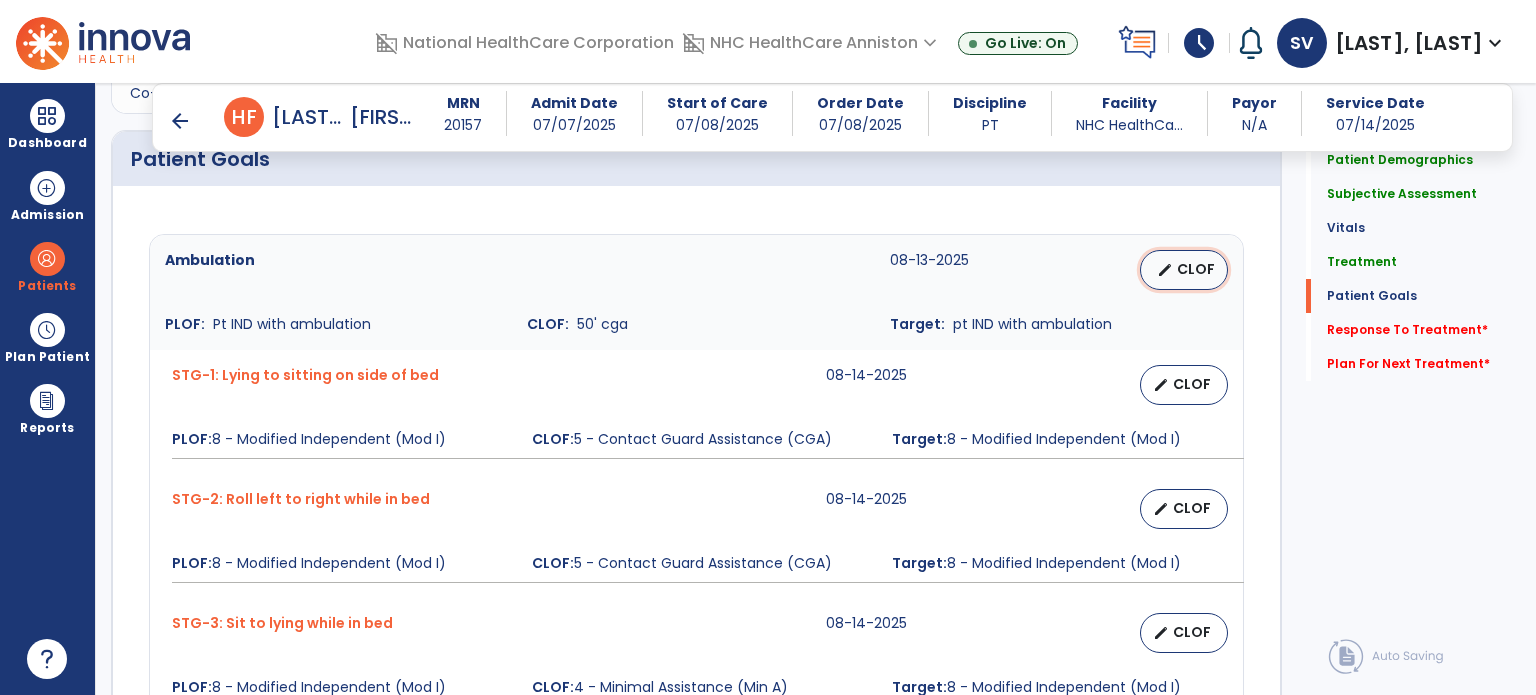 click on "CLOF" at bounding box center (1196, 269) 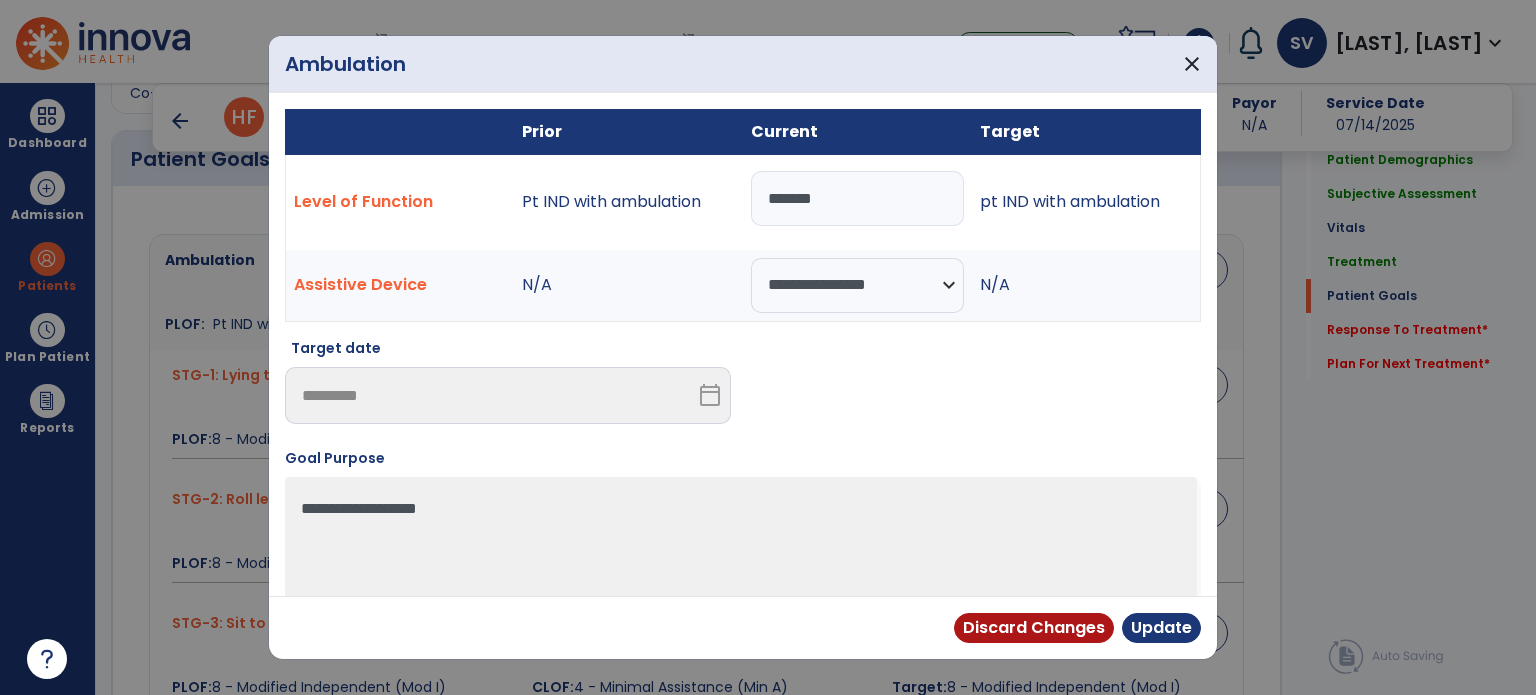 drag, startPoint x: 856, startPoint y: 179, endPoint x: 680, endPoint y: 203, distance: 177.62883 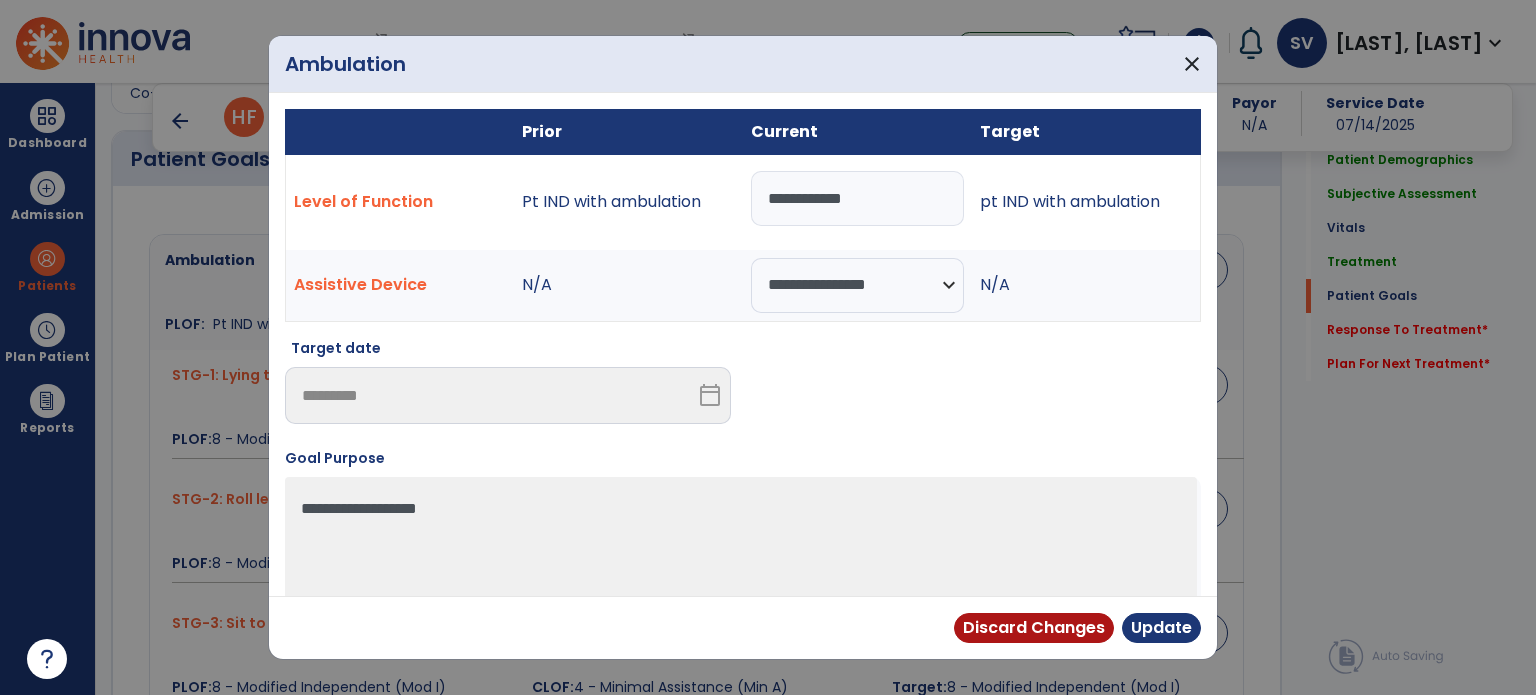 type on "**********" 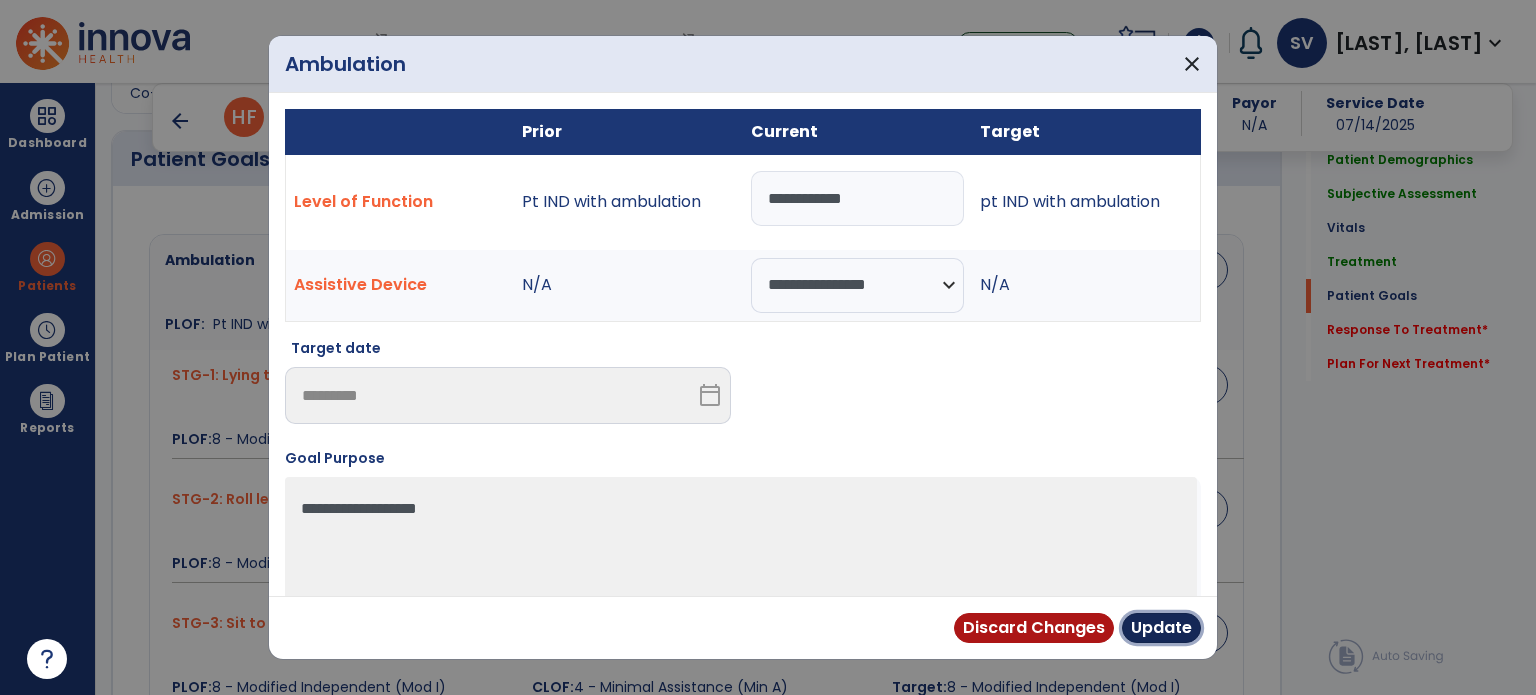 click on "Update" at bounding box center (1161, 628) 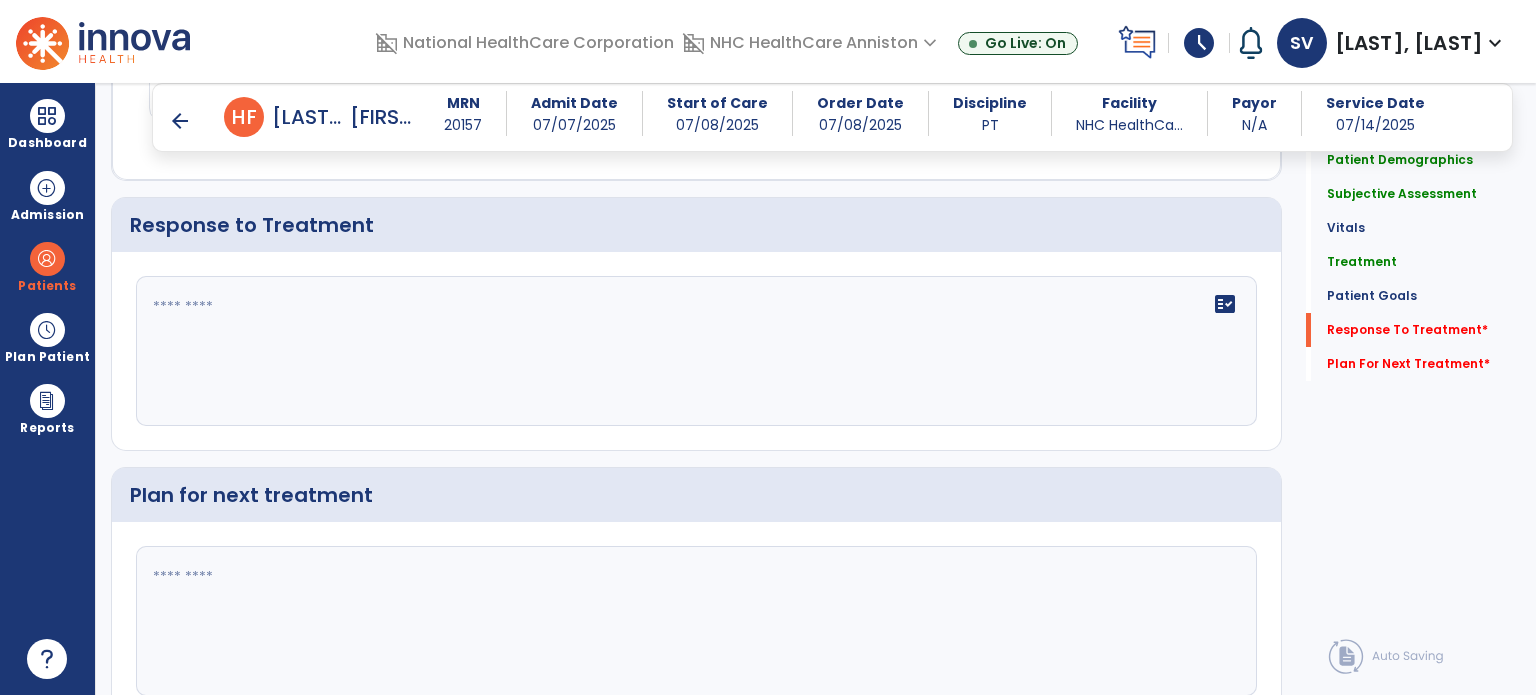 scroll, scrollTop: 2587, scrollLeft: 0, axis: vertical 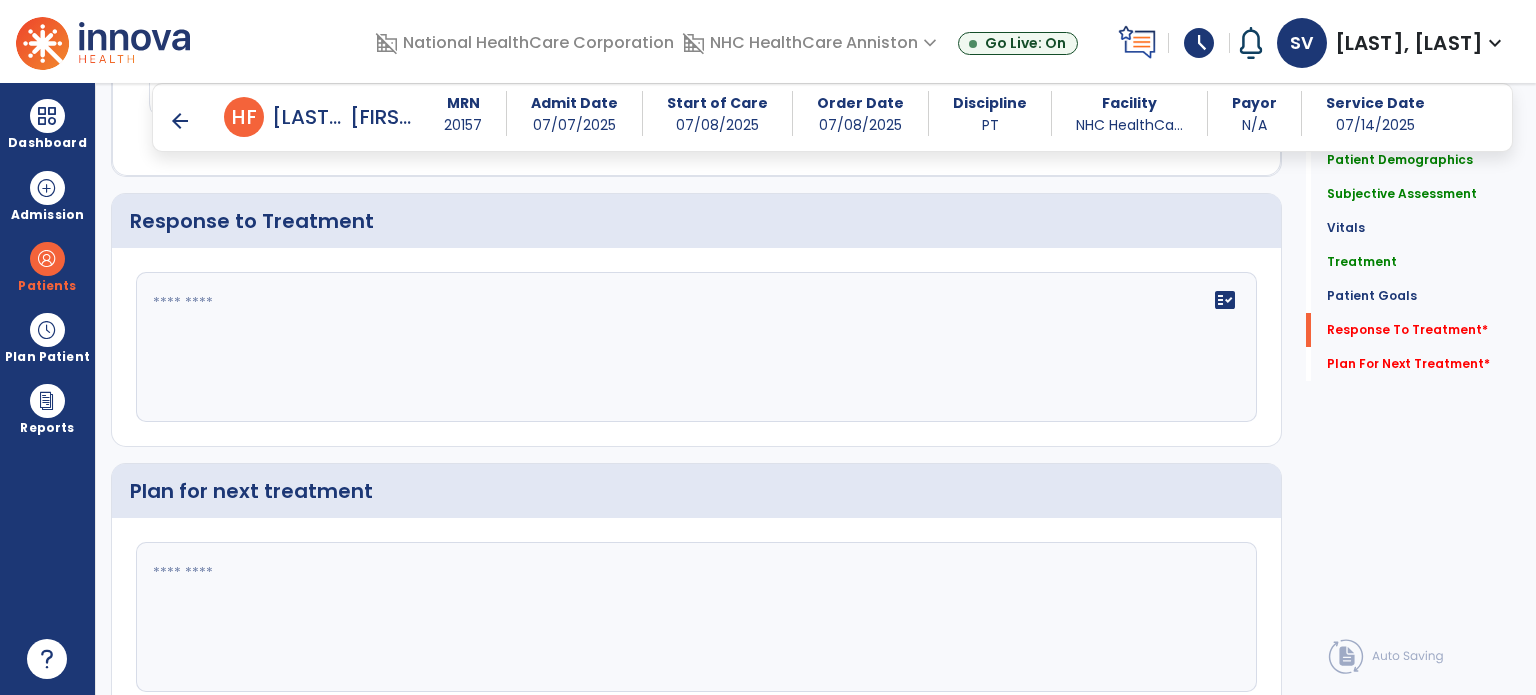 click on "fact_check" 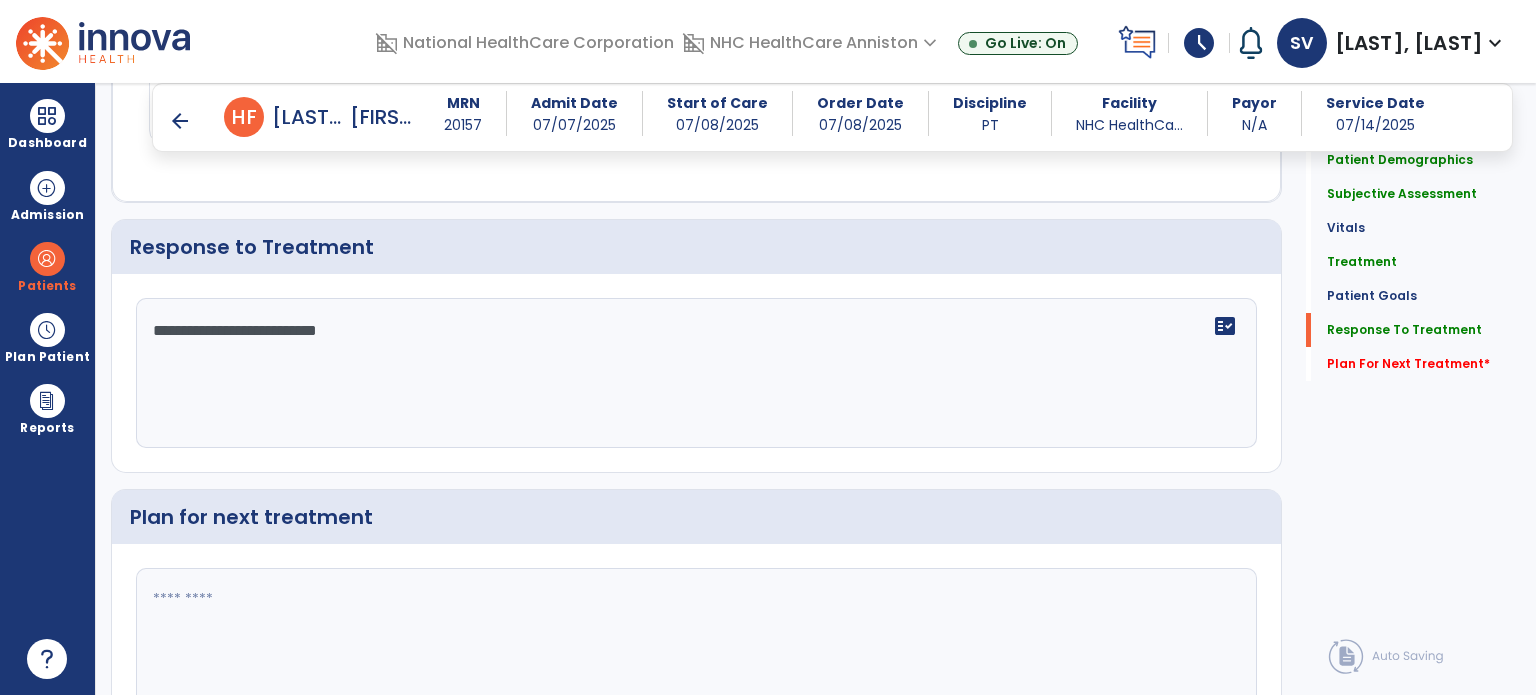 scroll, scrollTop: 2587, scrollLeft: 0, axis: vertical 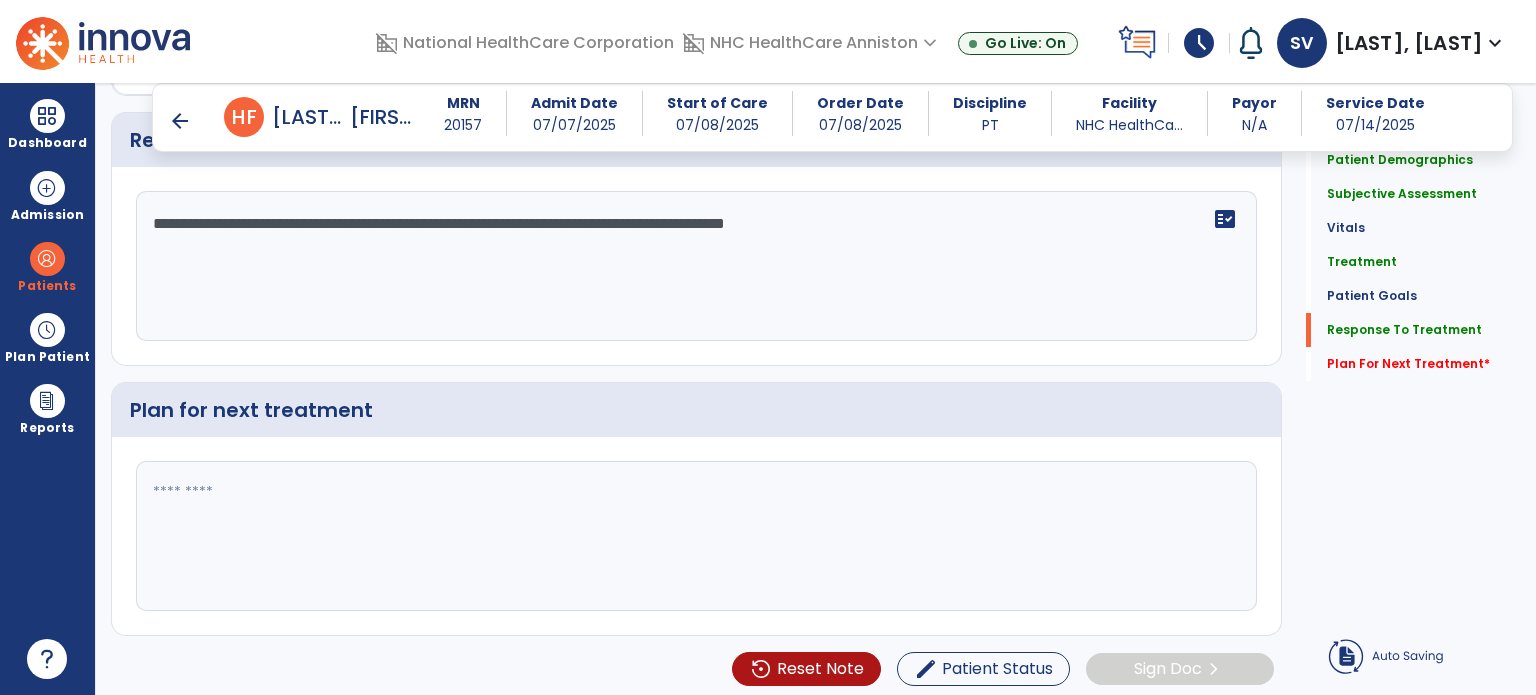 type on "**********" 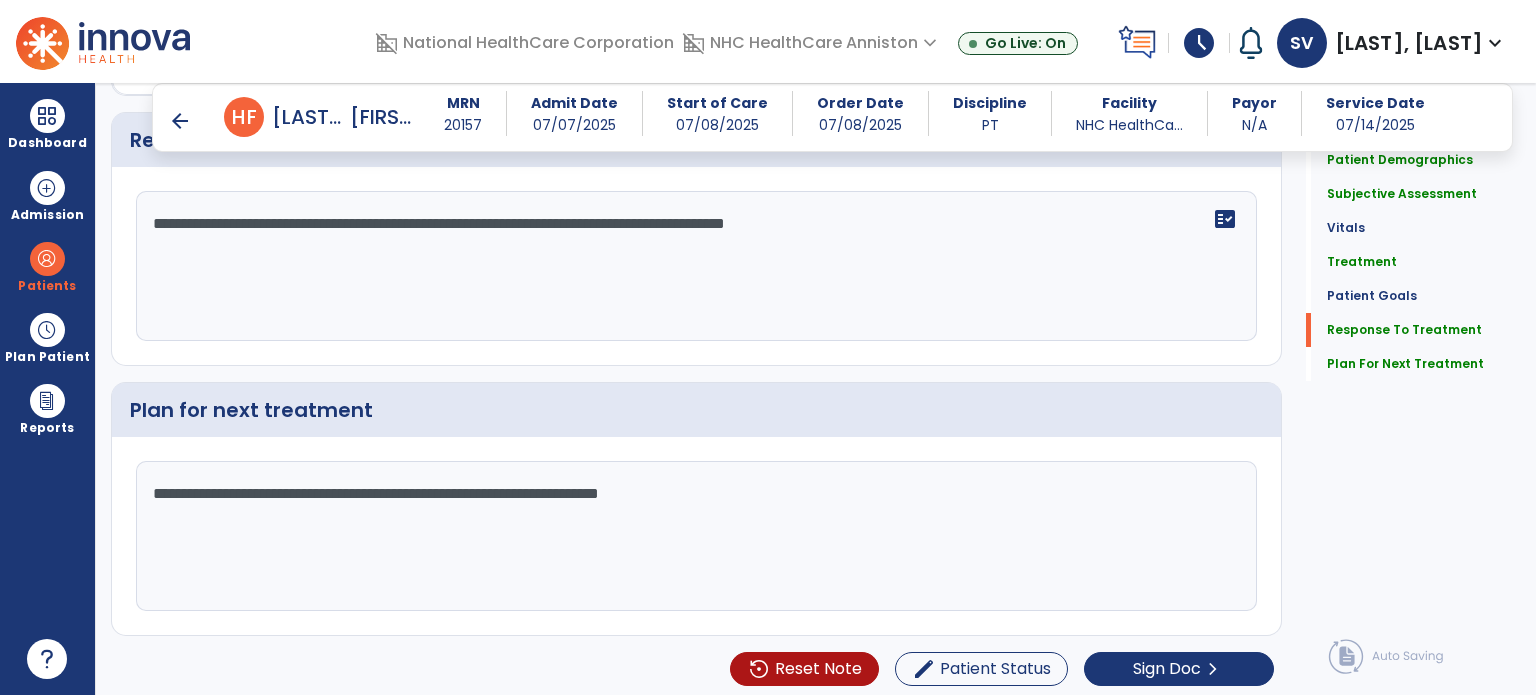 scroll, scrollTop: 2668, scrollLeft: 0, axis: vertical 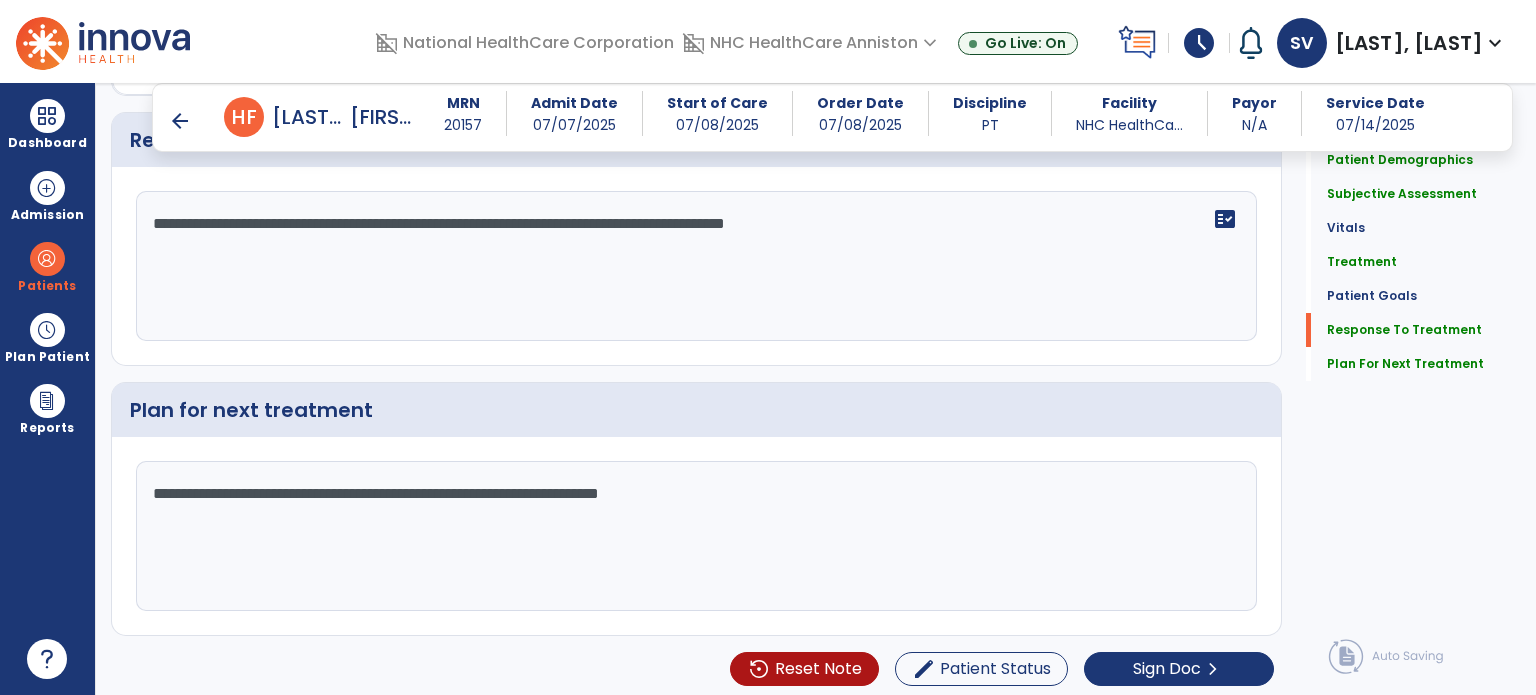 type on "**********" 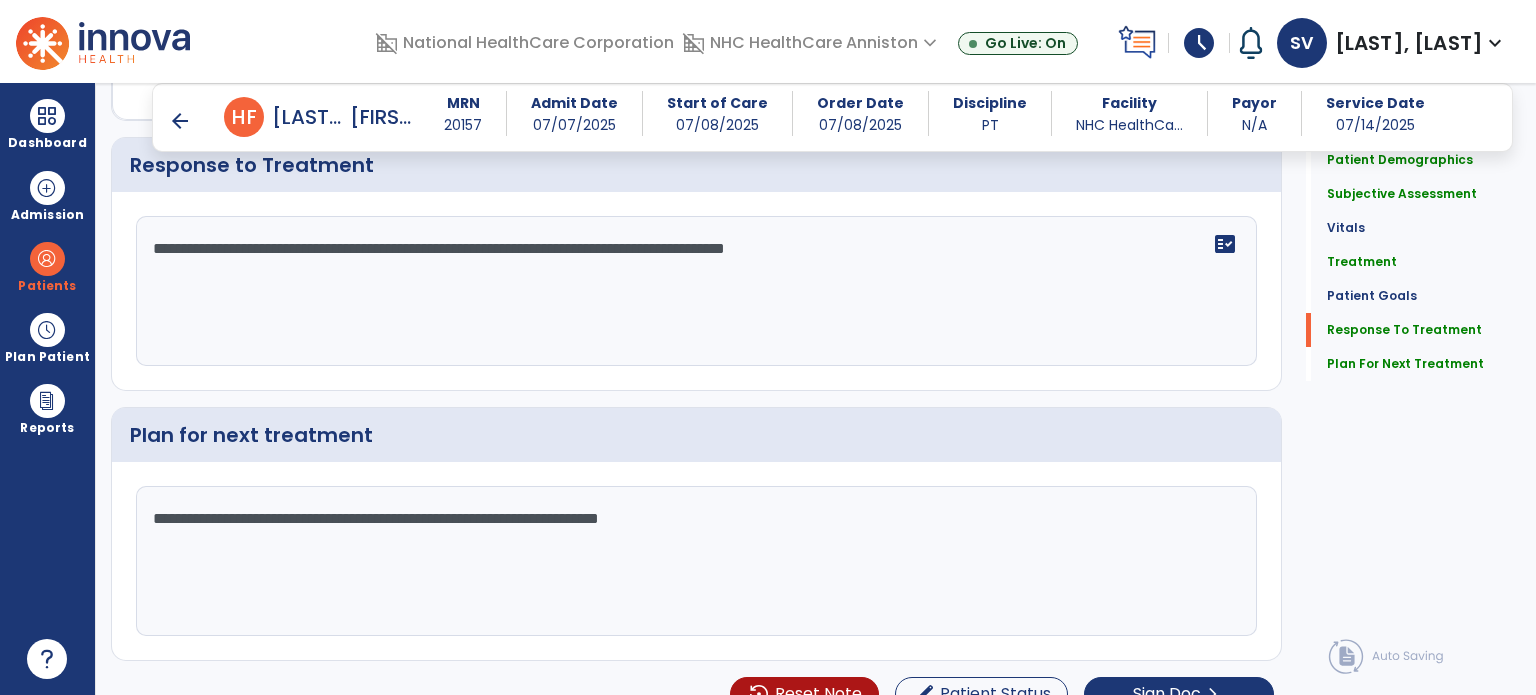scroll, scrollTop: 2668, scrollLeft: 0, axis: vertical 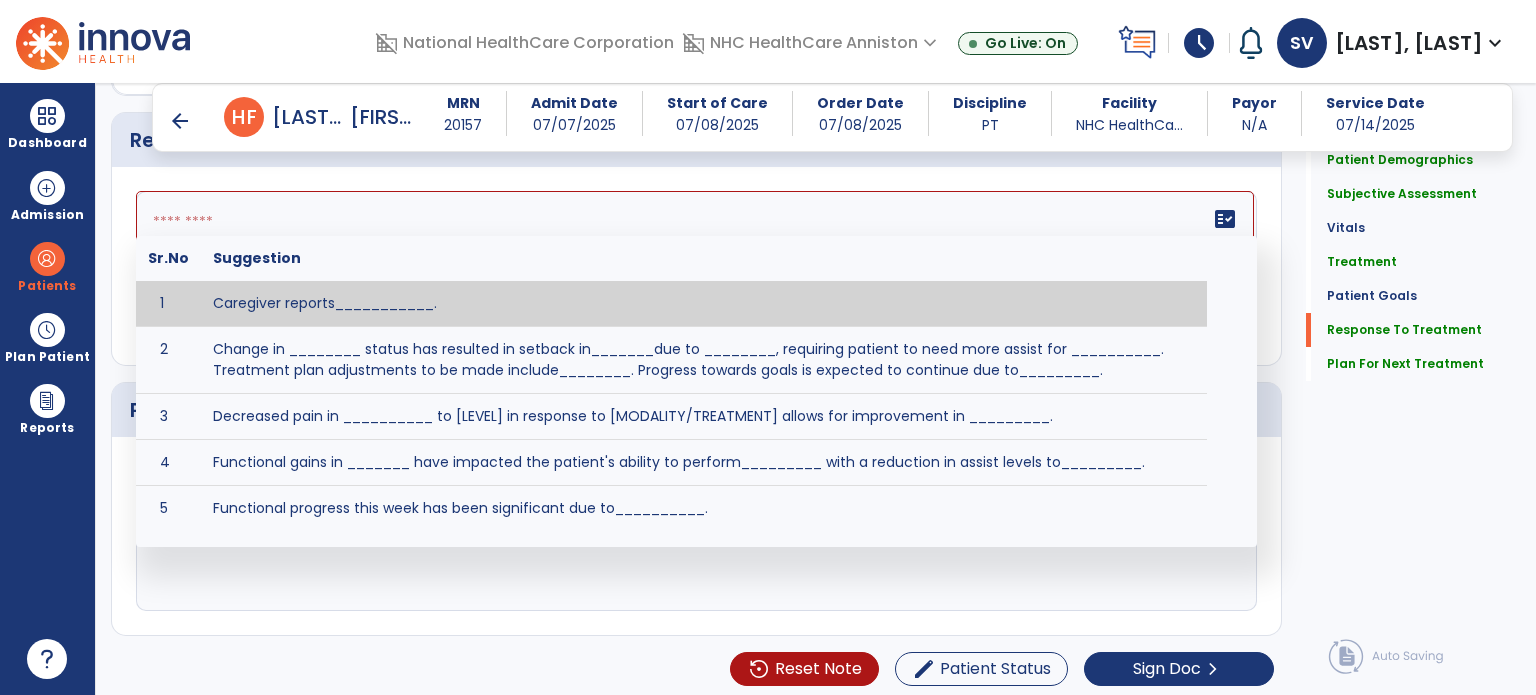 paste on "**********" 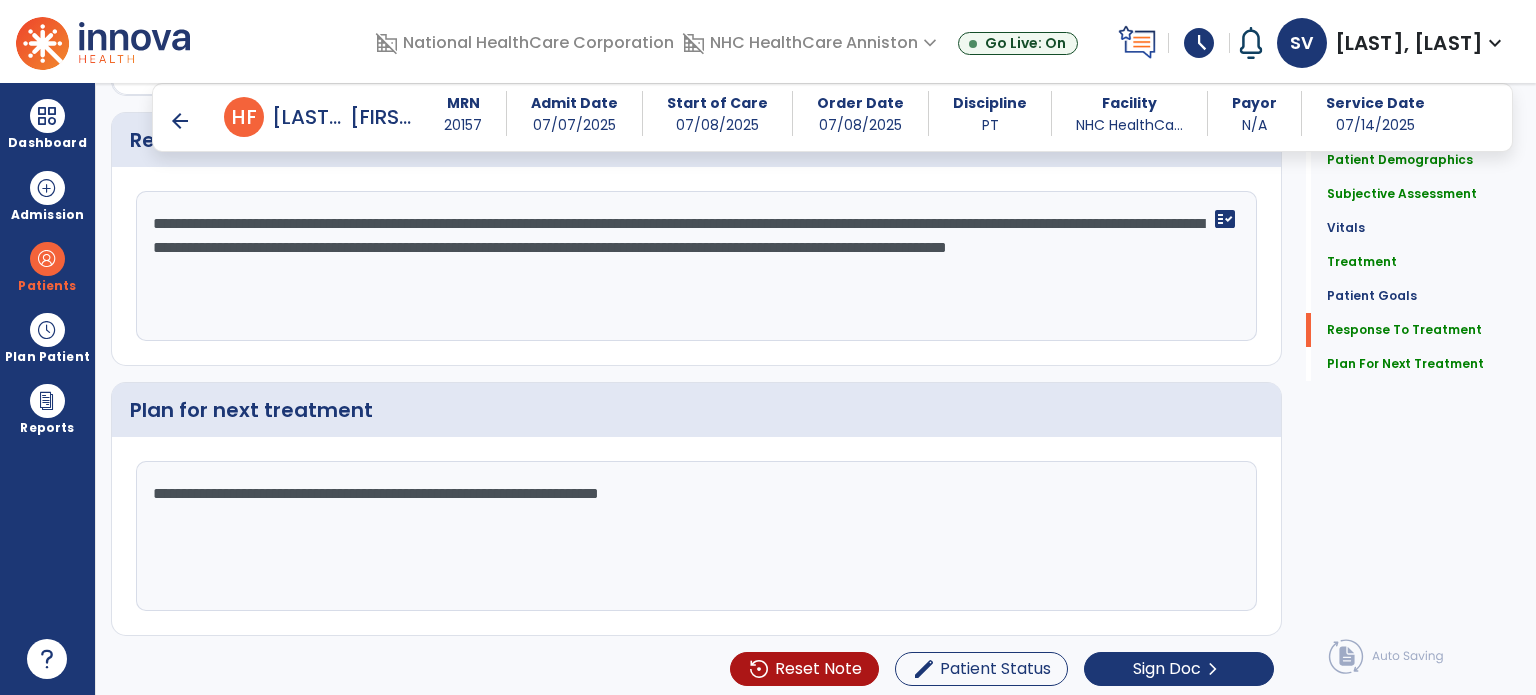 type on "**********" 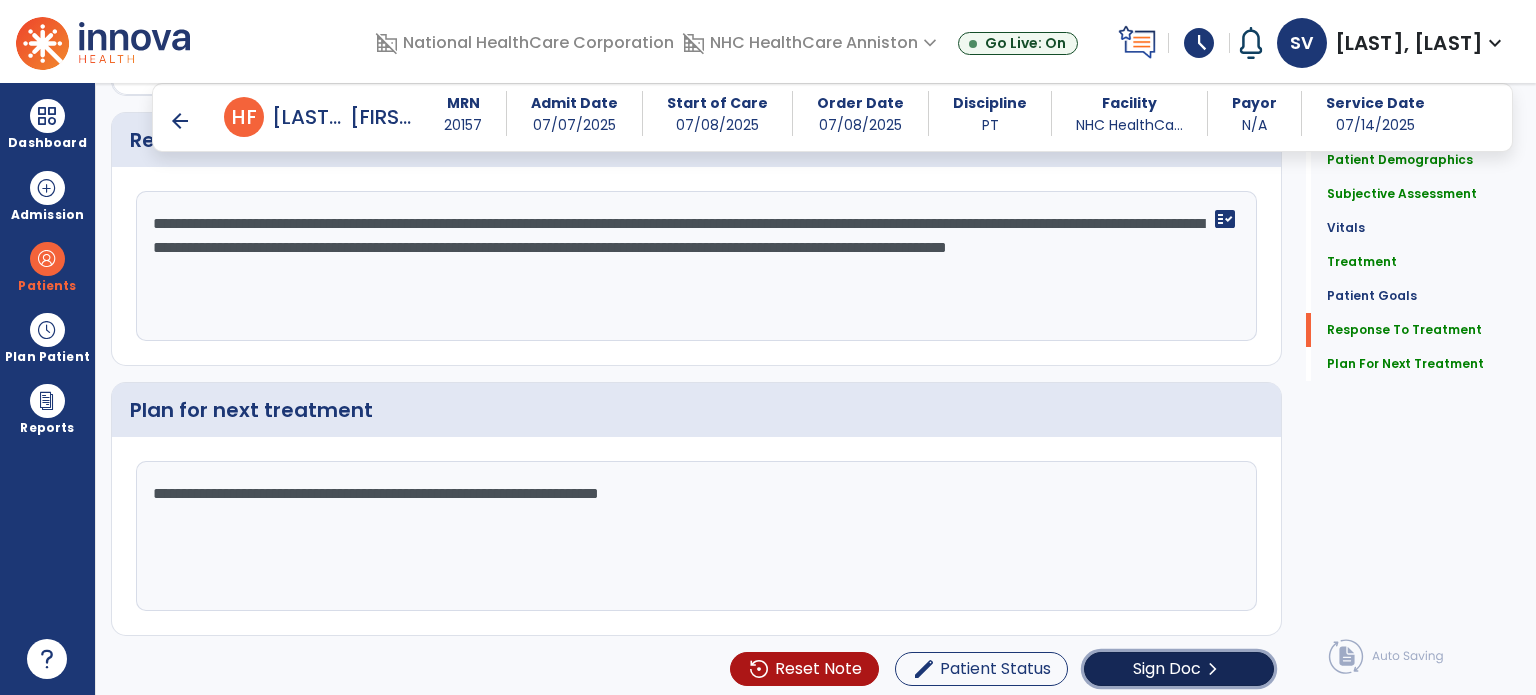 click on "Sign Doc" 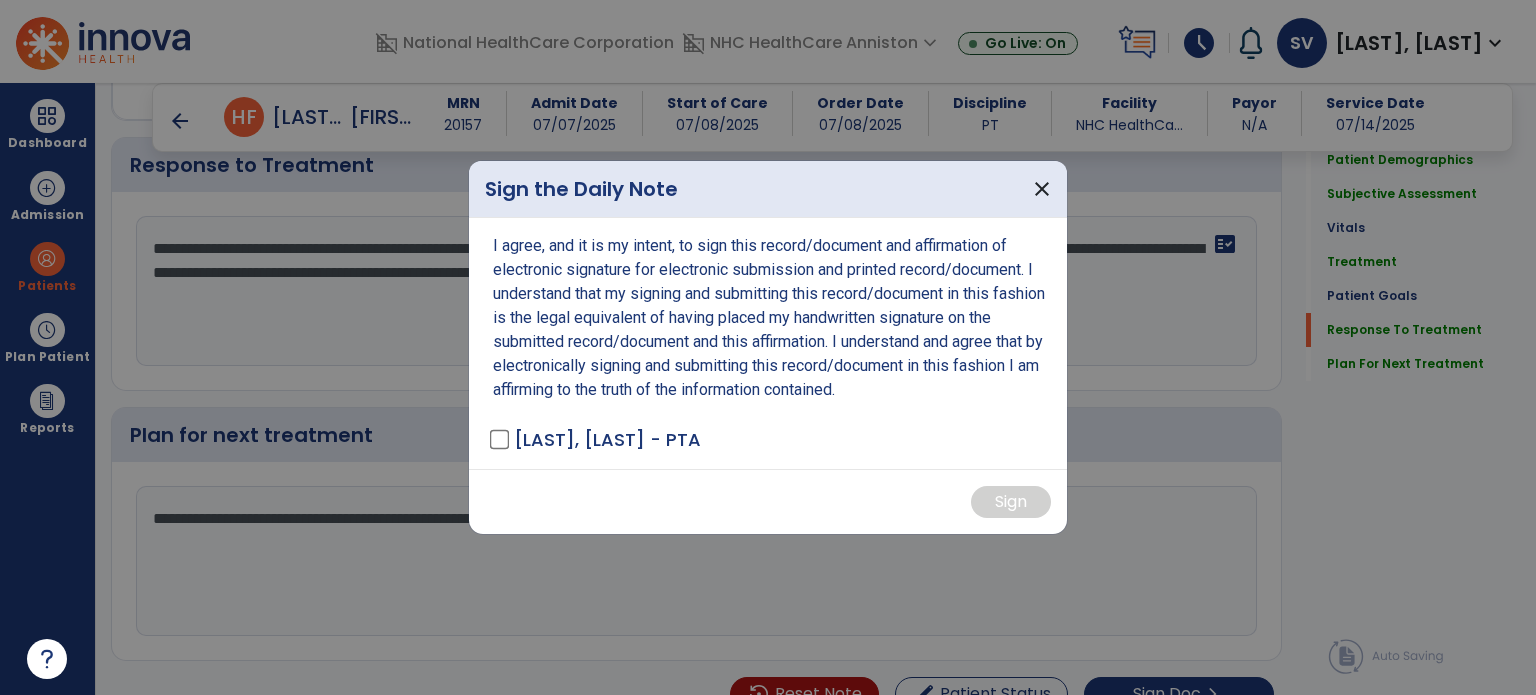 scroll, scrollTop: 2668, scrollLeft: 0, axis: vertical 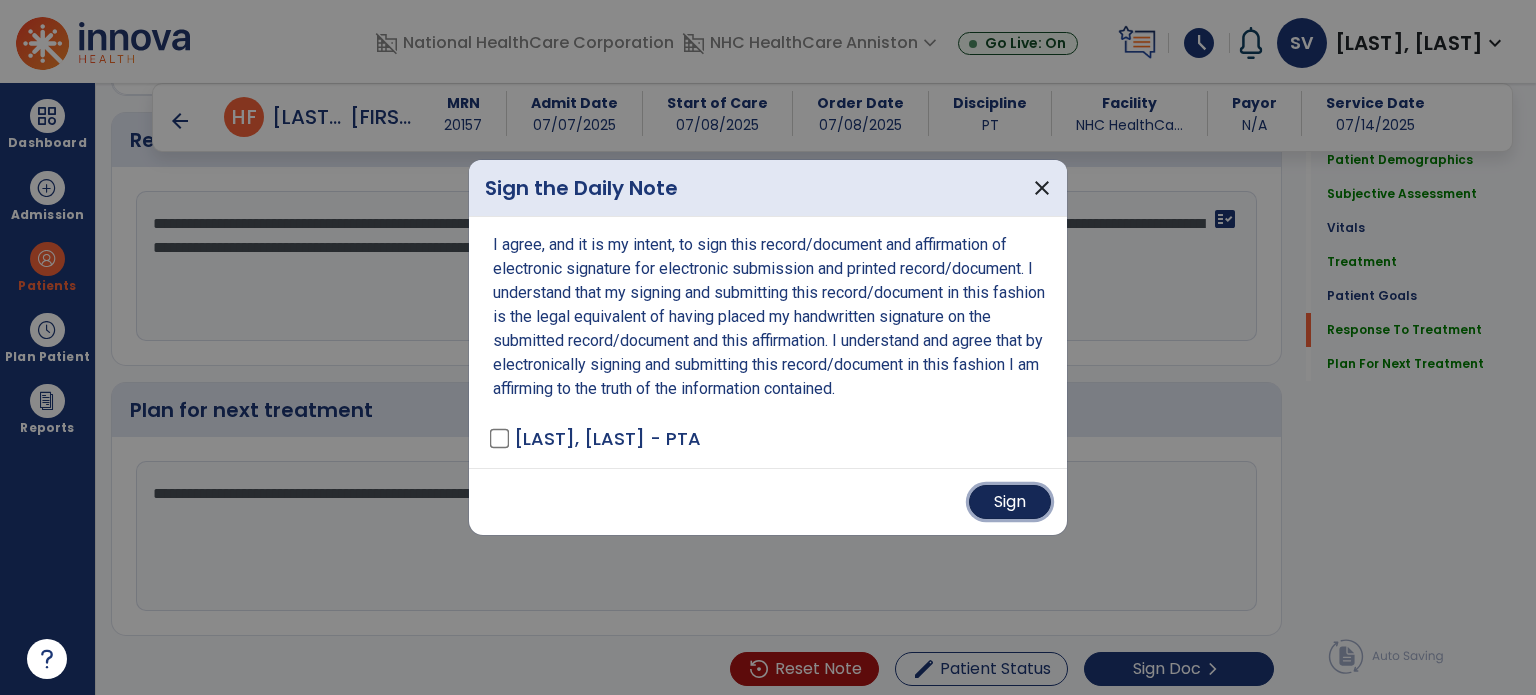 click on "Sign" at bounding box center [1010, 502] 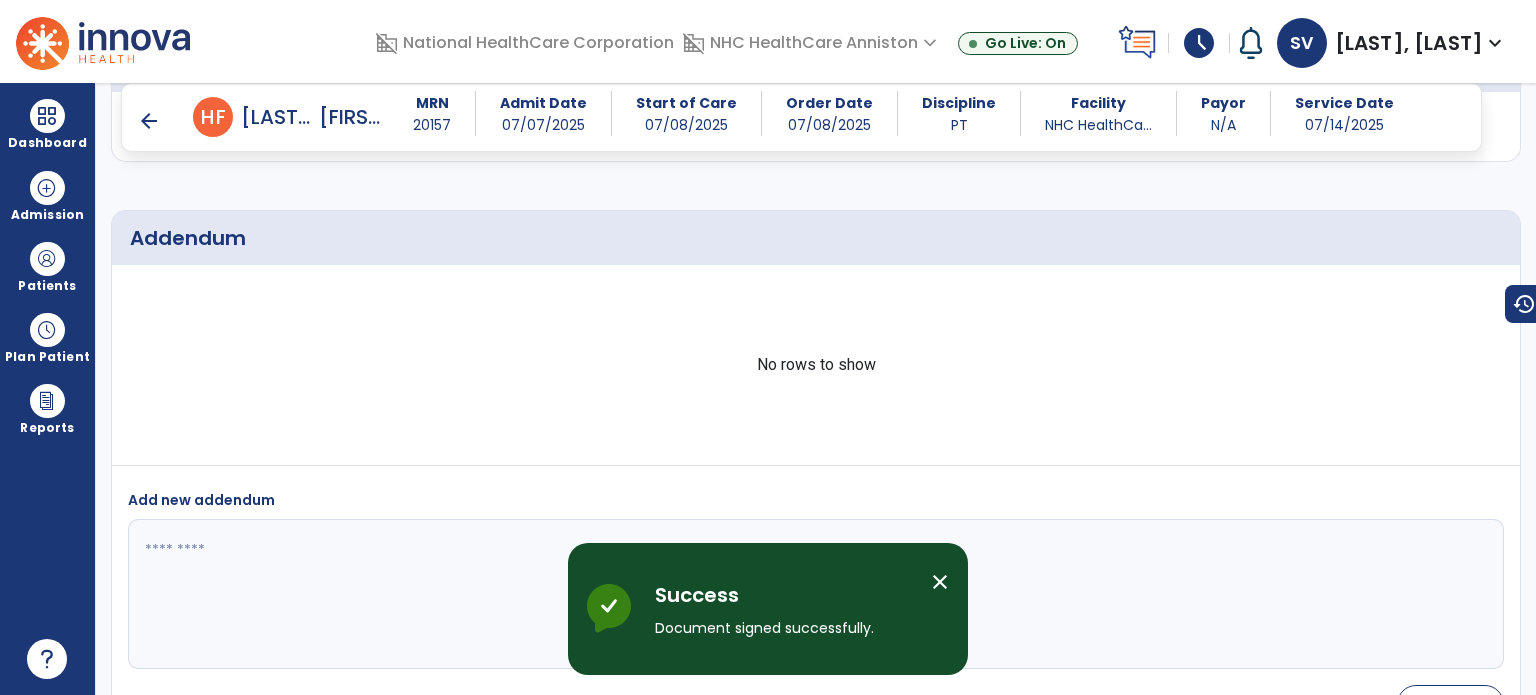 scroll, scrollTop: 3416, scrollLeft: 0, axis: vertical 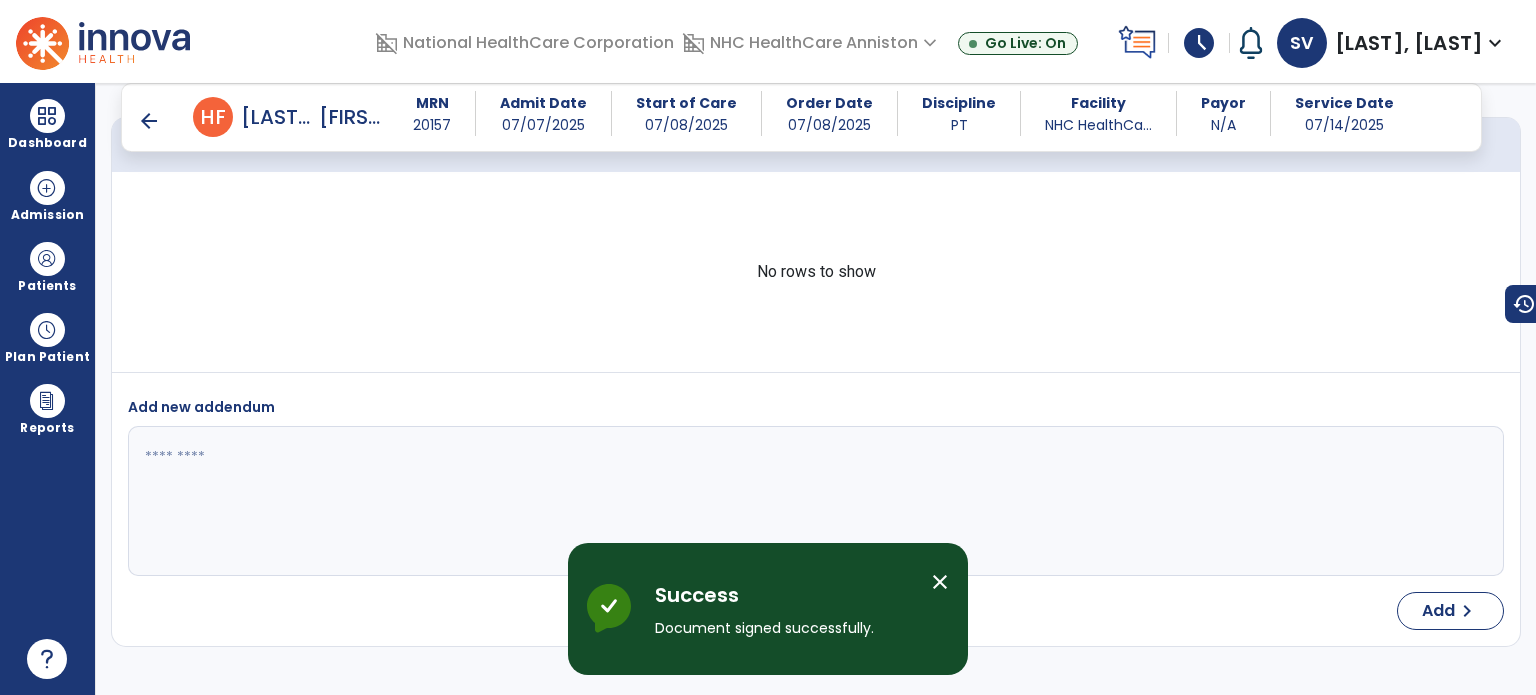 click on "arrow_back" at bounding box center [149, 121] 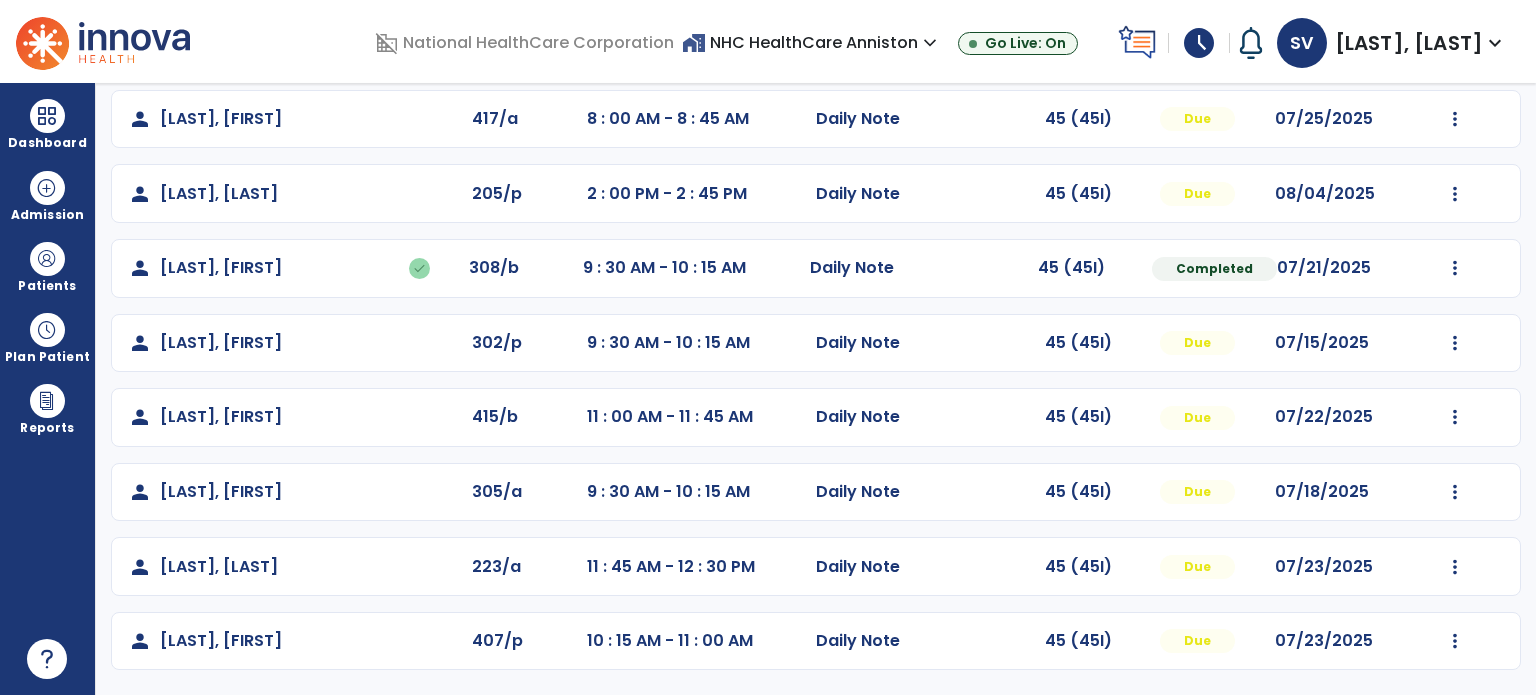 scroll, scrollTop: 219, scrollLeft: 0, axis: vertical 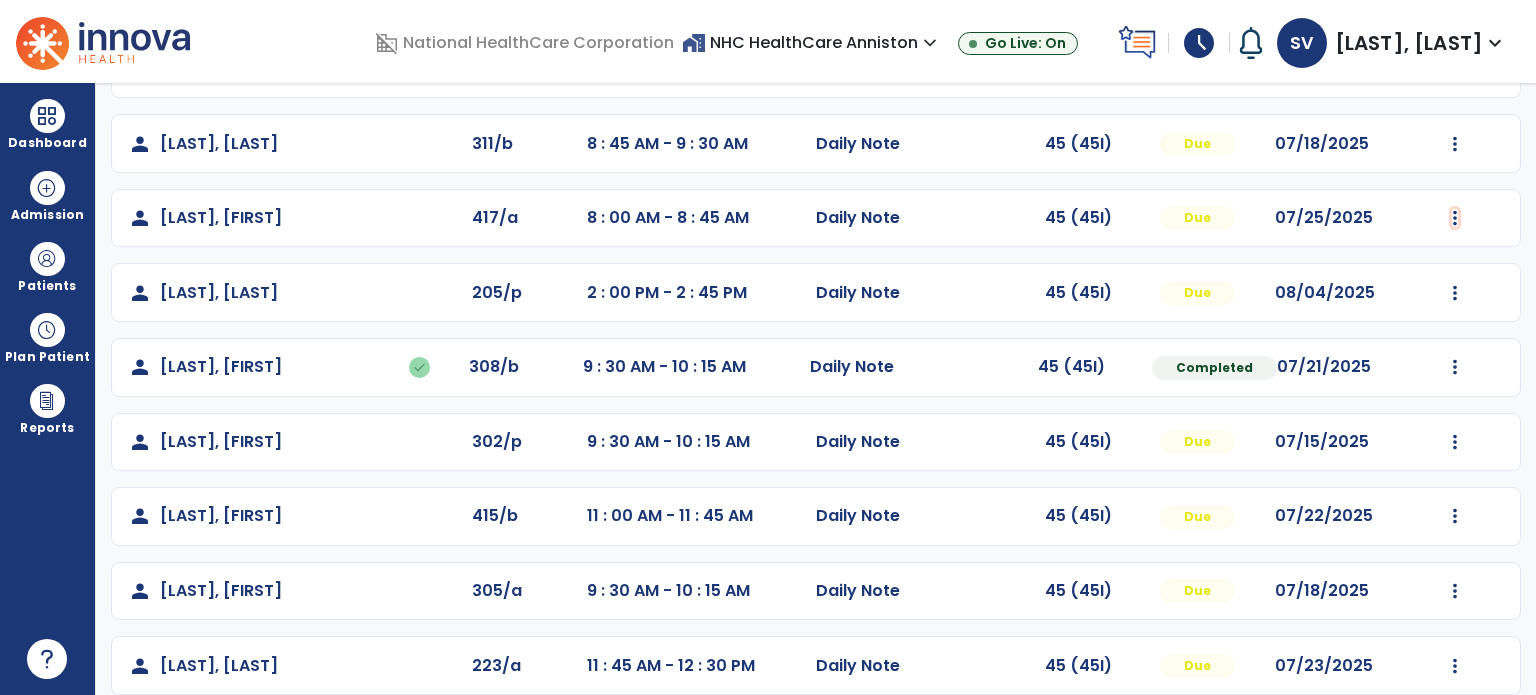 click at bounding box center (1455, 69) 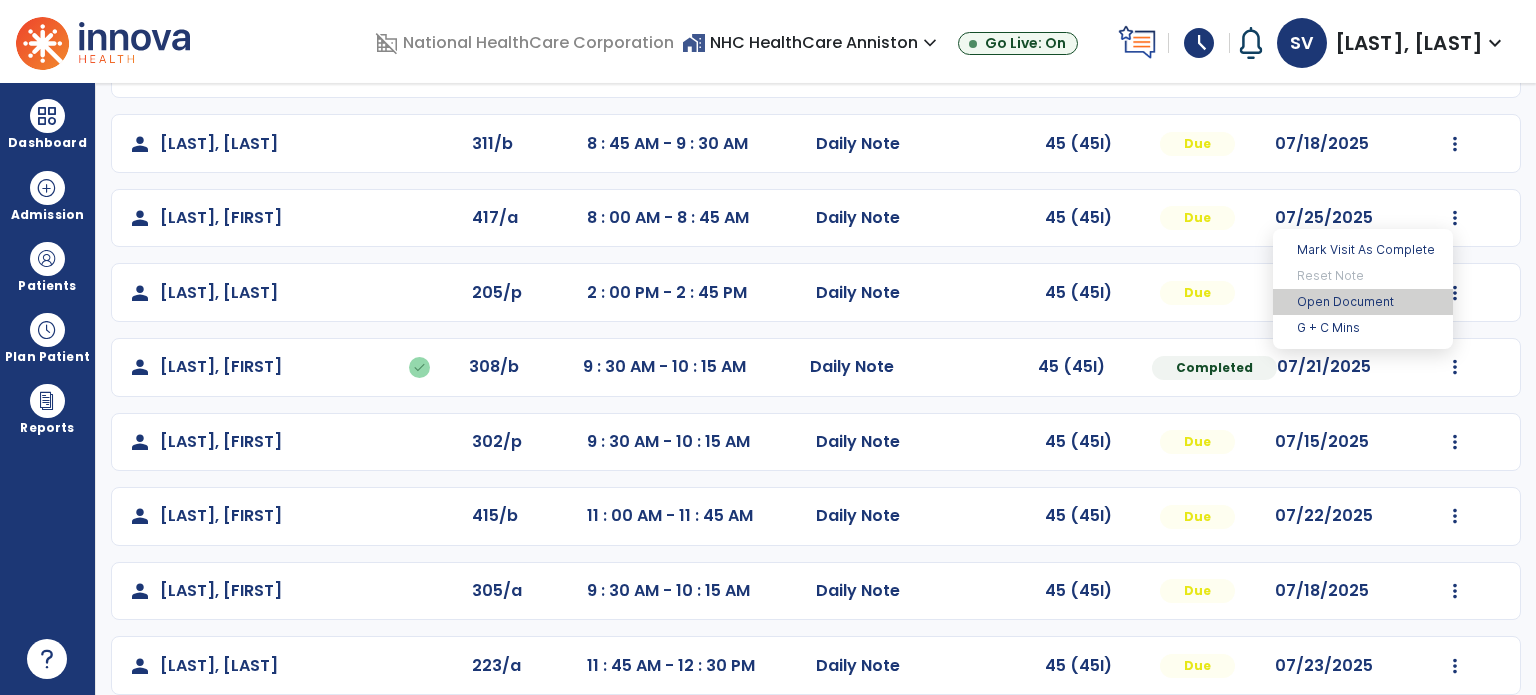 click on "Open Document" at bounding box center (1363, 302) 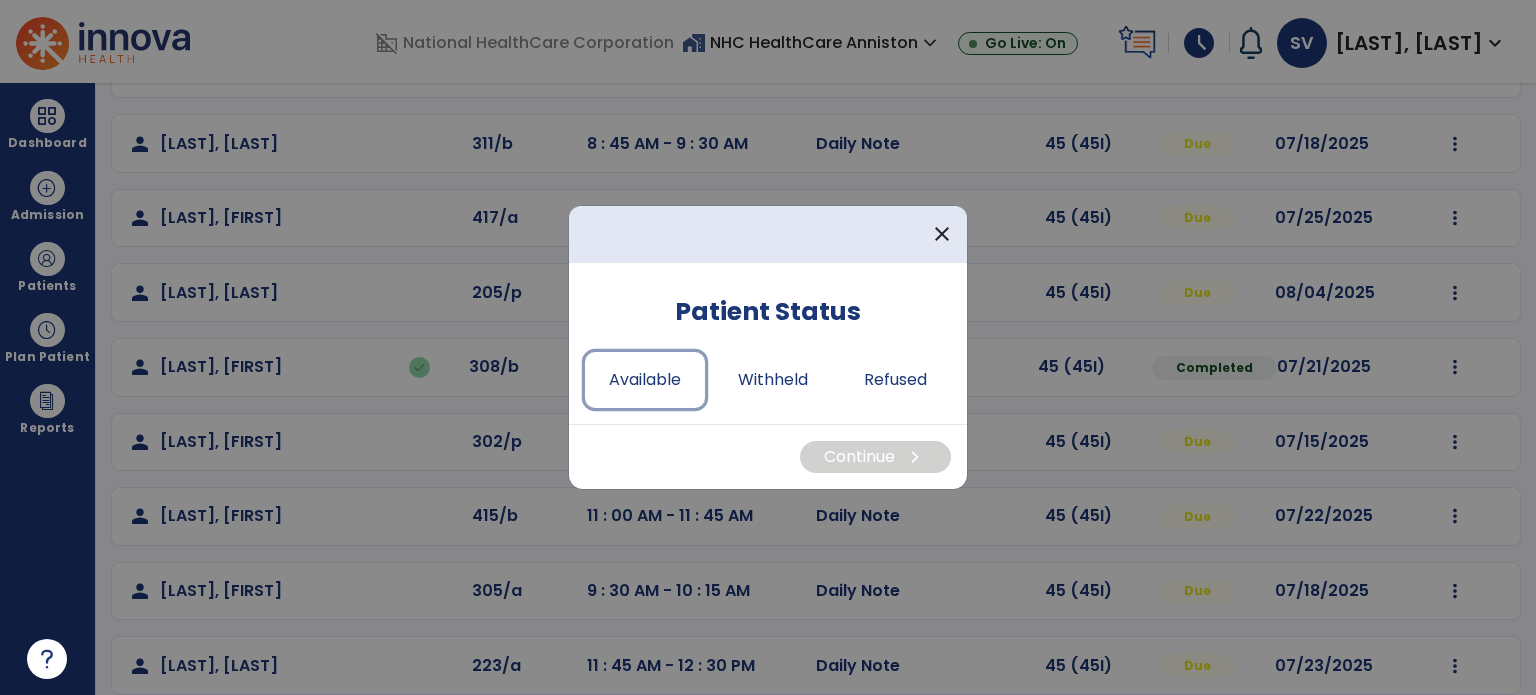 drag, startPoint x: 636, startPoint y: 390, endPoint x: 763, endPoint y: 422, distance: 130.96947 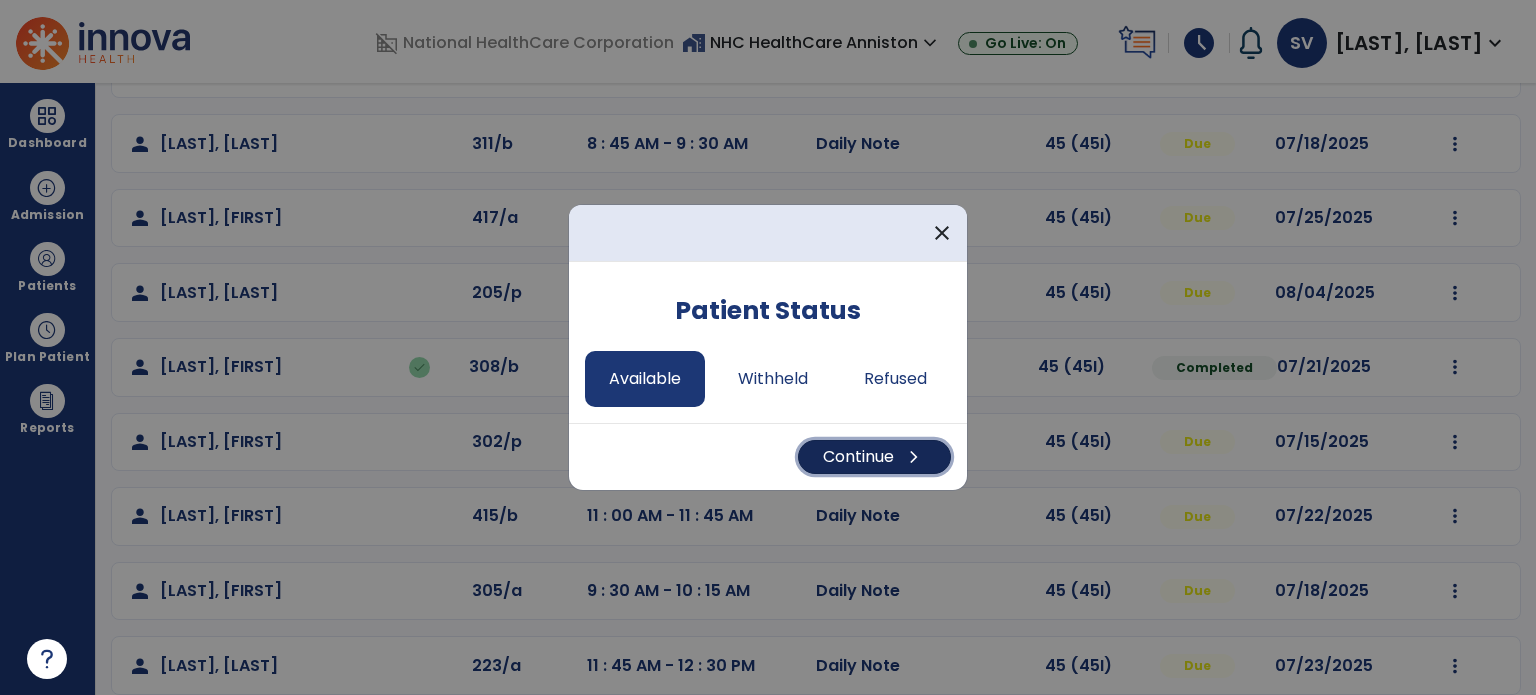 click on "Continue   chevron_right" at bounding box center [874, 457] 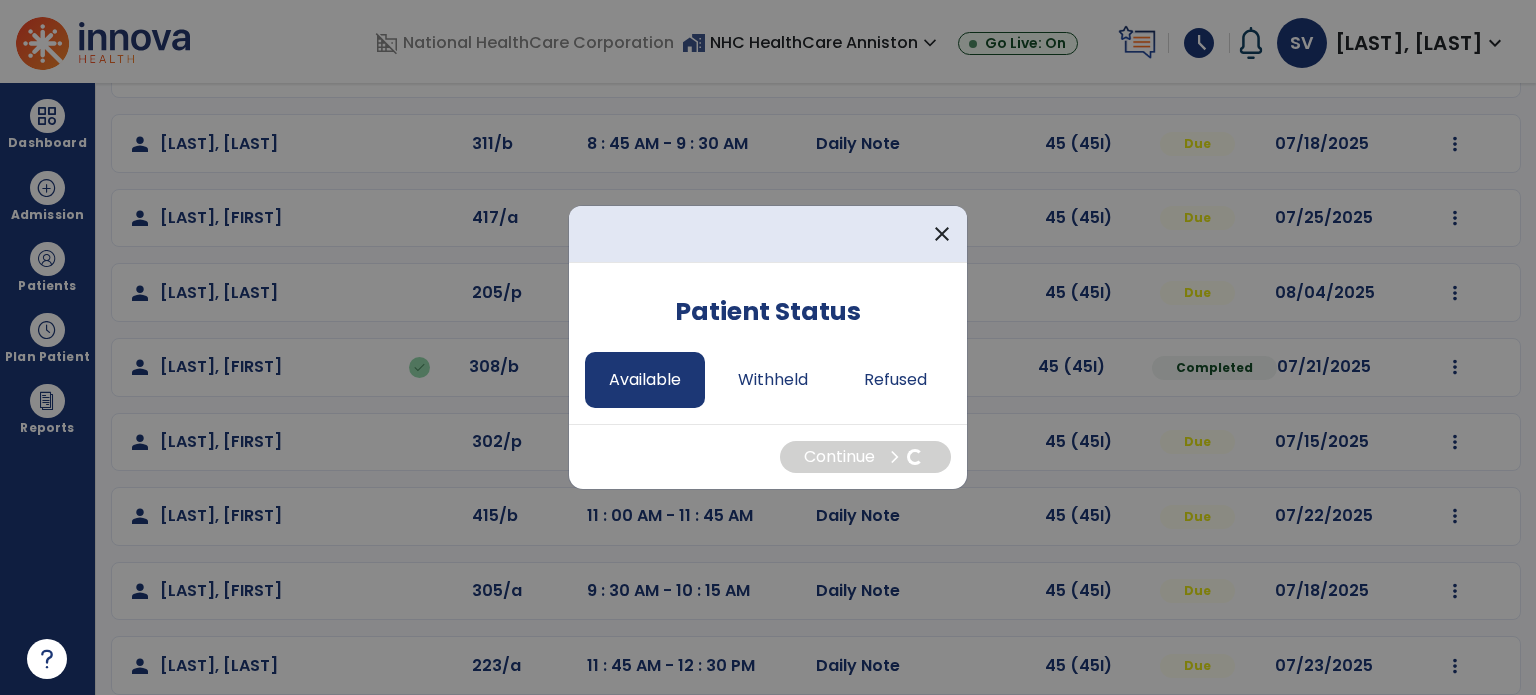 select on "*" 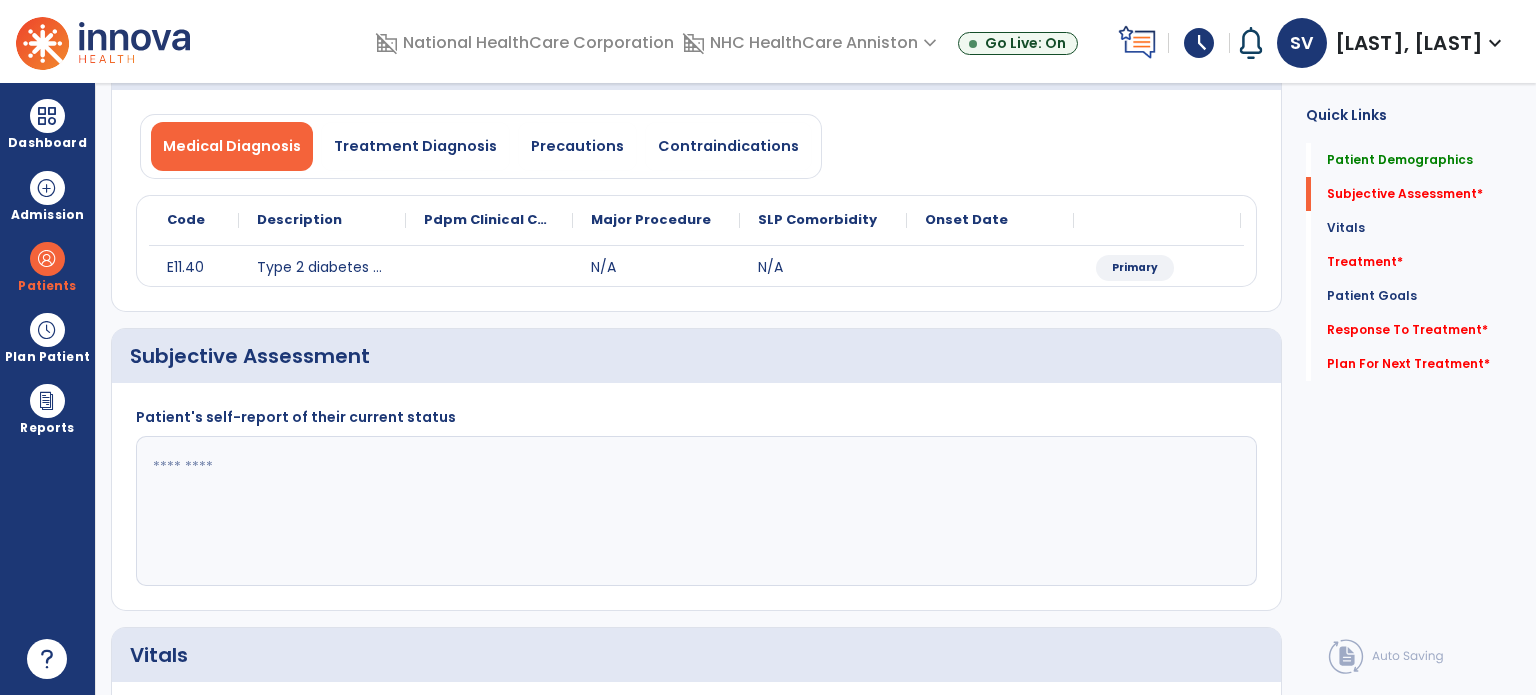 click on "Subjective Assessment   *" 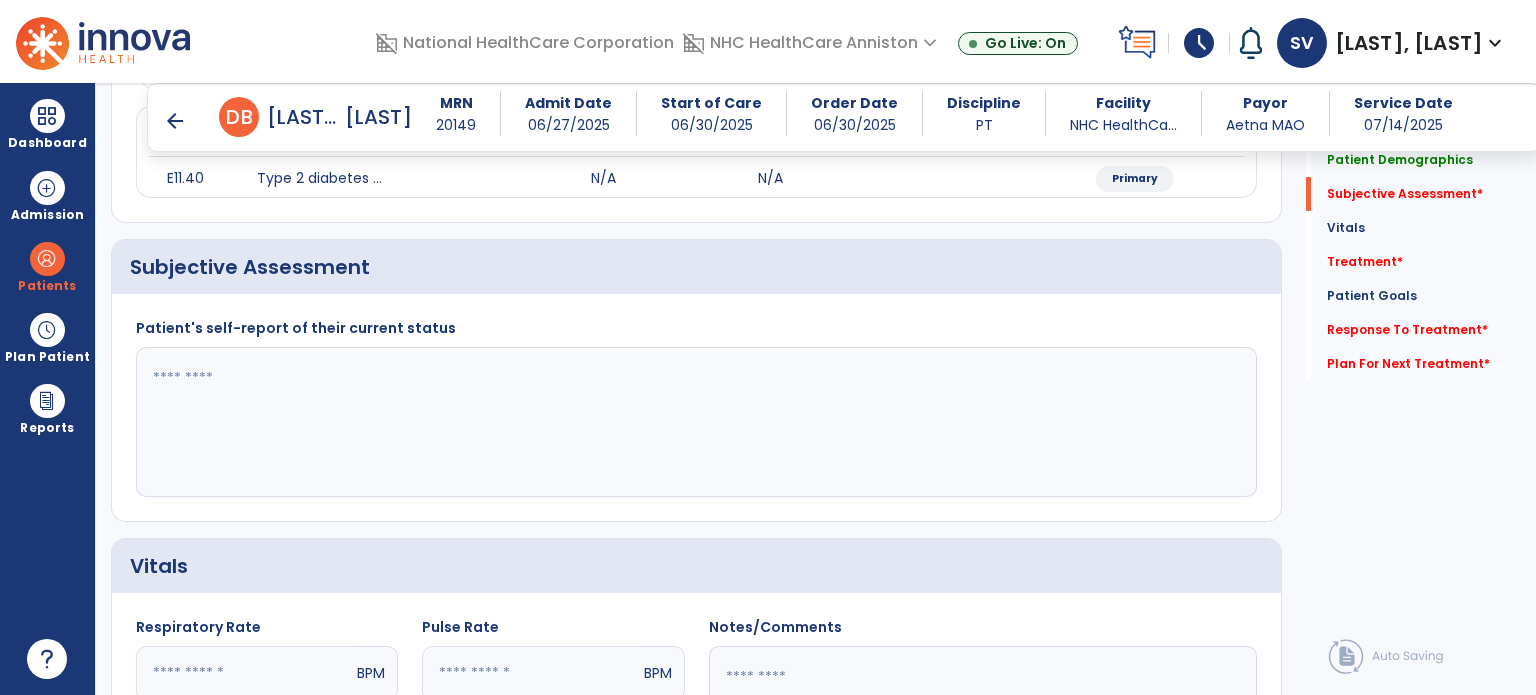 scroll, scrollTop: 298, scrollLeft: 0, axis: vertical 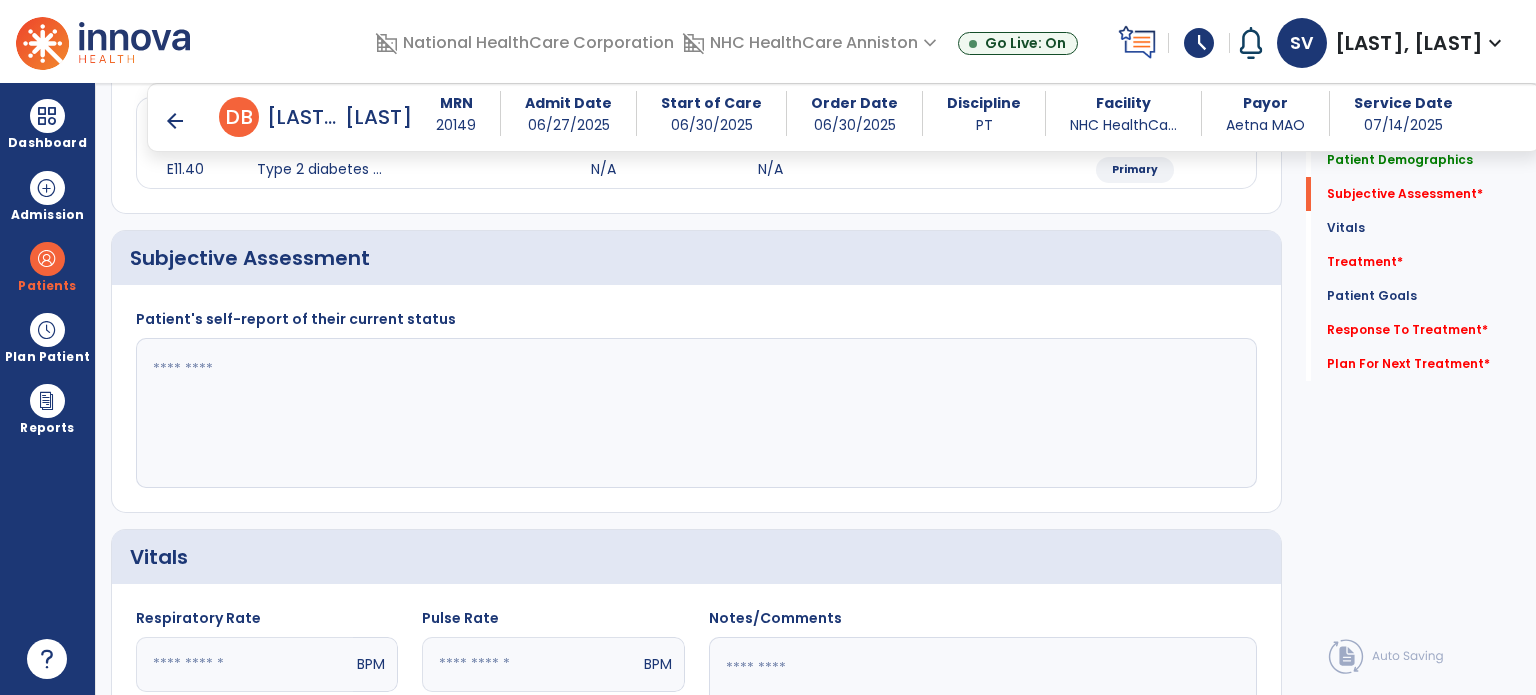 click 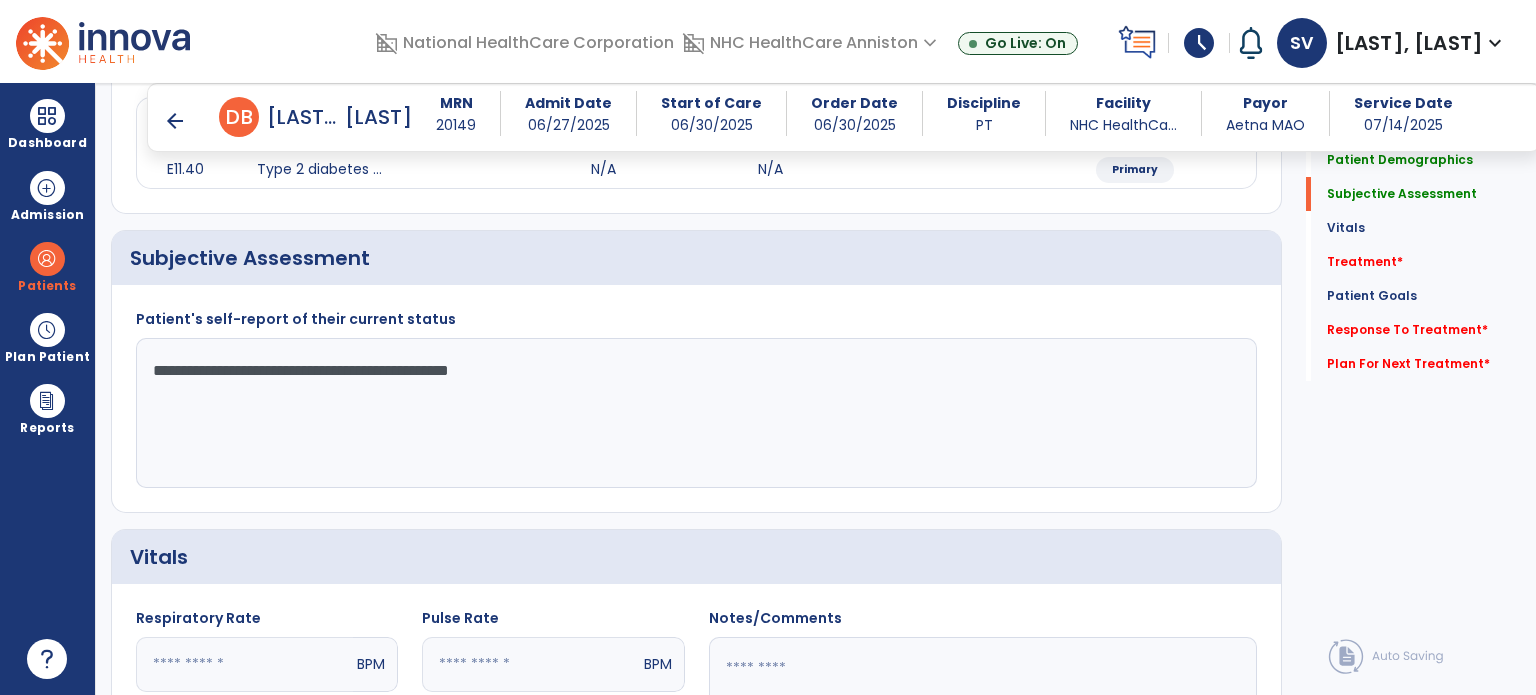 type on "**********" 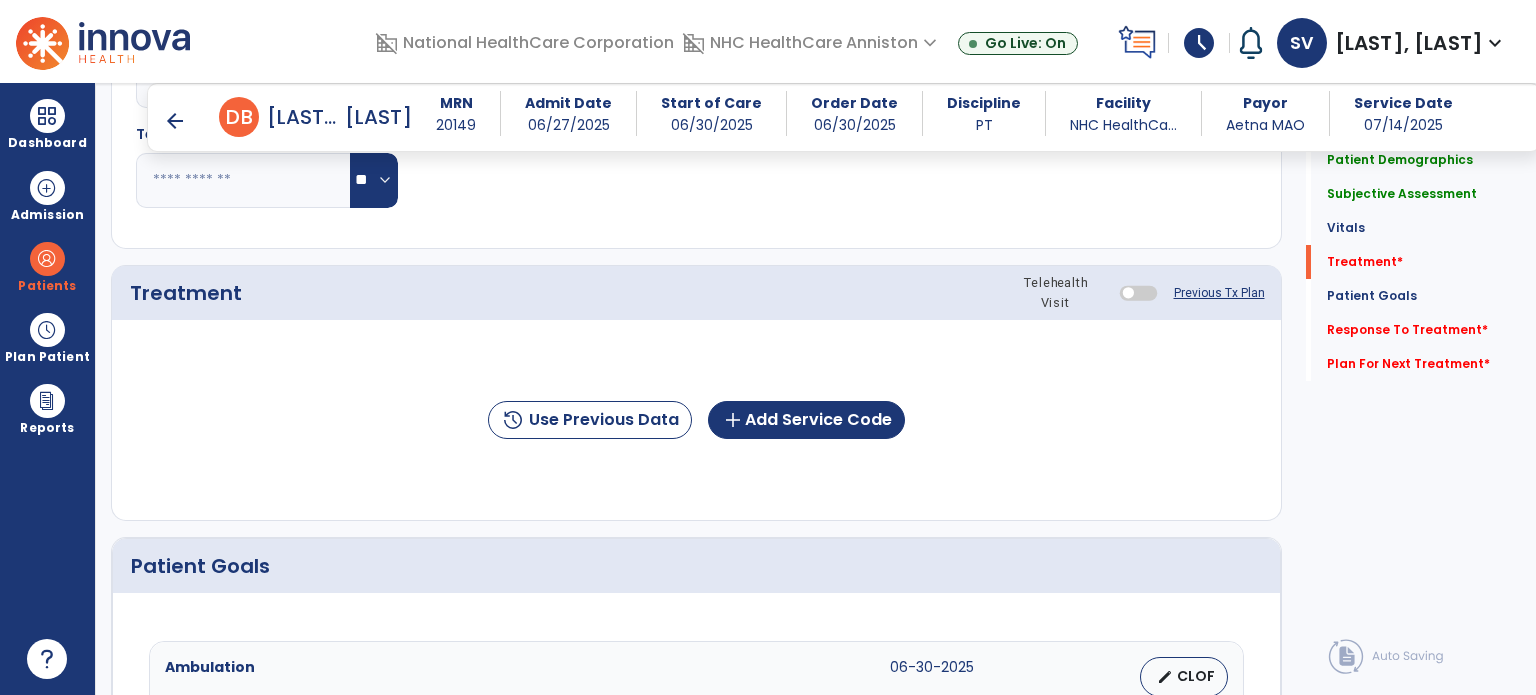 scroll, scrollTop: 987, scrollLeft: 0, axis: vertical 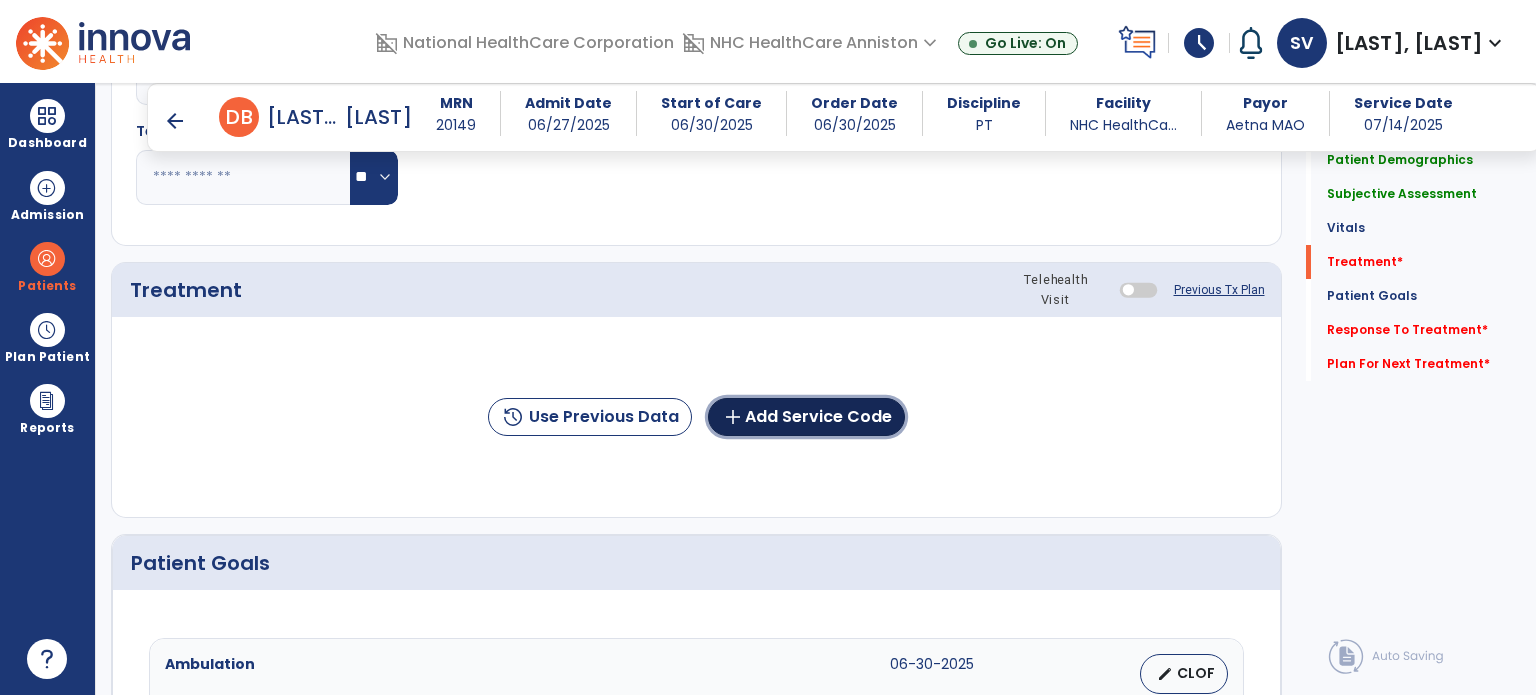 click on "add  Add Service Code" 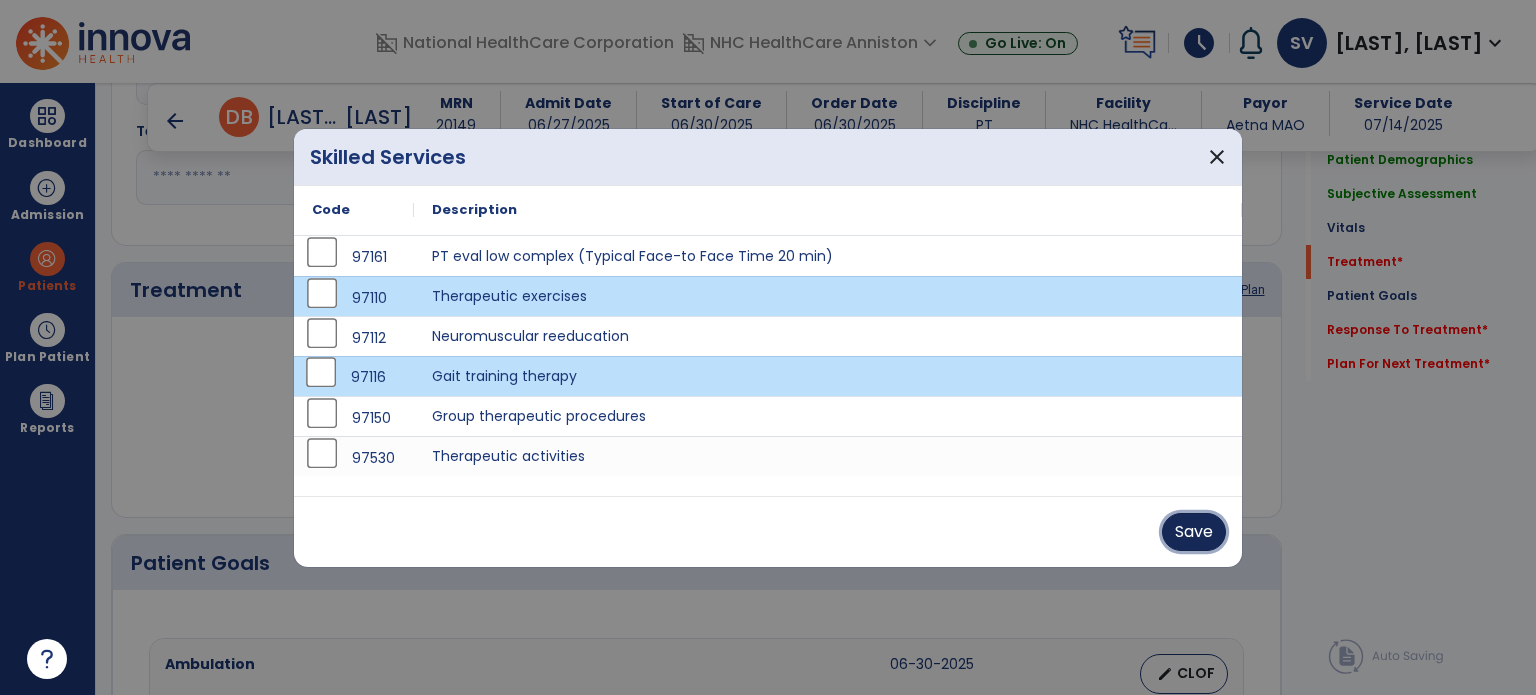 click on "Save" at bounding box center (1194, 532) 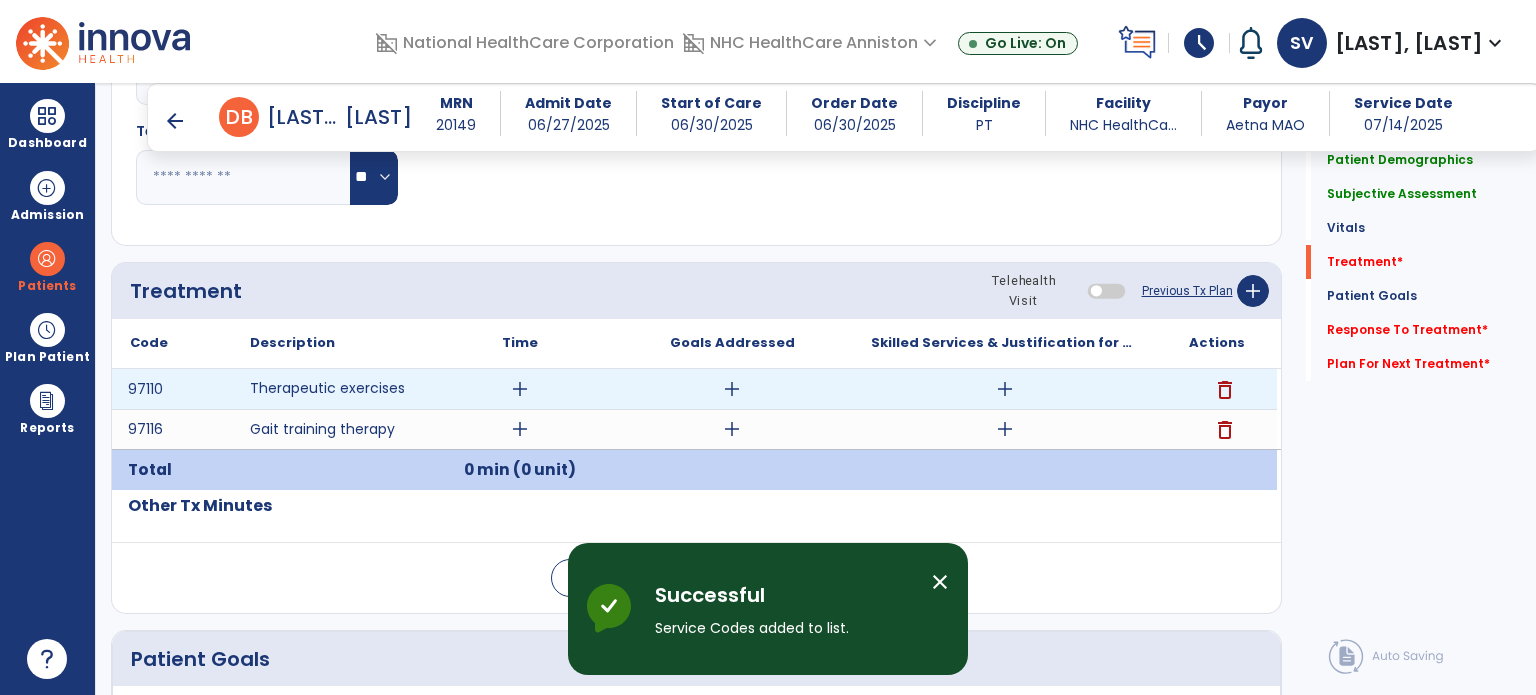 click on "add" at bounding box center [520, 389] 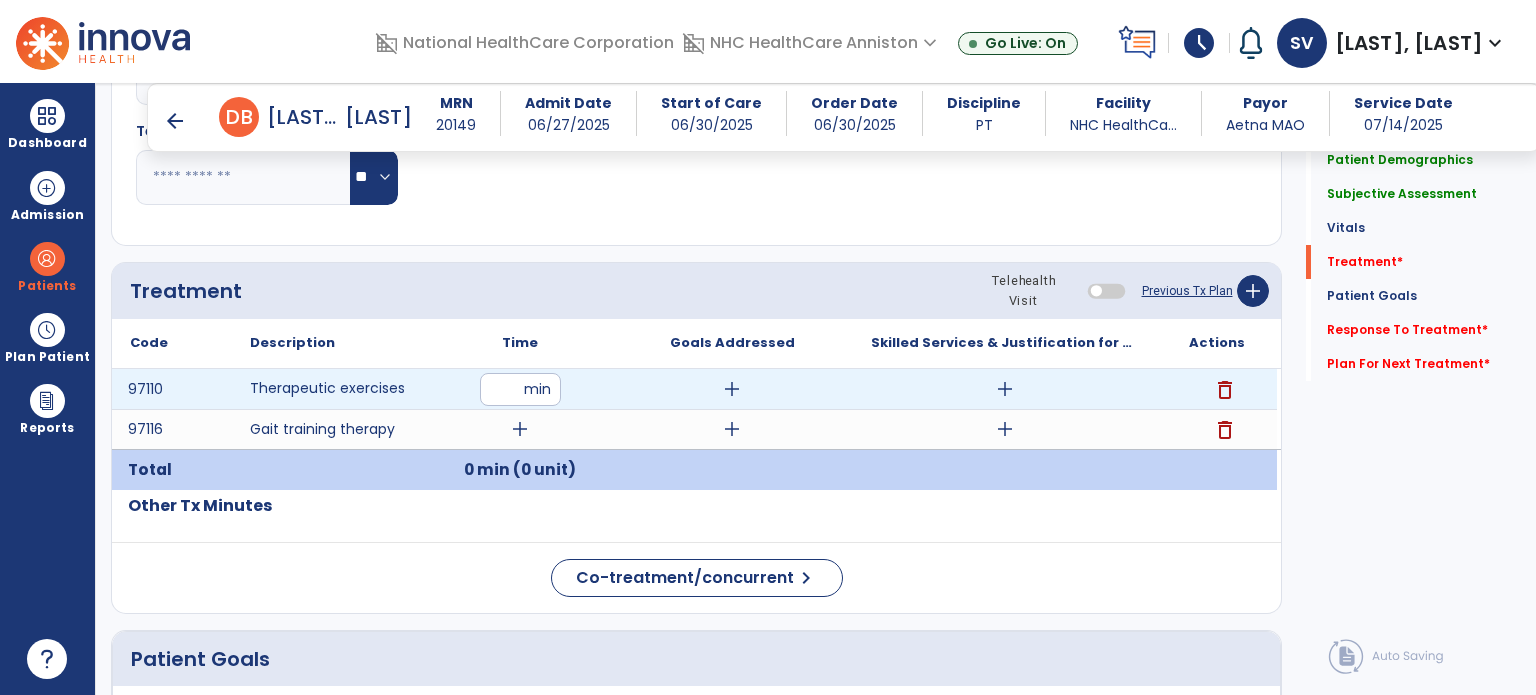 type on "**" 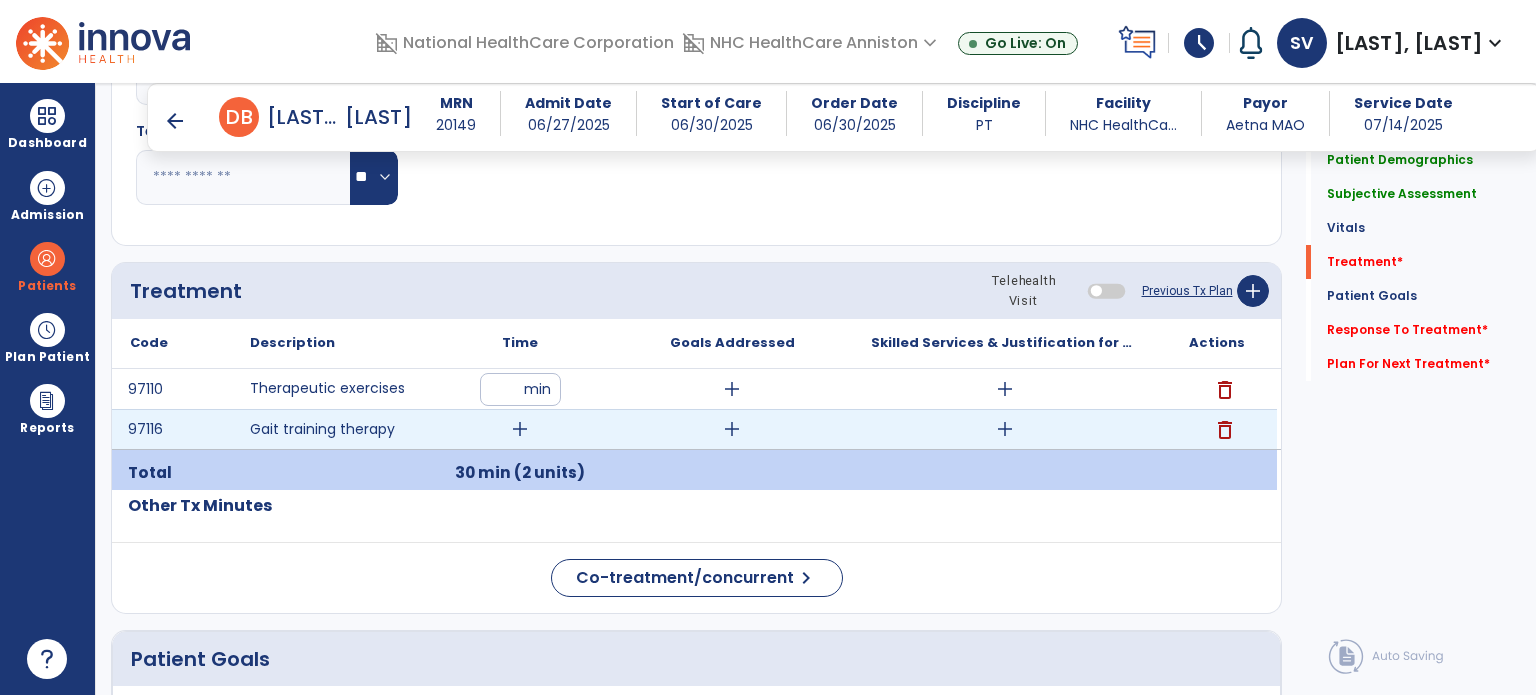 click on "add" at bounding box center [520, 429] 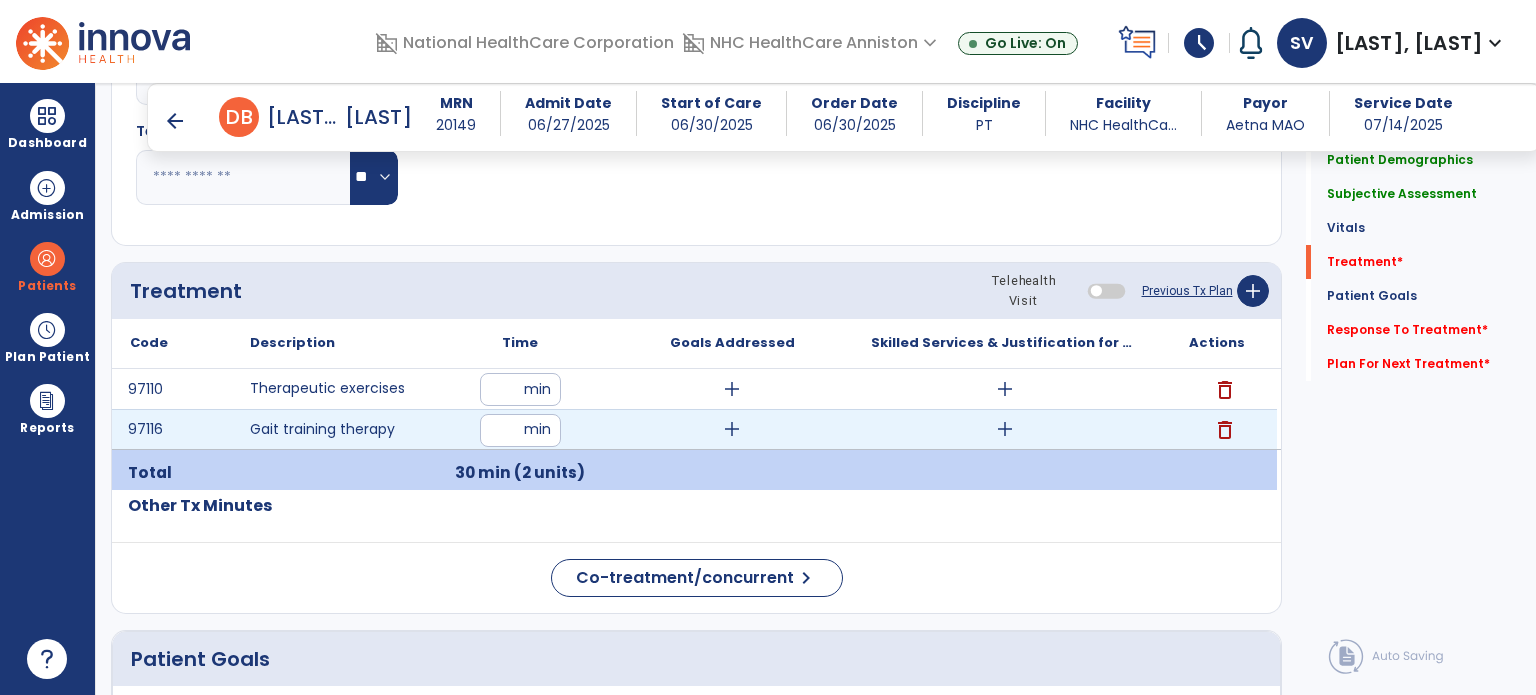 type on "**" 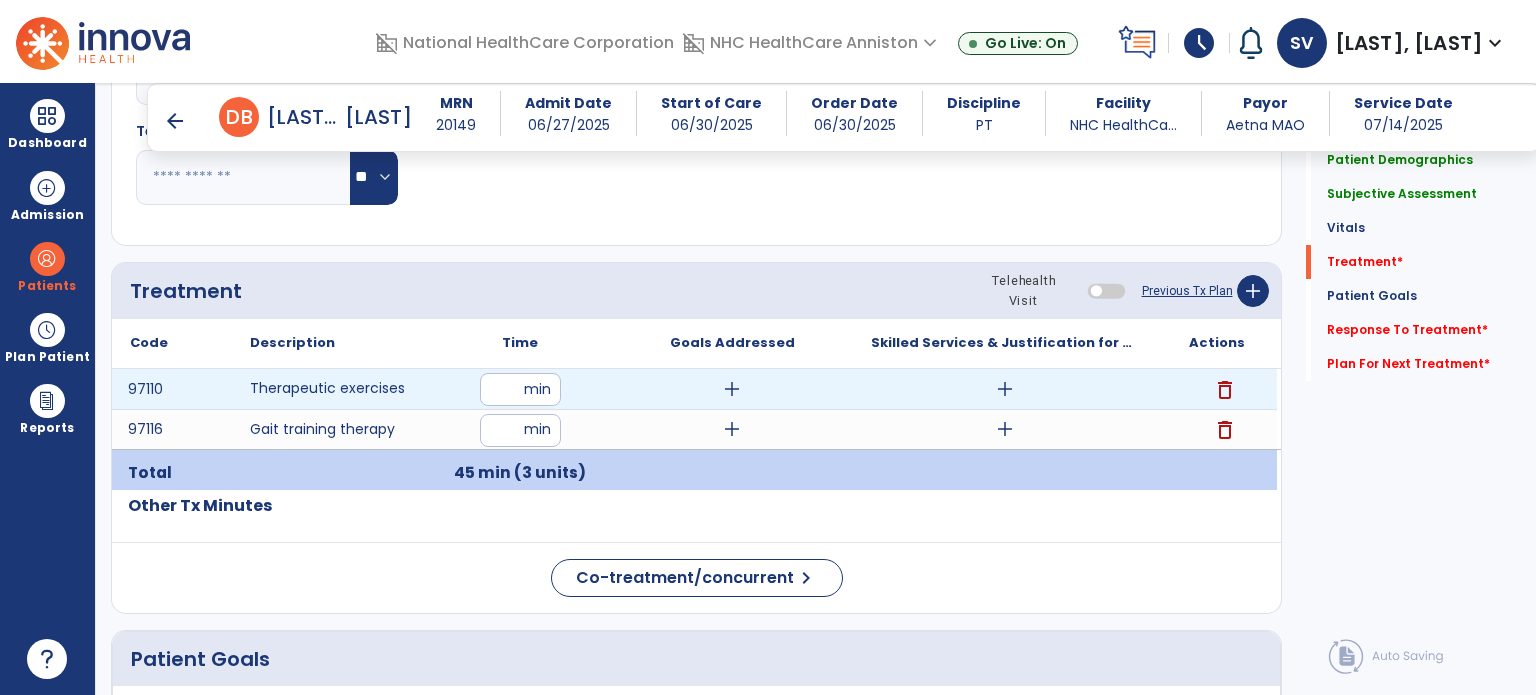 click on "add" at bounding box center (1005, 389) 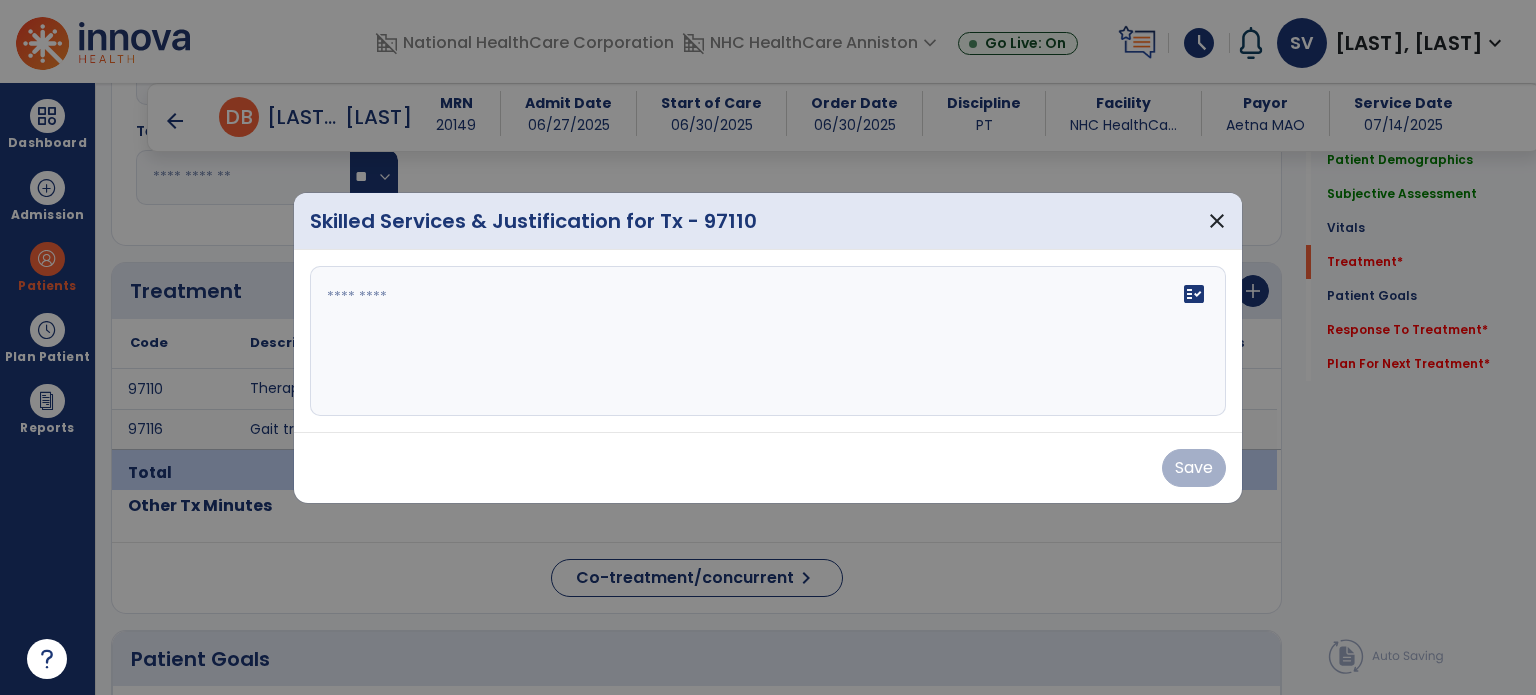 click on "fact_check" at bounding box center [768, 341] 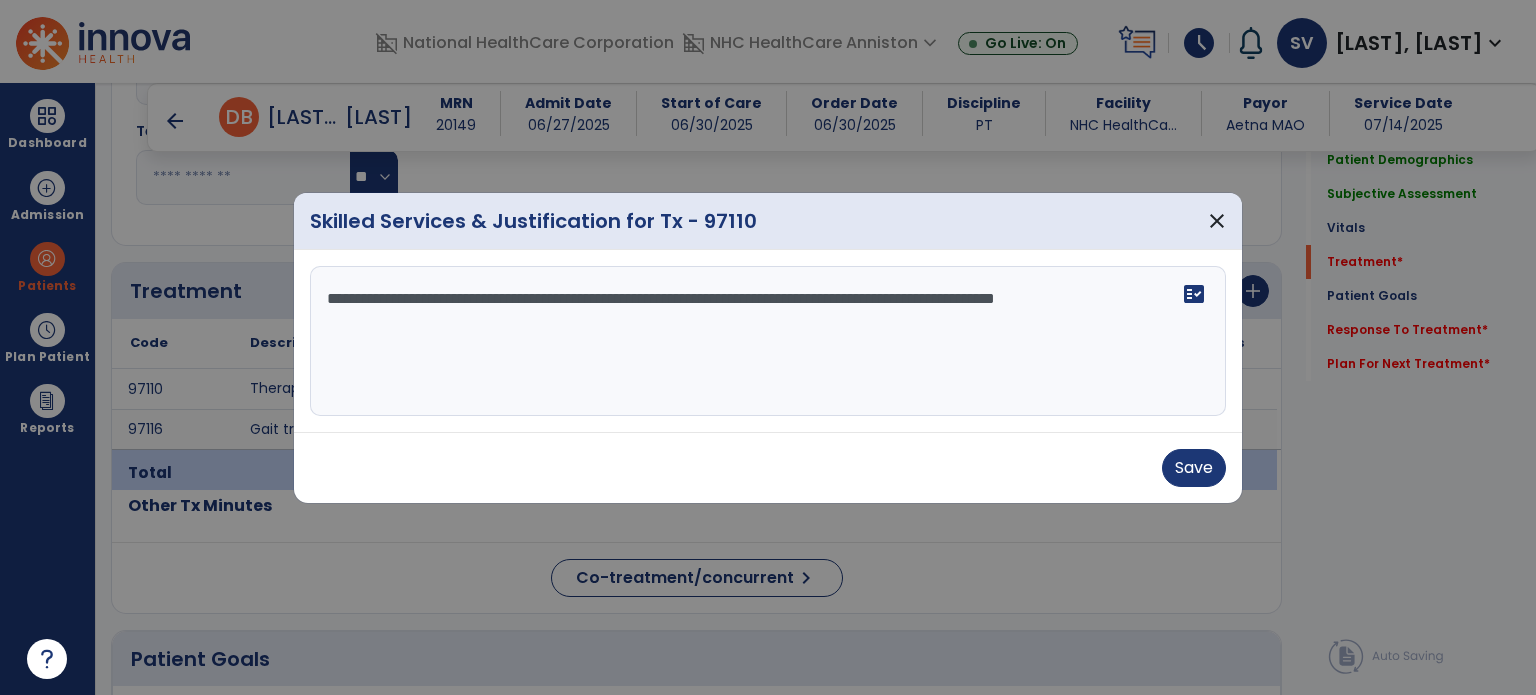 type on "**********" 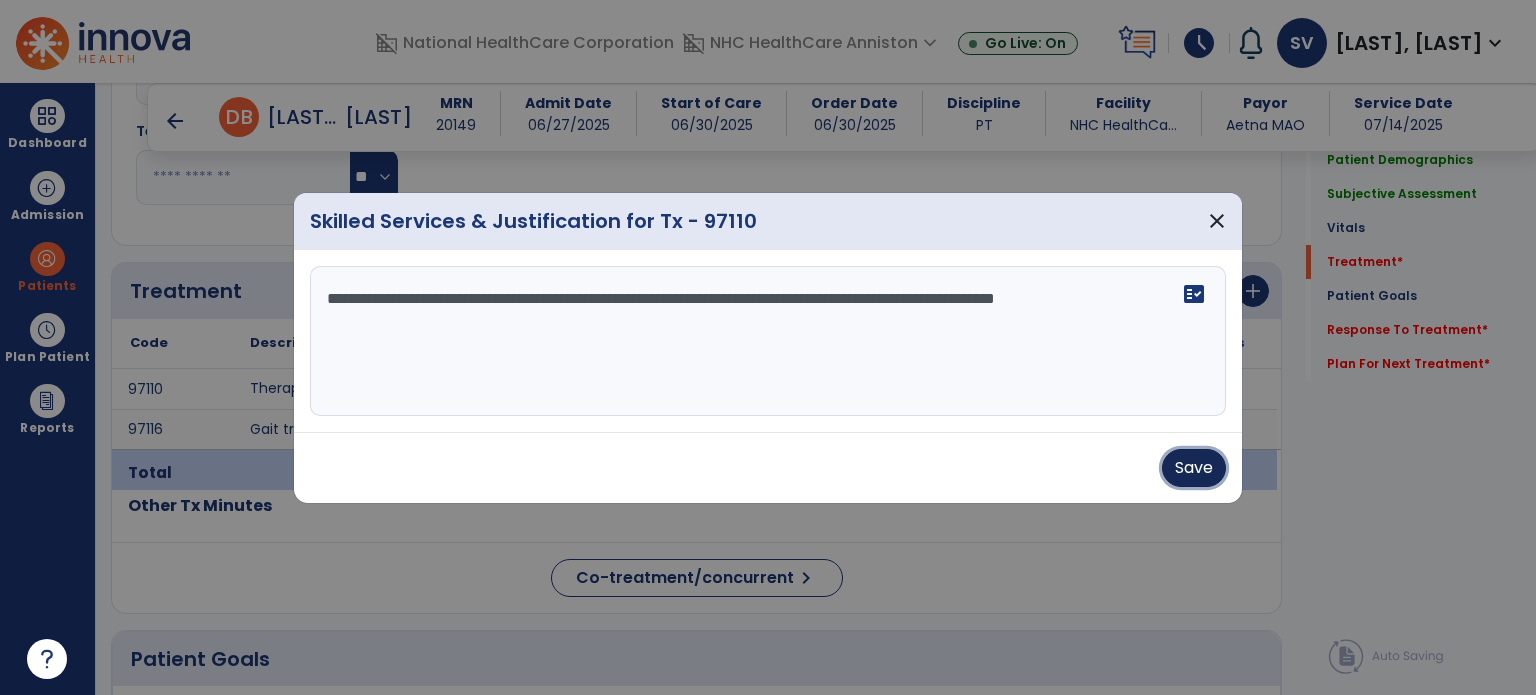 click on "Save" at bounding box center (1194, 468) 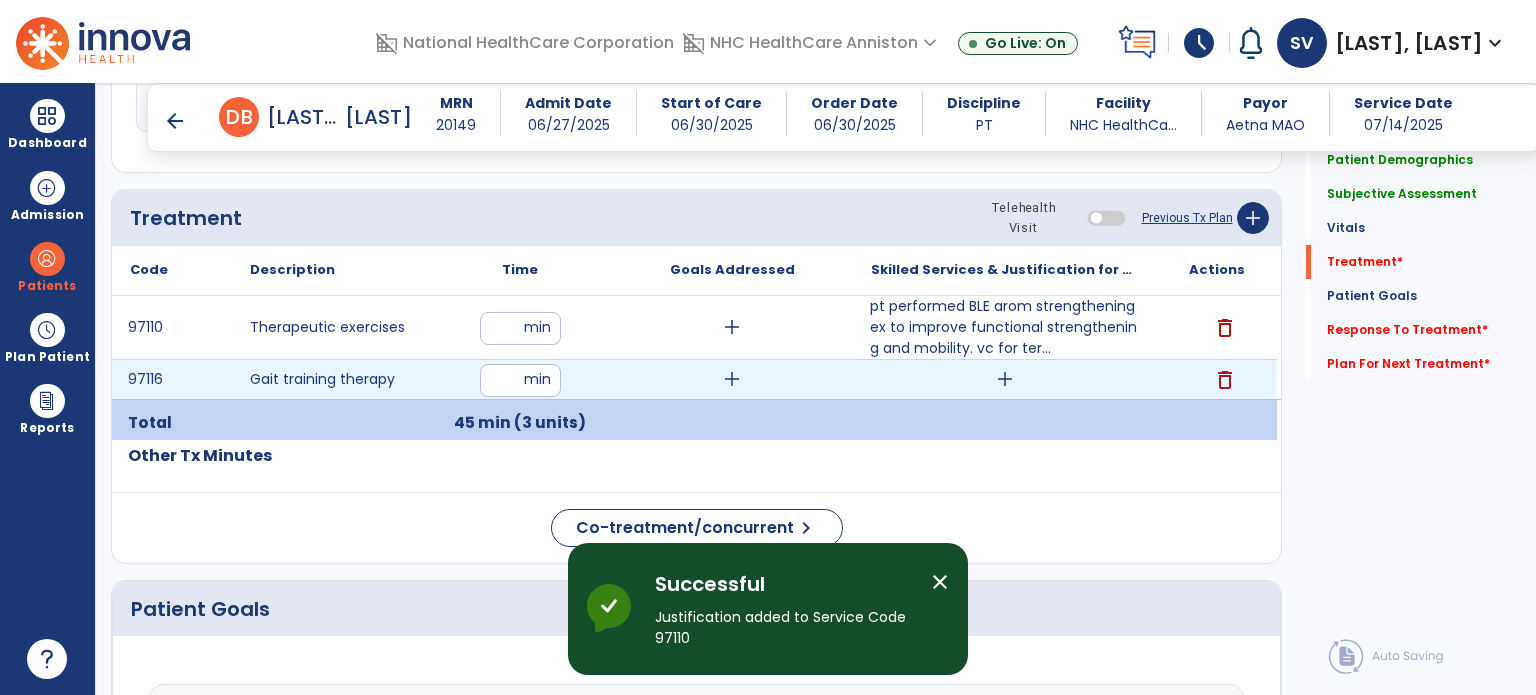 scroll, scrollTop: 1087, scrollLeft: 0, axis: vertical 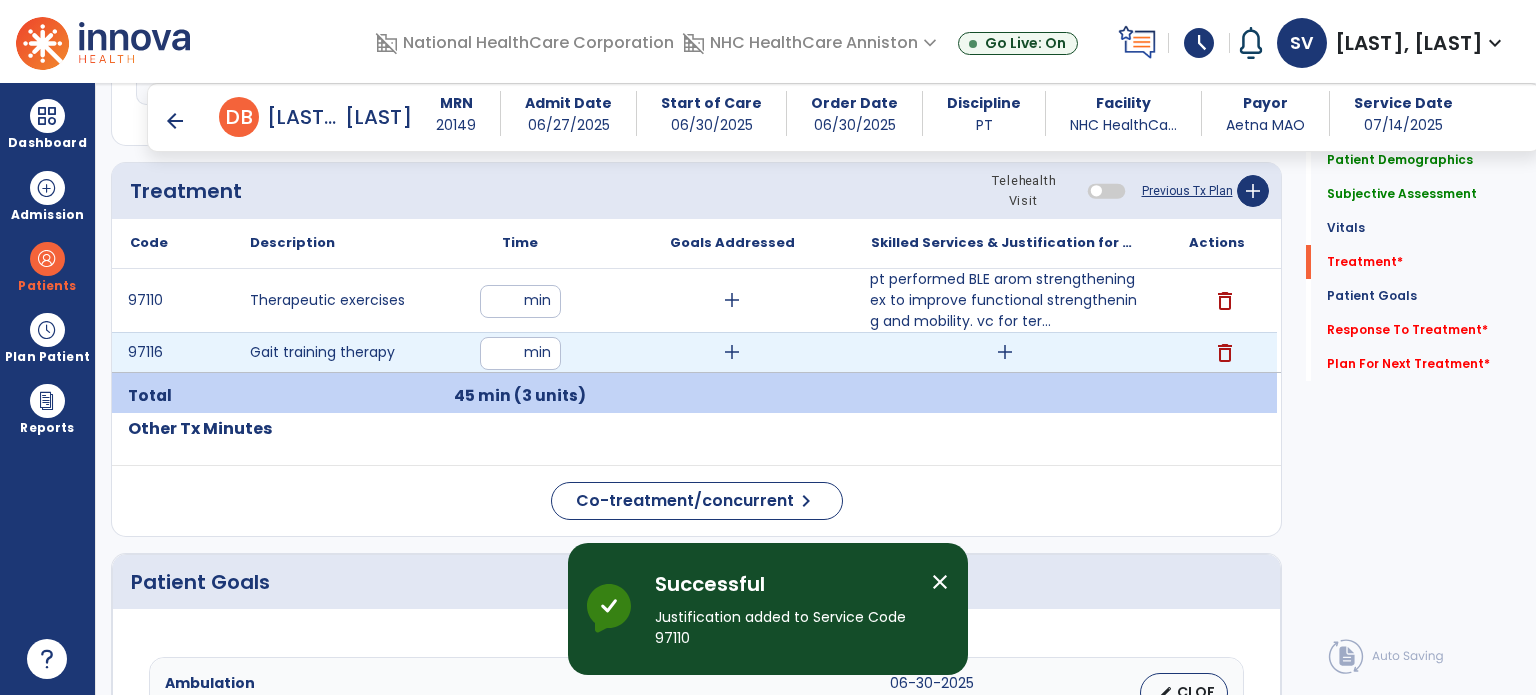 click on "add" at bounding box center [1005, 352] 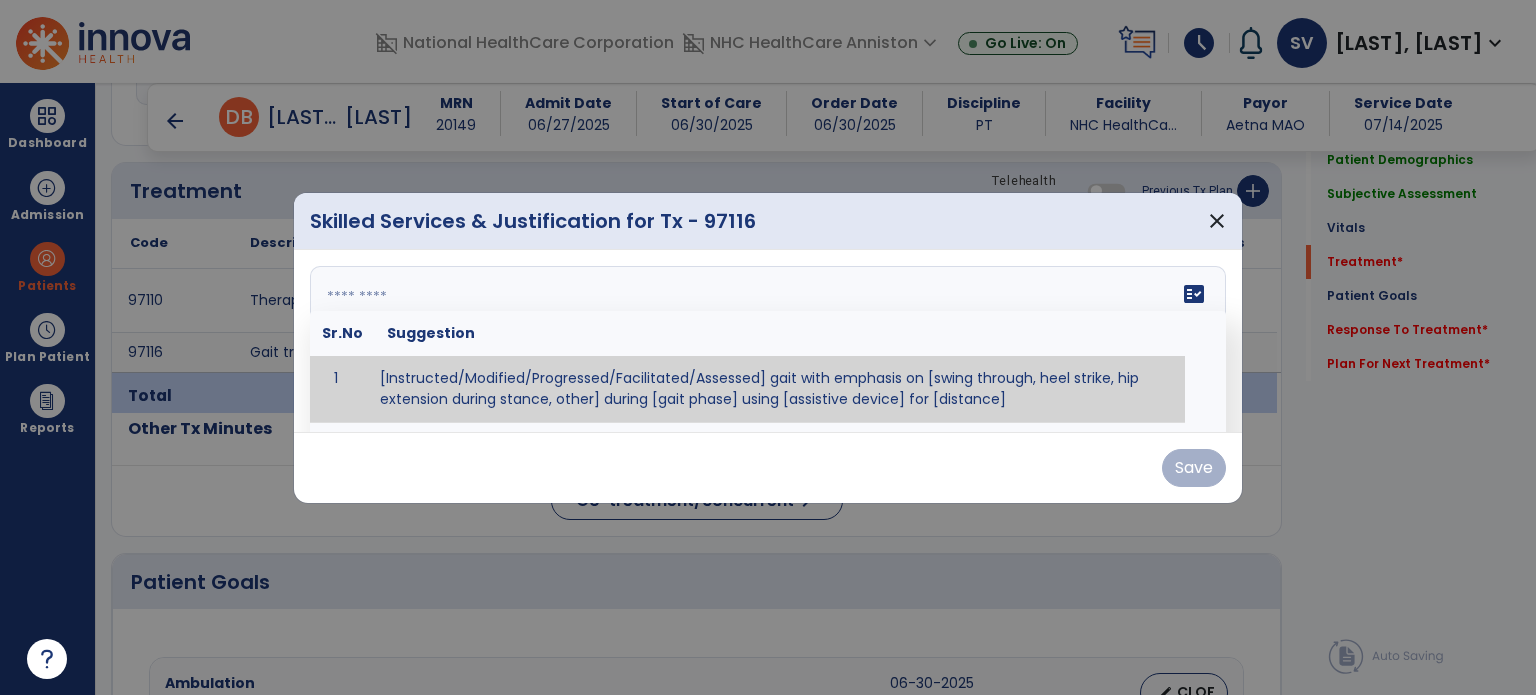 click on "fact_check  Sr.No Suggestion 1 [Instructed/Modified/Progressed/Facilitated/Assessed] gait with emphasis on [swing through, heel strike, hip extension during stance, other] during [gait phase] using [assistive device] for [distance] 2 [Instructed/Modified/Progressed/Facilitated/Assessed] use of [assistive device] and [NWB, PWB, step-to gait pattern, step through gait pattern] 3 [Instructed/Modified/Progressed/Facilitated/Assessed] patient's ability to [ascend/descend # of steps, perform directional changes, walk on even/uneven surfaces, pick-up objects off floor, velocity changes, other] using [assistive device]. 4 [Instructed/Modified/Progressed/Facilitated/Assessed] pre-gait activities including [identify exercise] in order to prepare for gait training. 5" at bounding box center [768, 341] 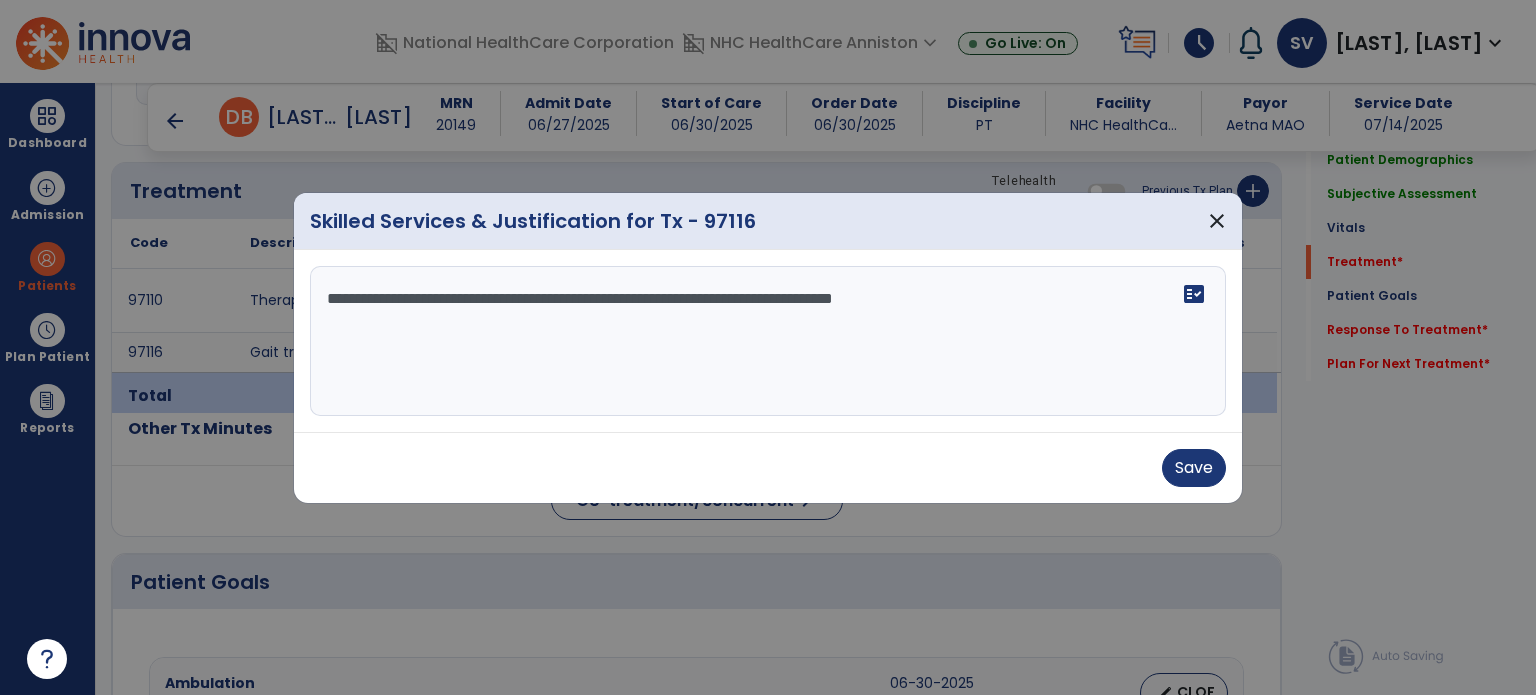 type on "**********" 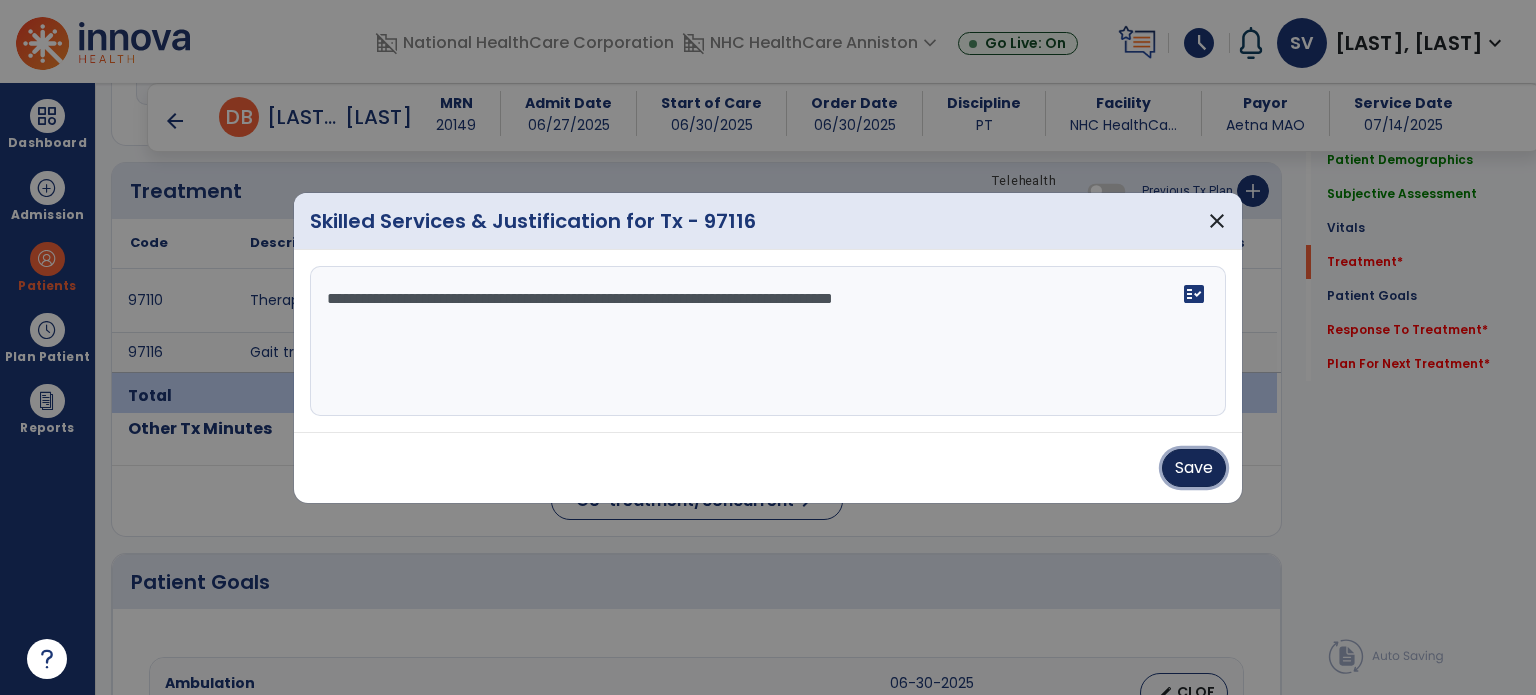 click on "Save" at bounding box center [1194, 468] 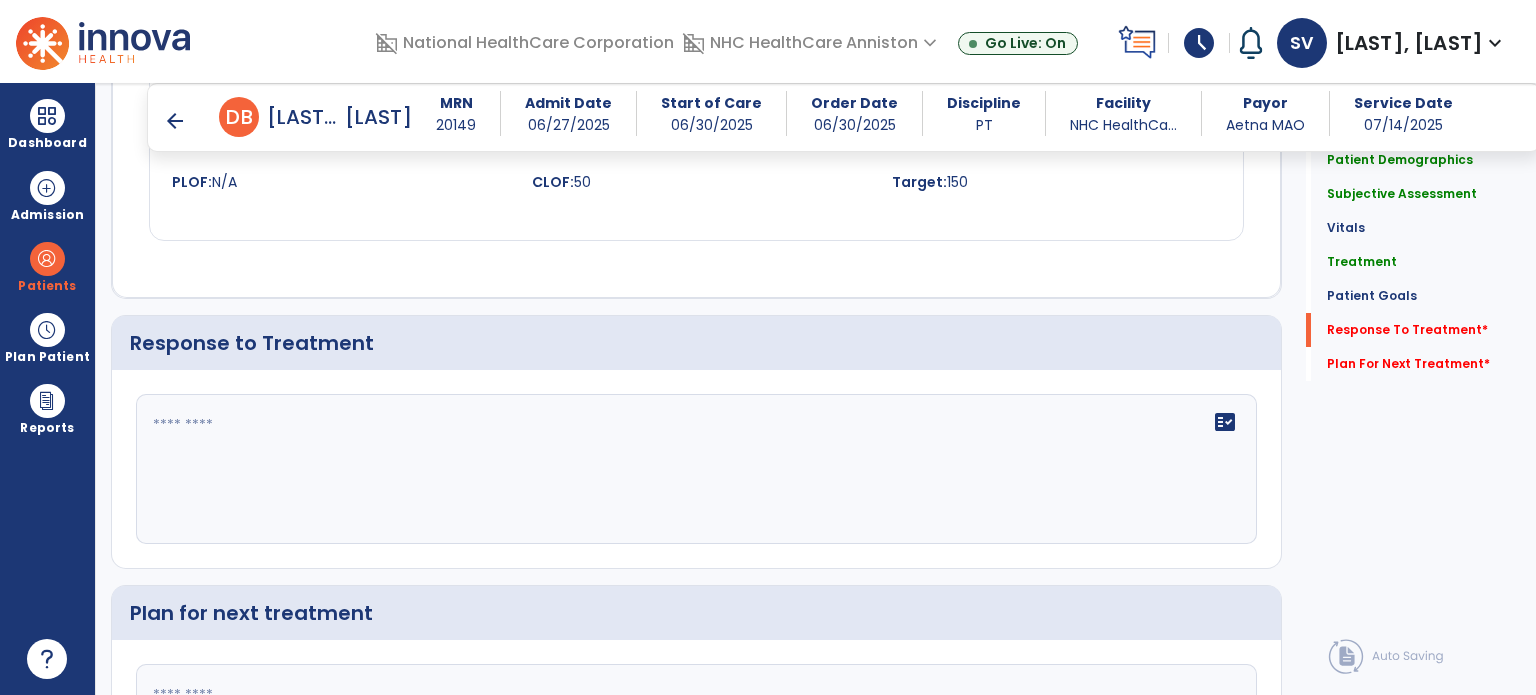 scroll, scrollTop: 2287, scrollLeft: 0, axis: vertical 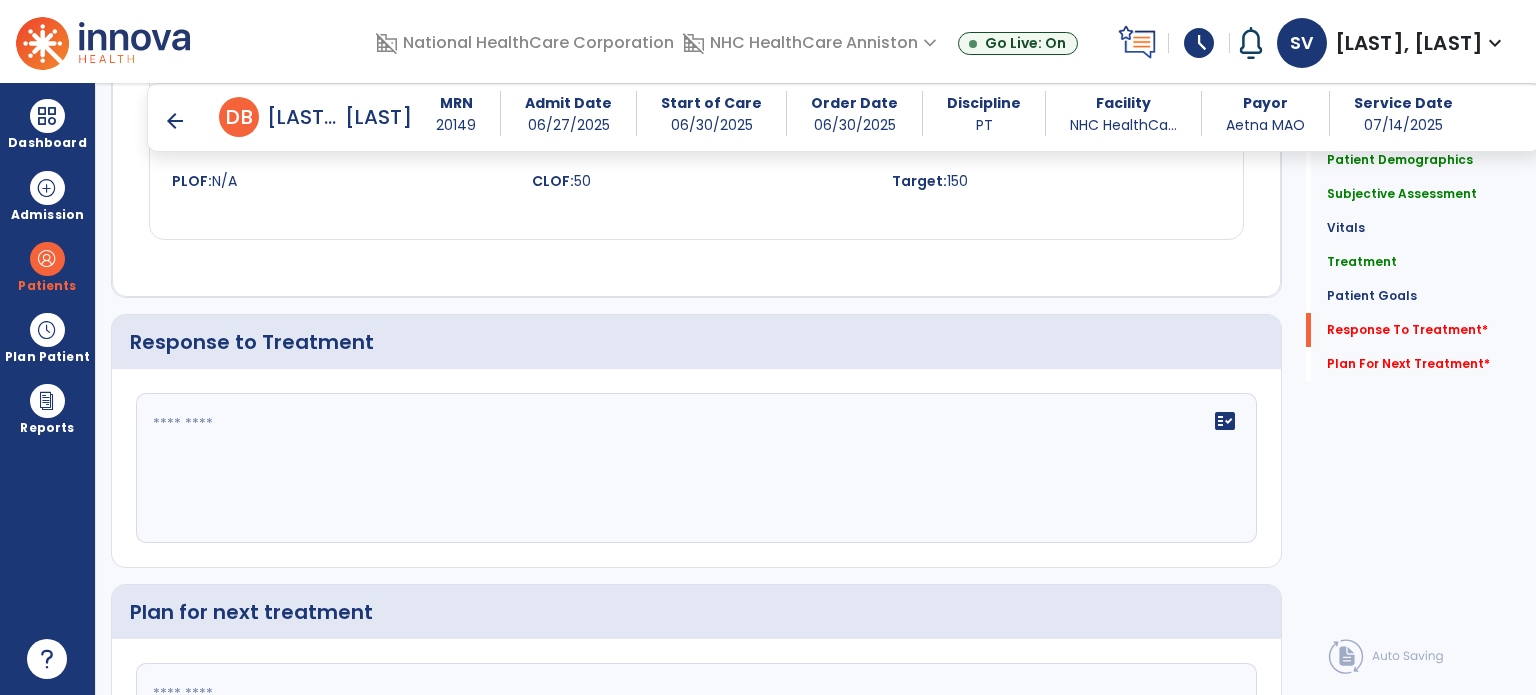 click on "fact_check" 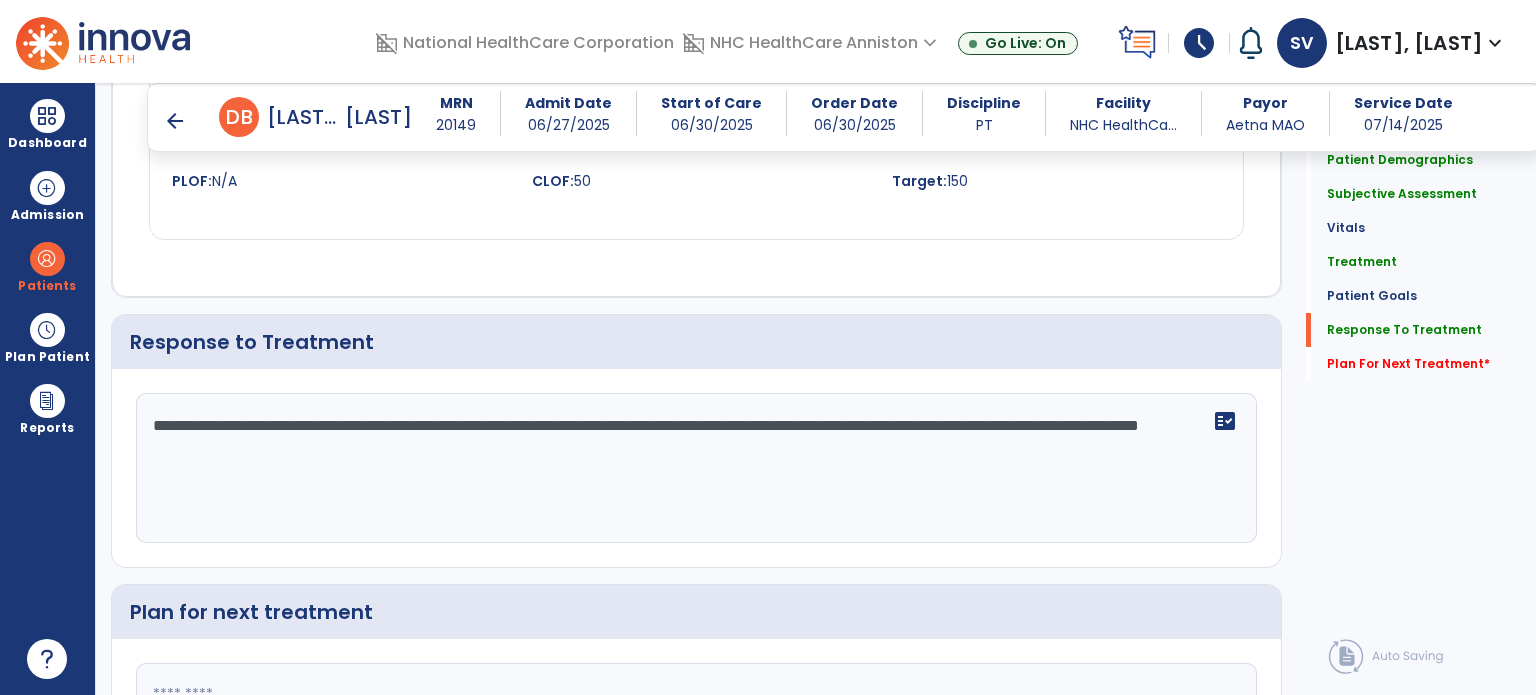 scroll, scrollTop: 2287, scrollLeft: 0, axis: vertical 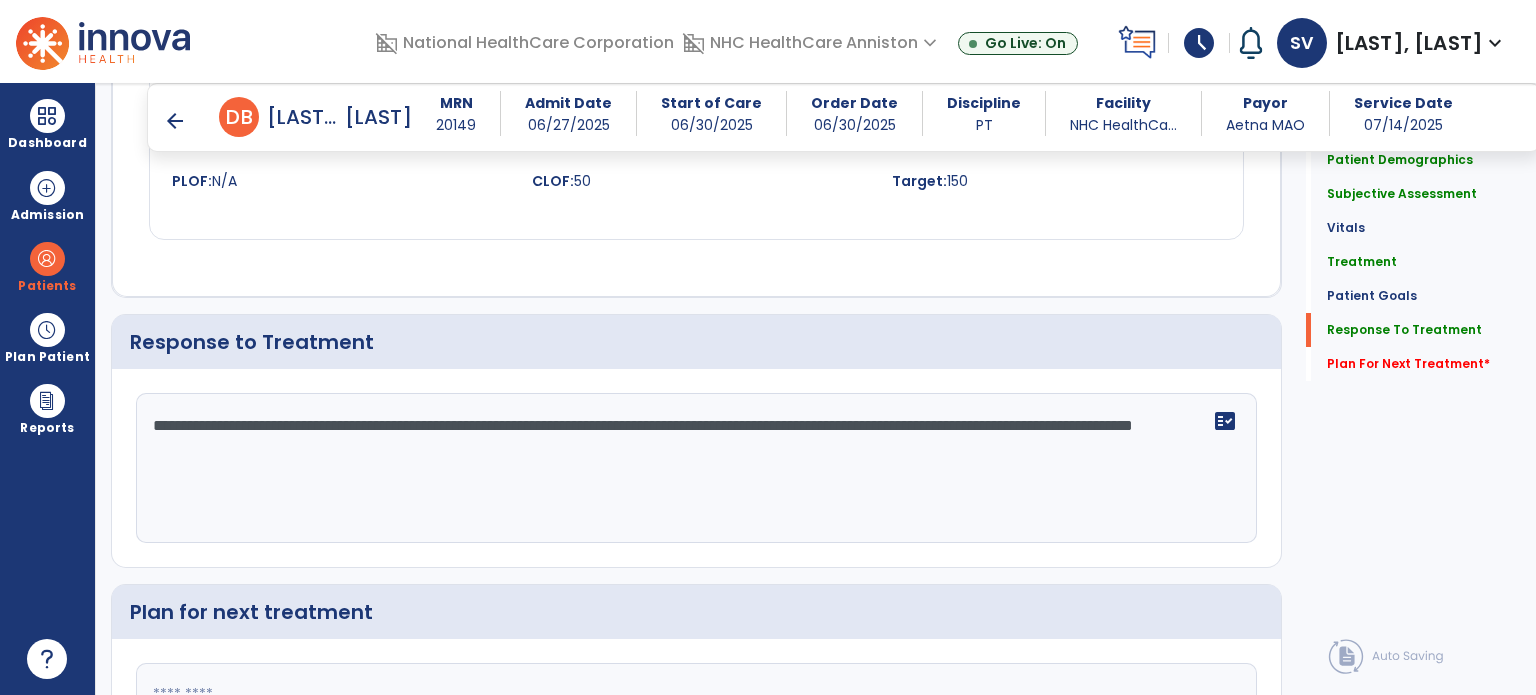 click on "**********" 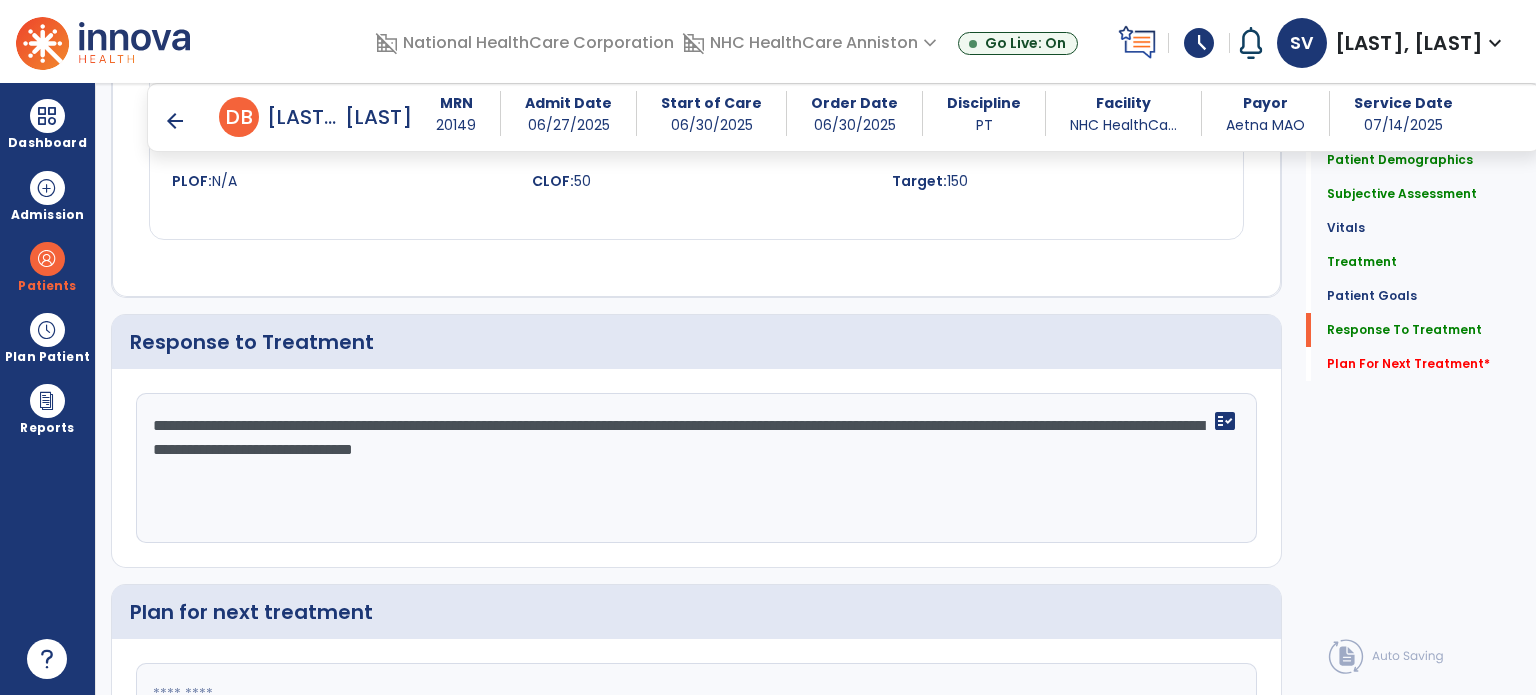 scroll, scrollTop: 2287, scrollLeft: 0, axis: vertical 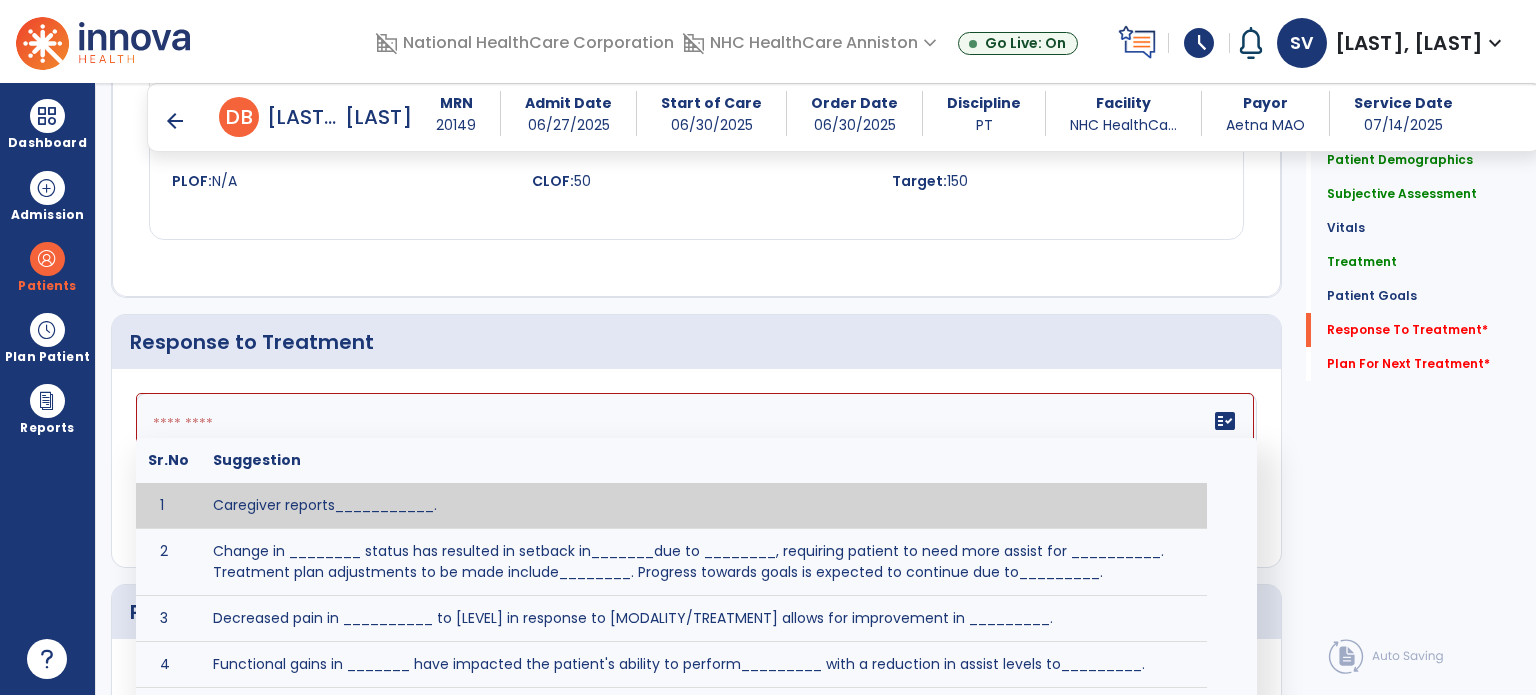 paste on "**********" 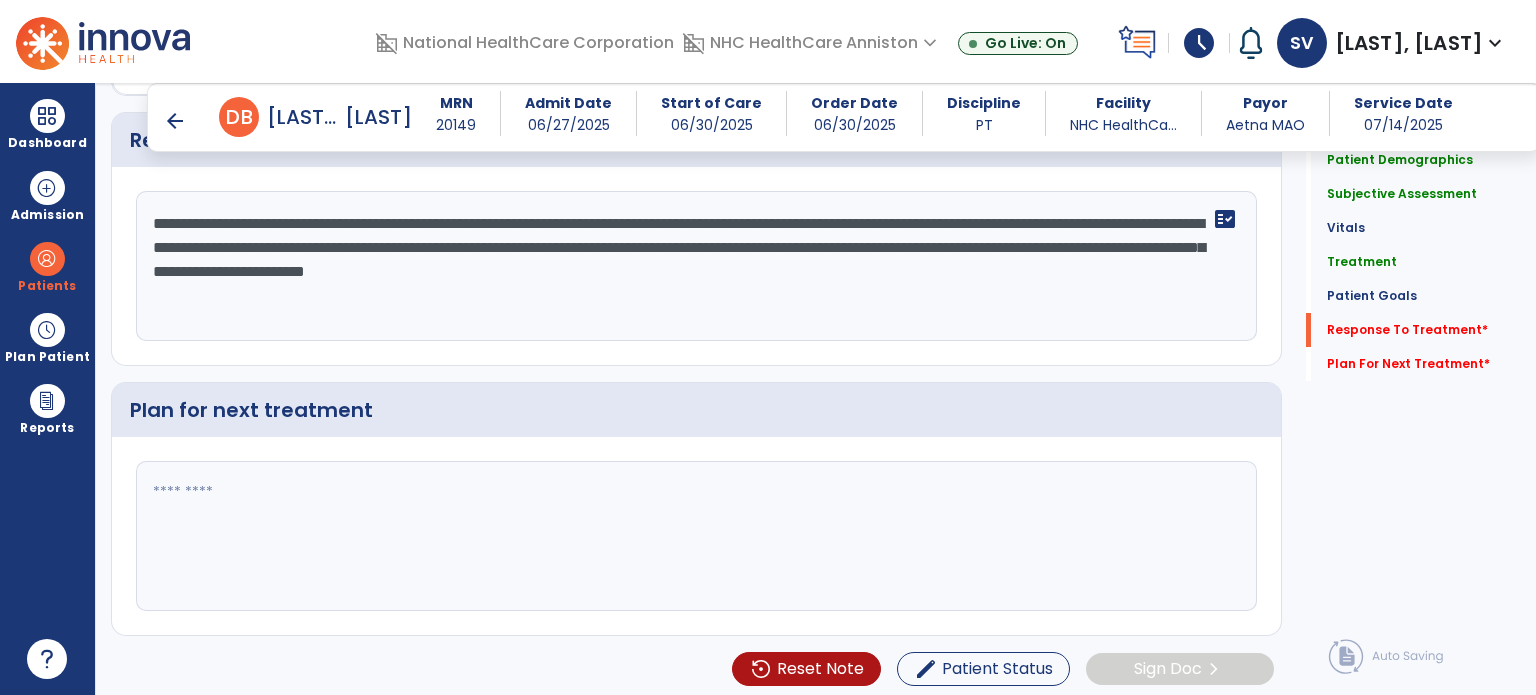type on "**********" 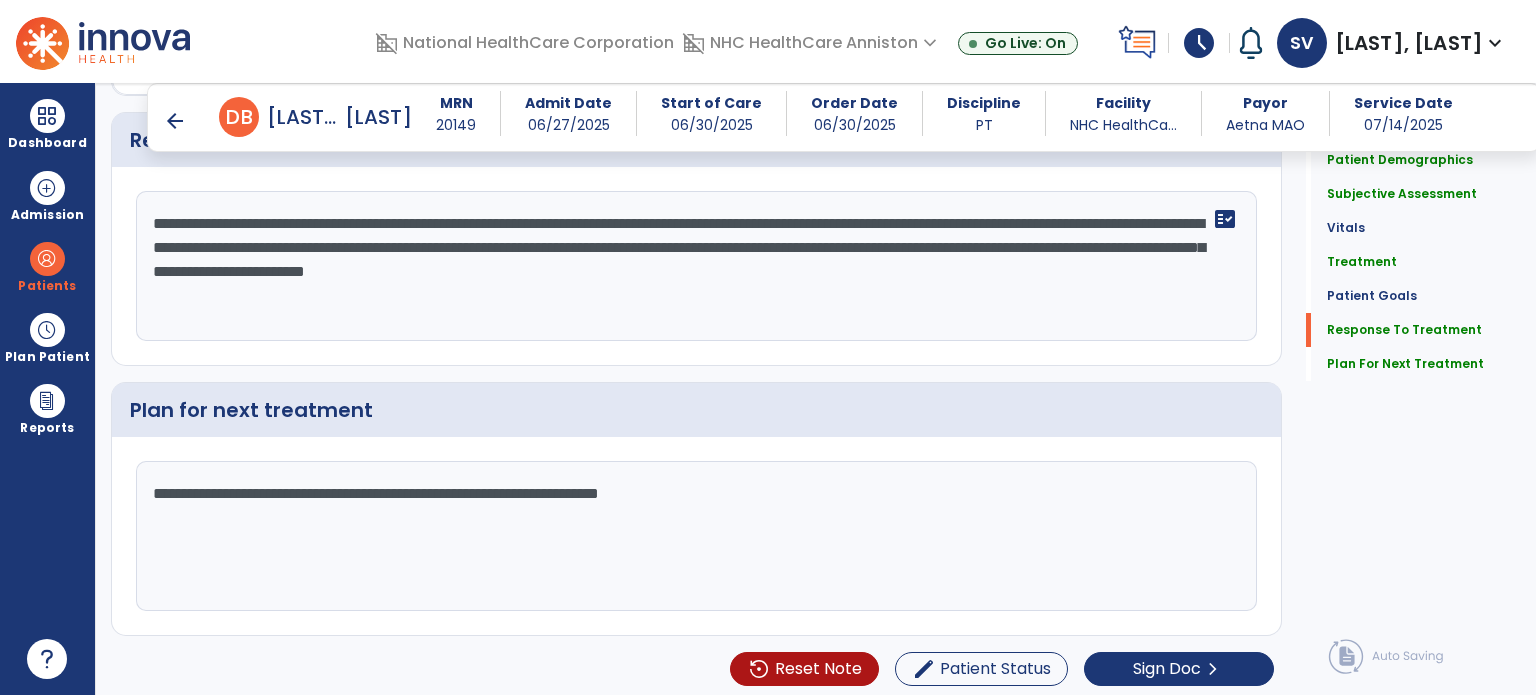 scroll, scrollTop: 2489, scrollLeft: 0, axis: vertical 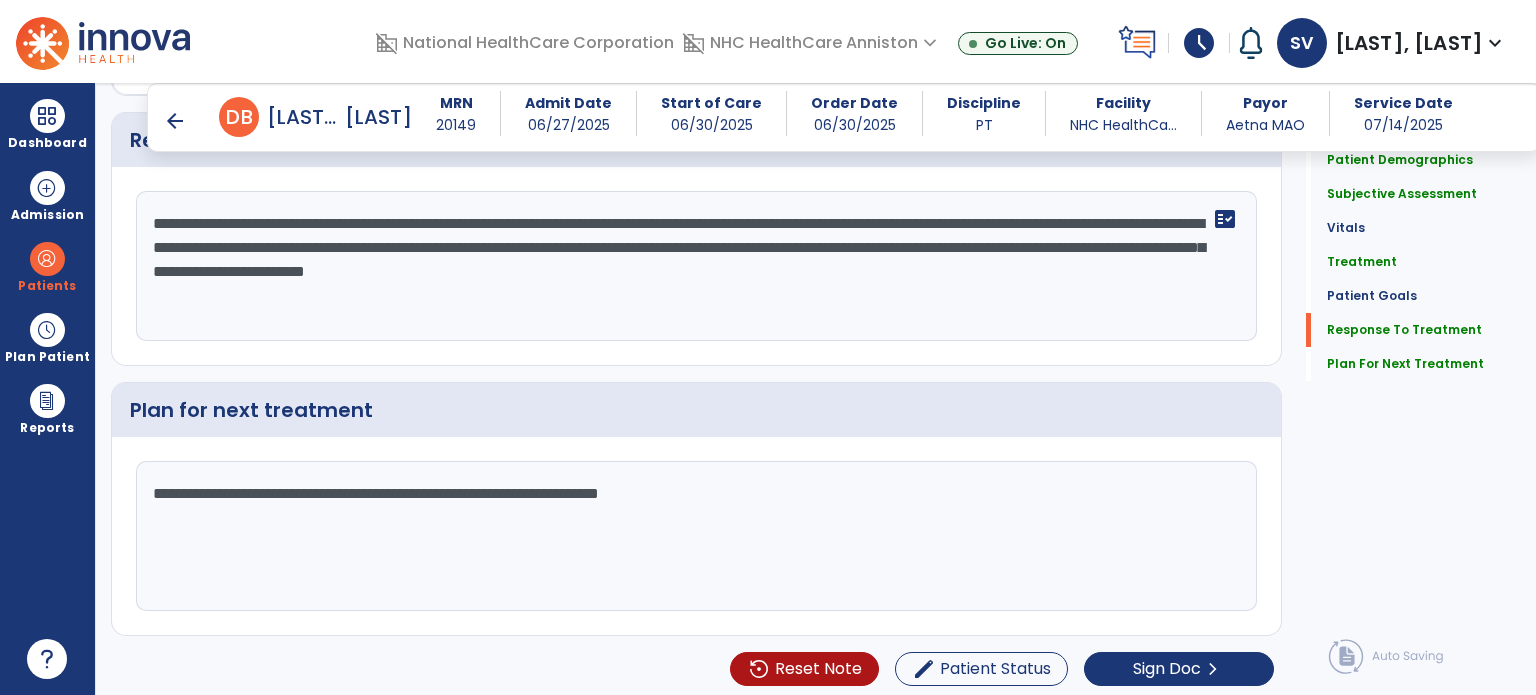 type on "**********" 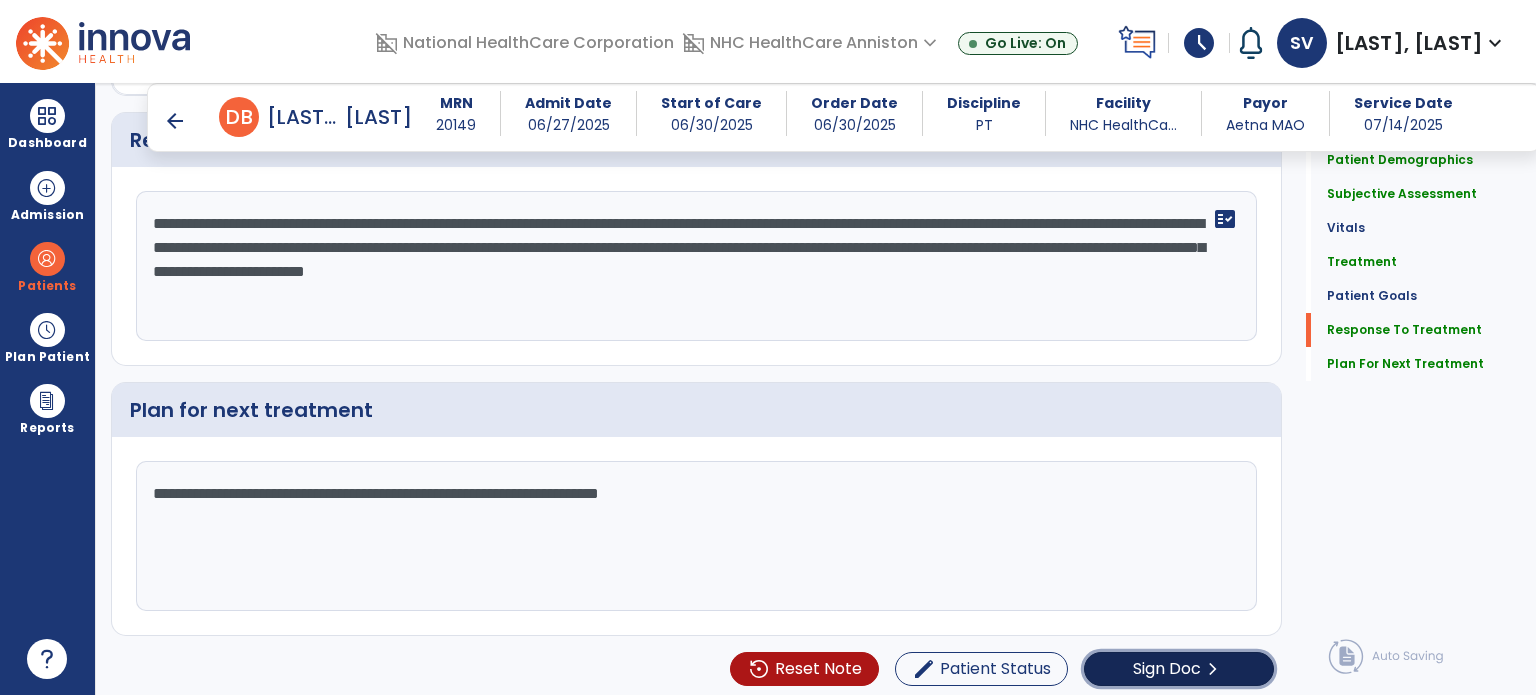 click on "Sign Doc" 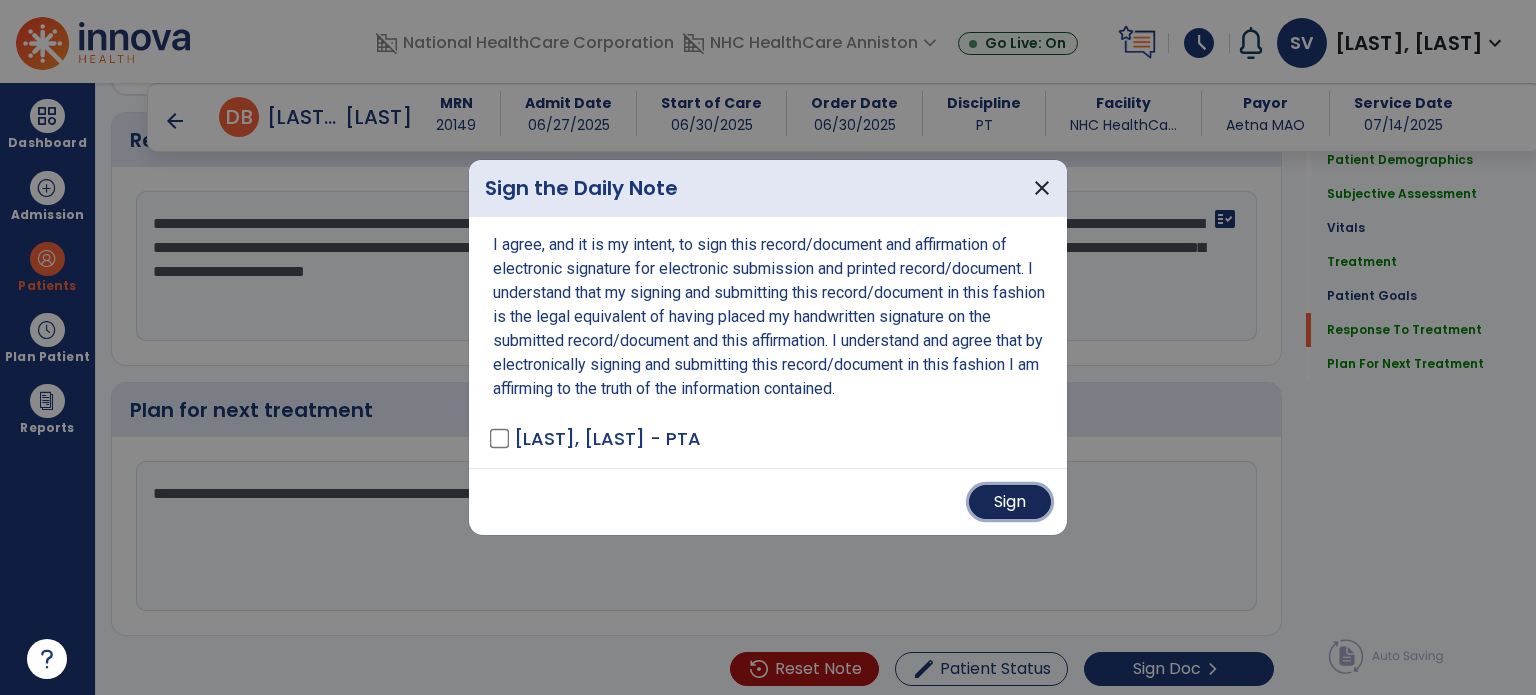 click on "Sign" at bounding box center [1010, 502] 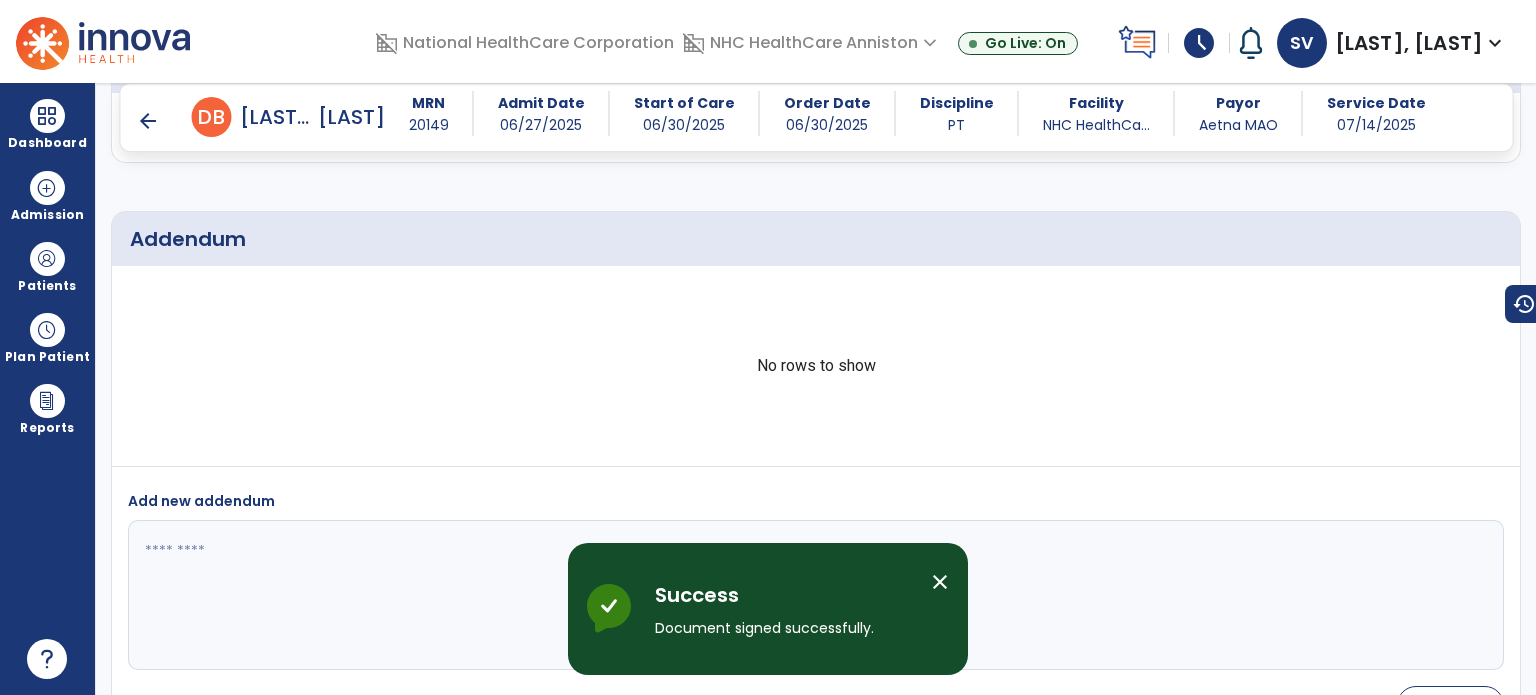 scroll, scrollTop: 3389, scrollLeft: 0, axis: vertical 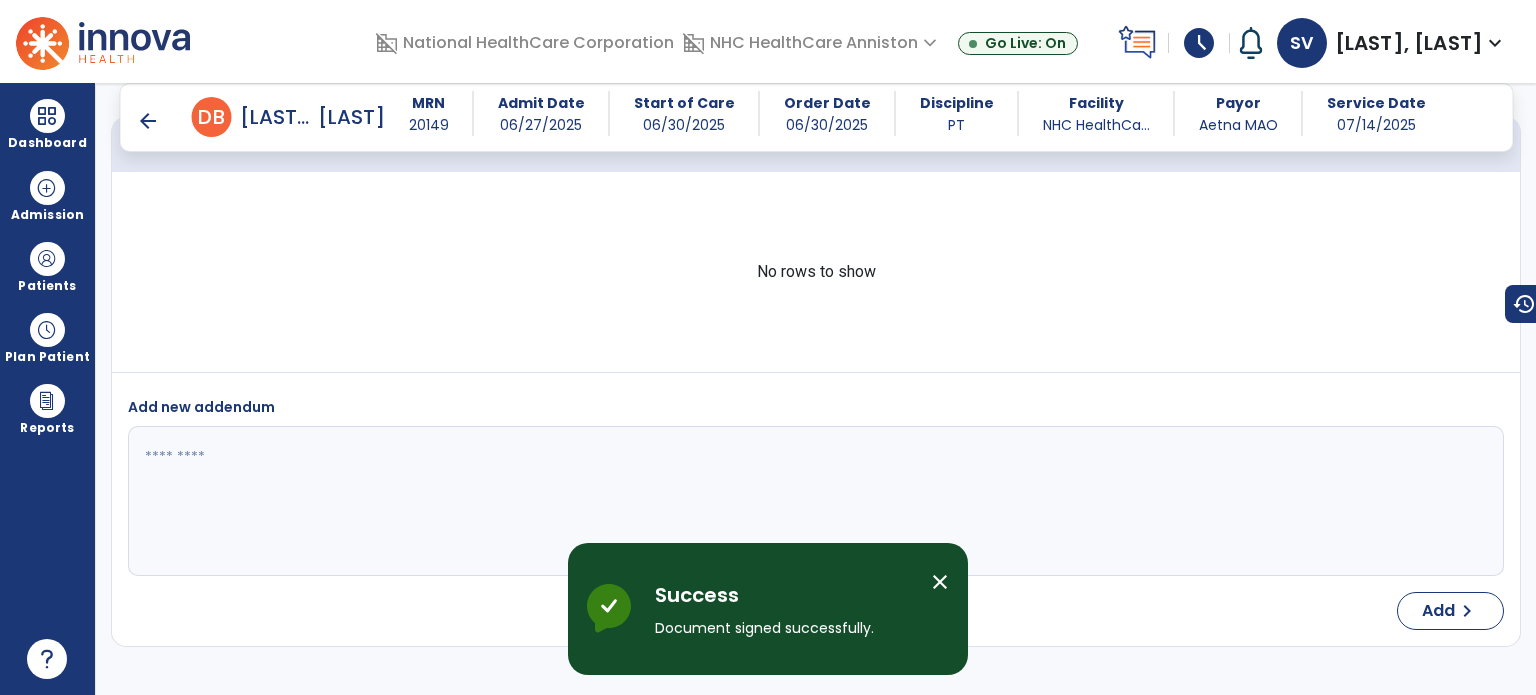 click on "arrow_back" at bounding box center (148, 121) 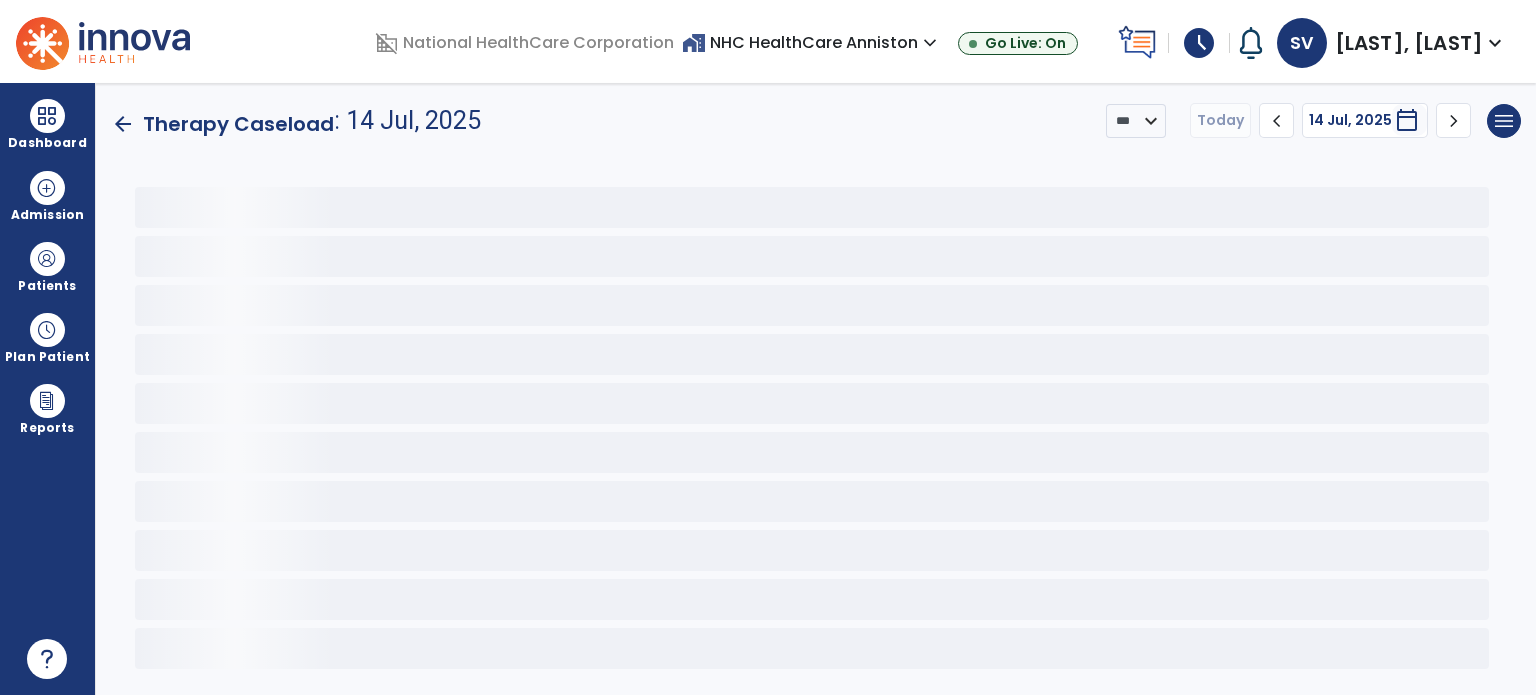 scroll, scrollTop: 0, scrollLeft: 0, axis: both 